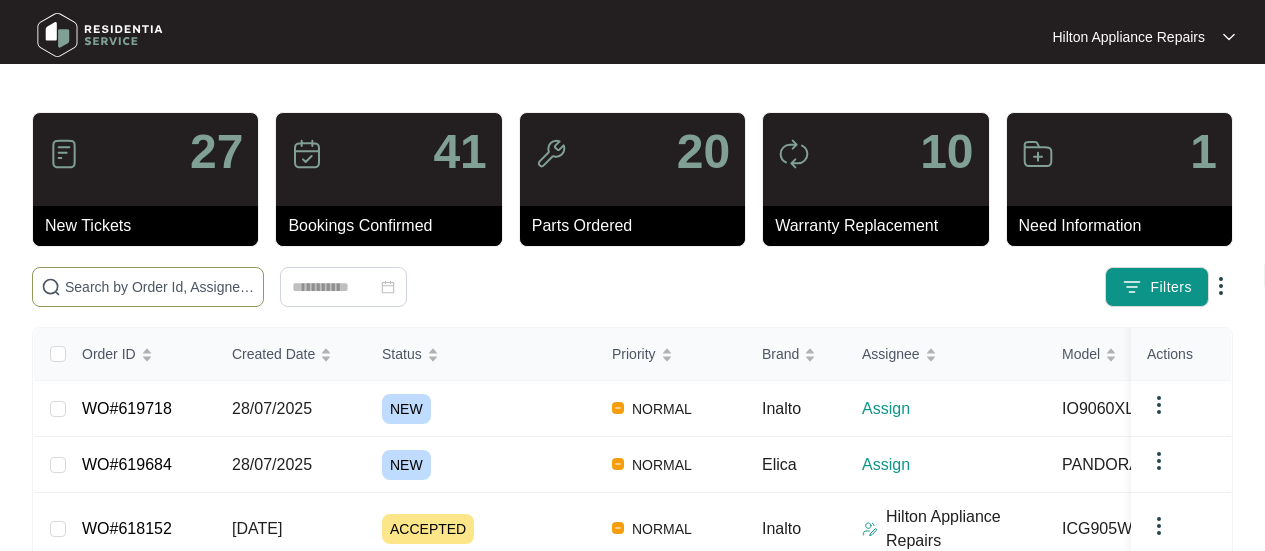 scroll, scrollTop: 0, scrollLeft: 0, axis: both 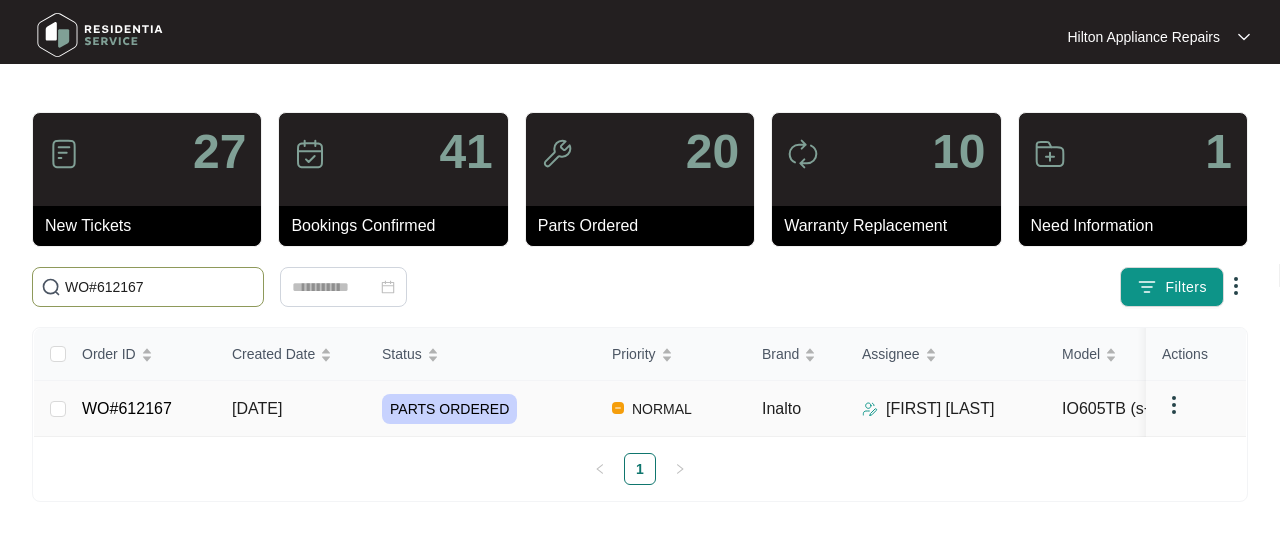 type on "WO#612167" 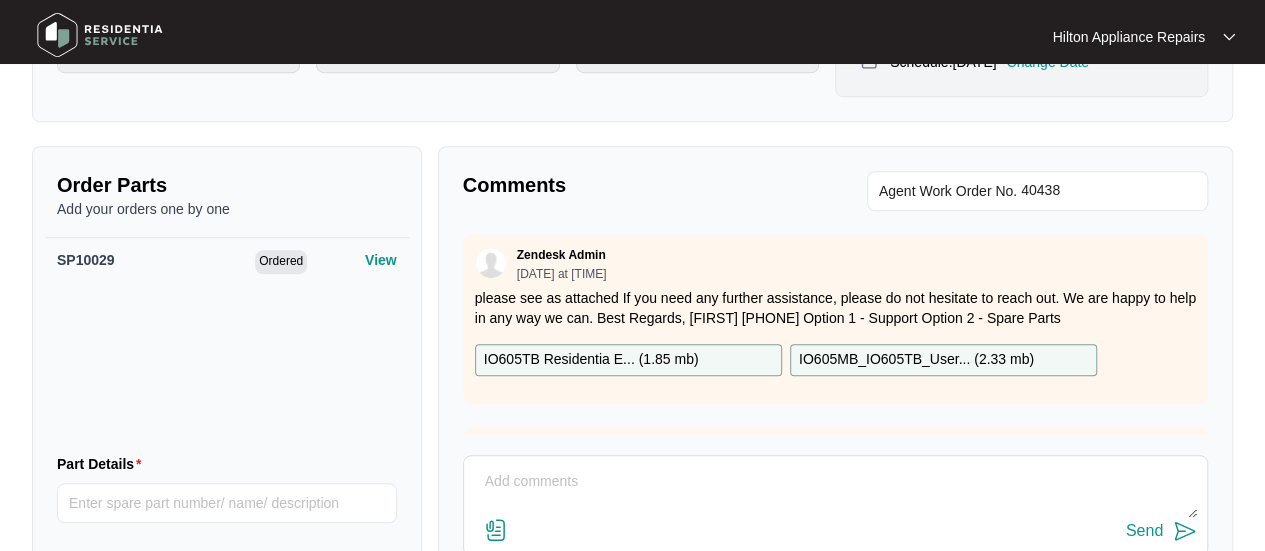 scroll, scrollTop: 791, scrollLeft: 0, axis: vertical 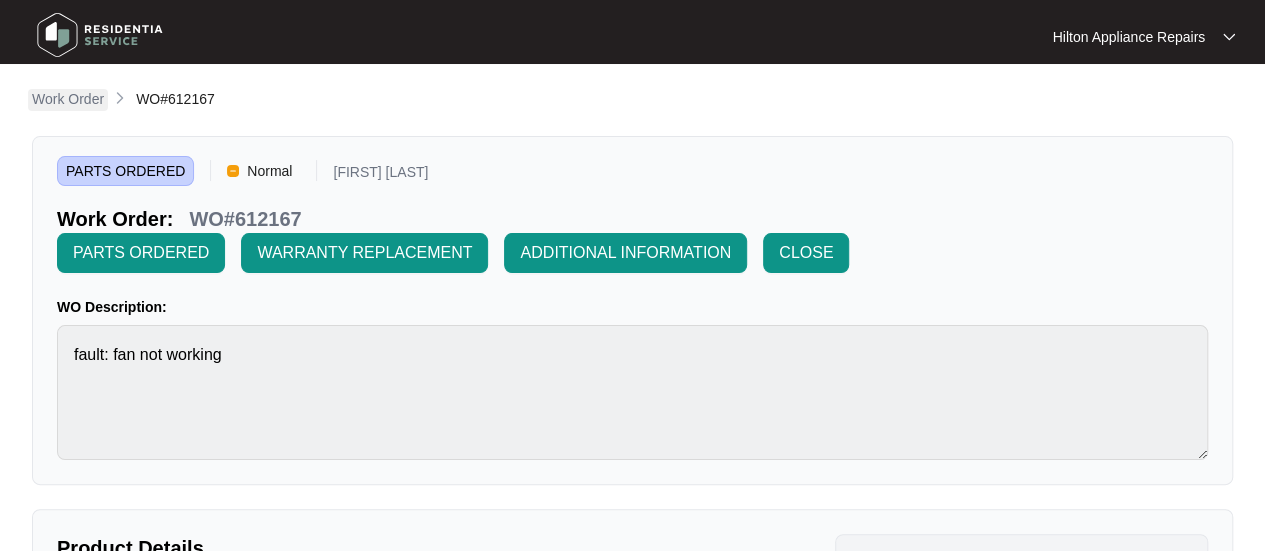 click on "Work Order" at bounding box center (68, 99) 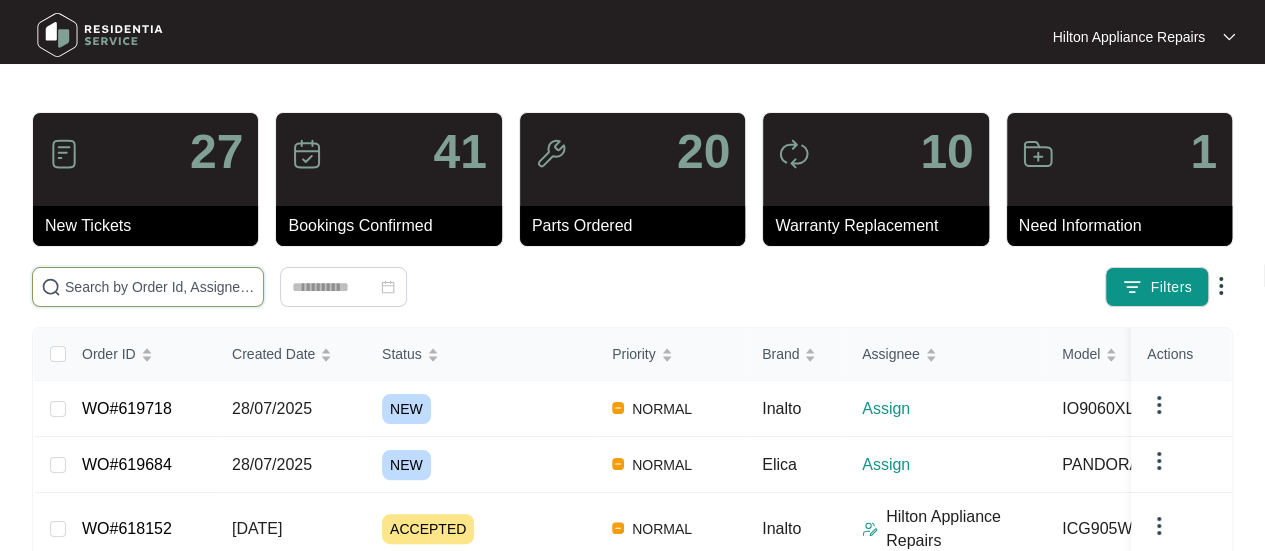 click at bounding box center (148, 287) 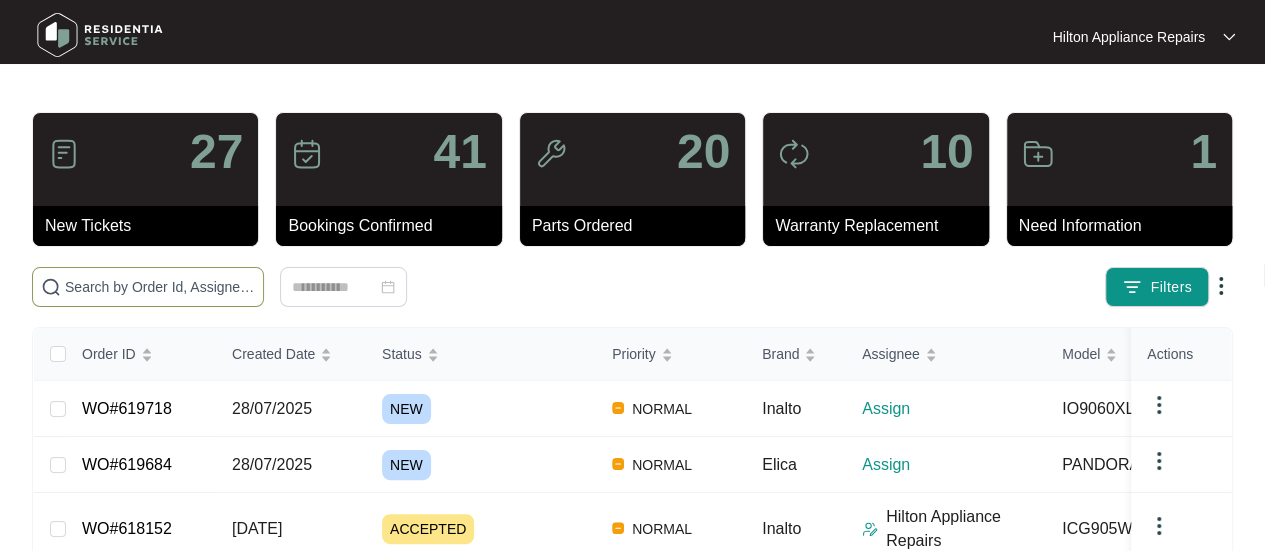 paste on "612167" 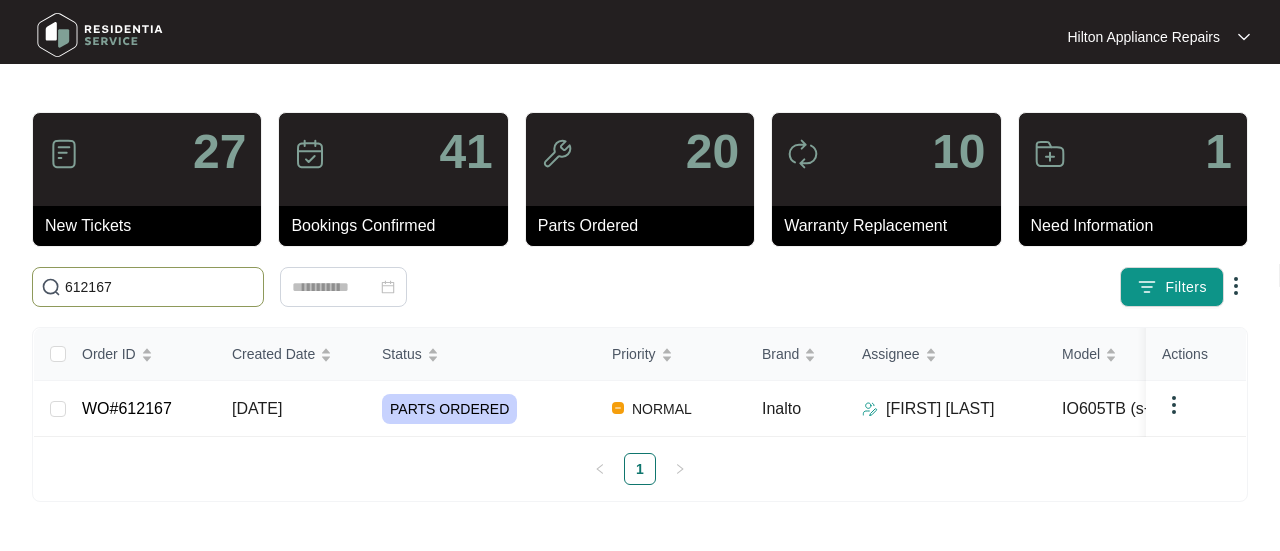 drag, startPoint x: 125, startPoint y: 283, endPoint x: 4, endPoint y: 283, distance: 121 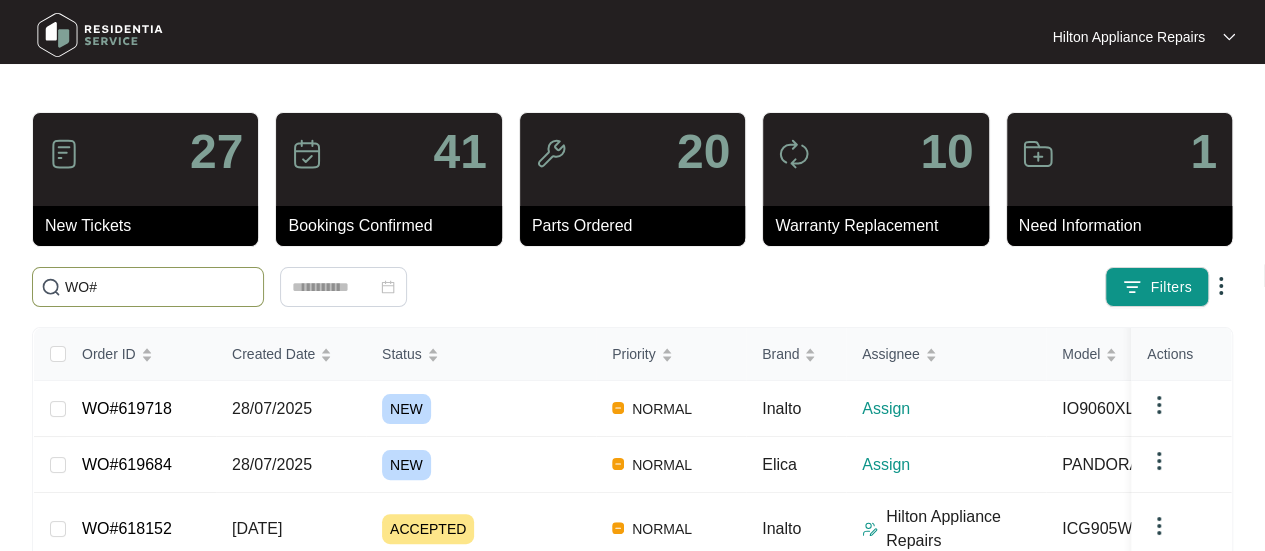 paste on "612167" 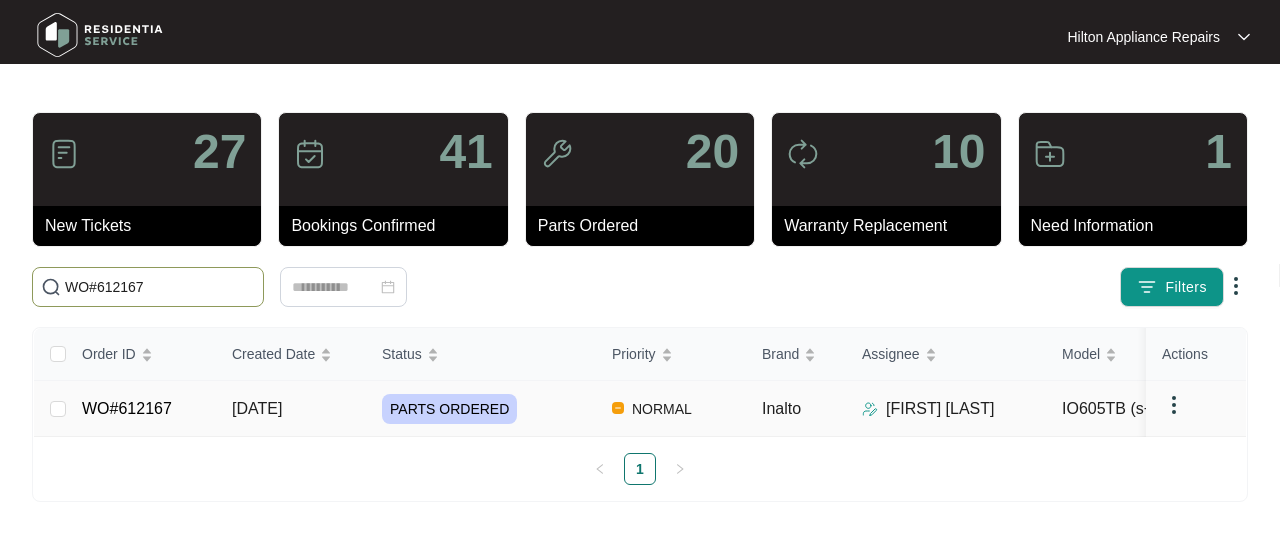 type on "WO#612167" 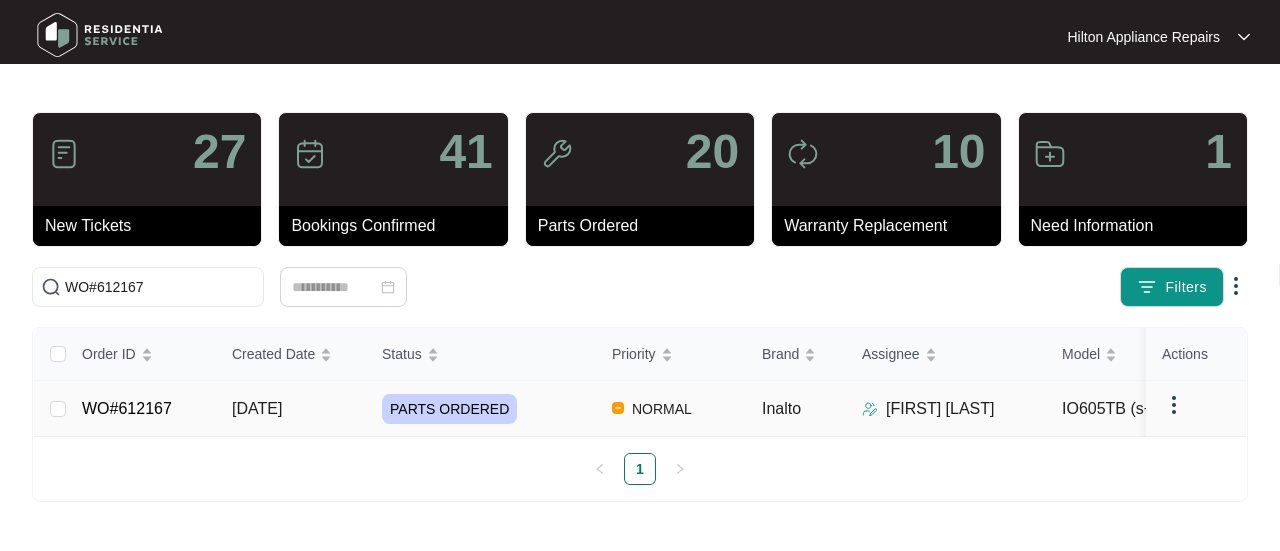 click on "[DATE]" at bounding box center (257, 408) 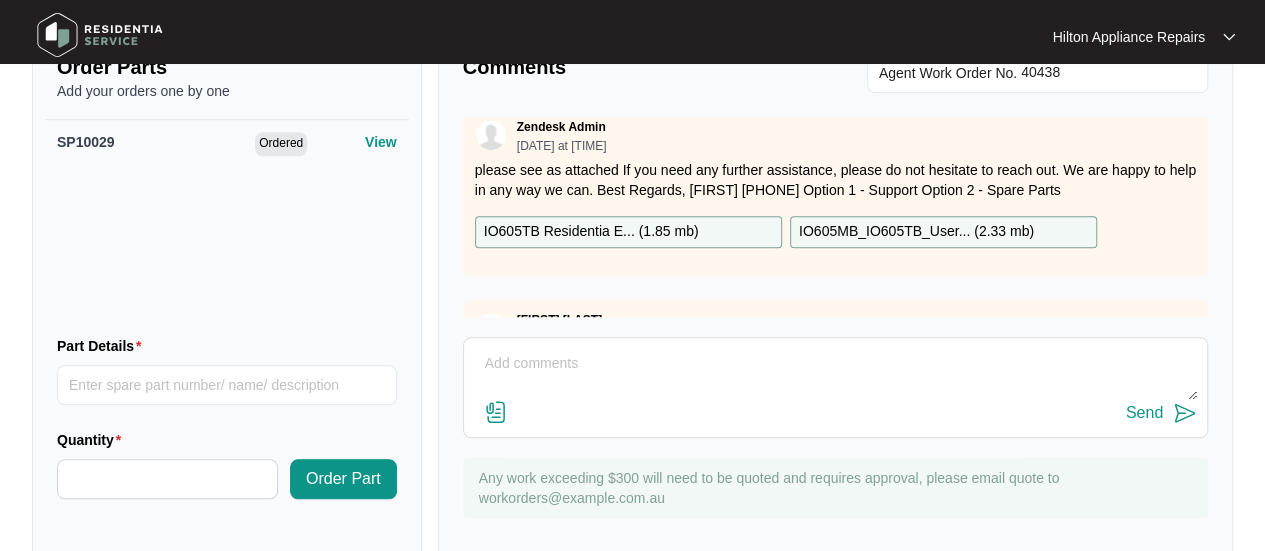 scroll, scrollTop: 0, scrollLeft: 0, axis: both 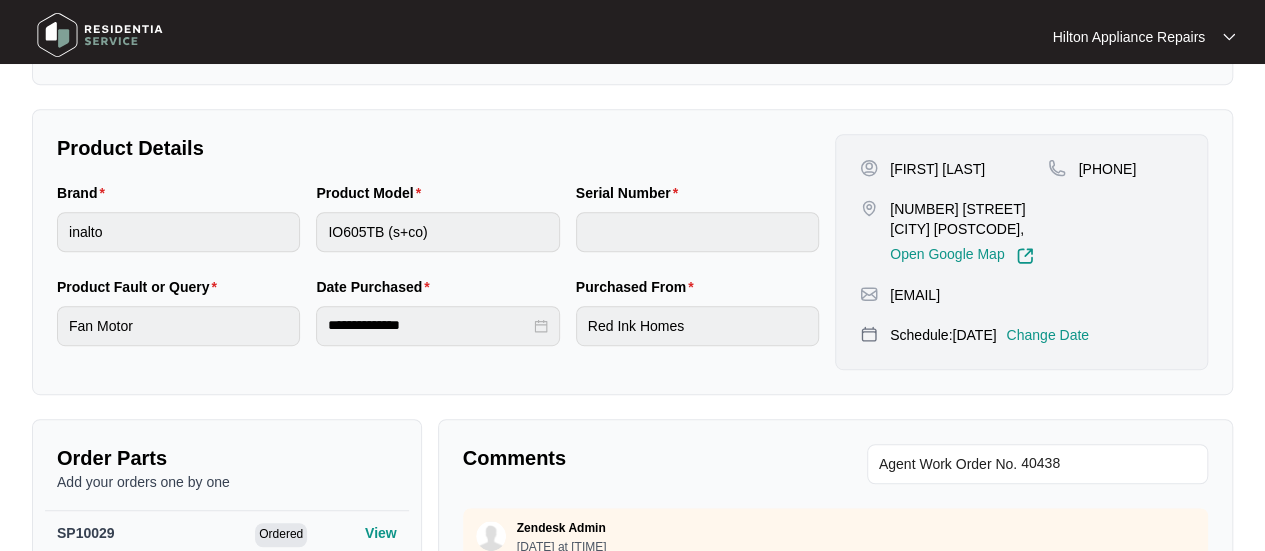 click on "Change Date" at bounding box center [1047, 335] 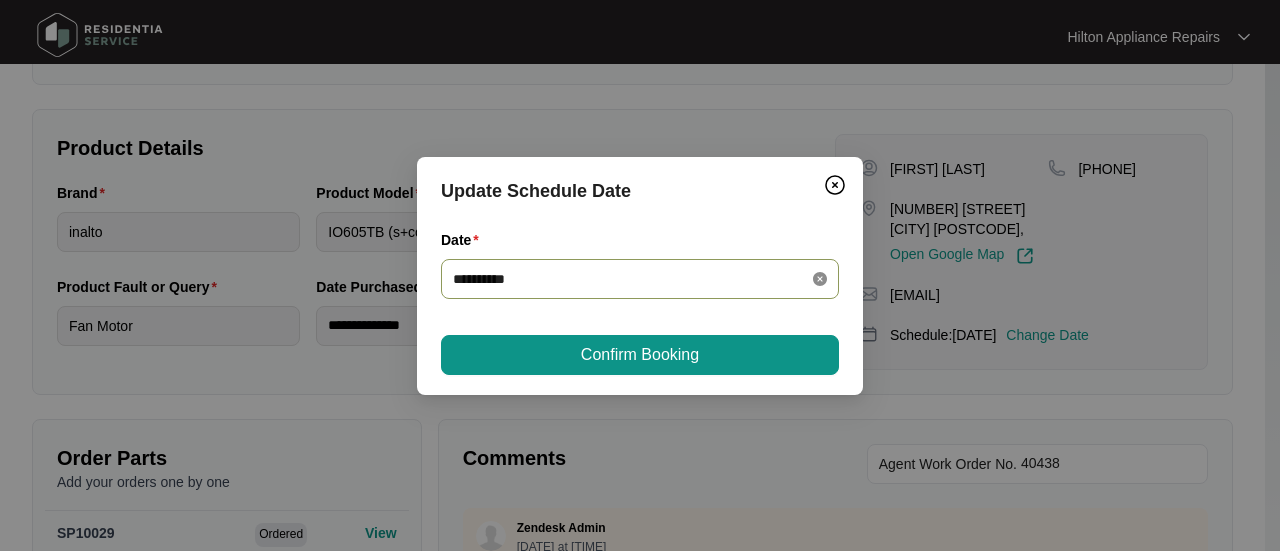 click 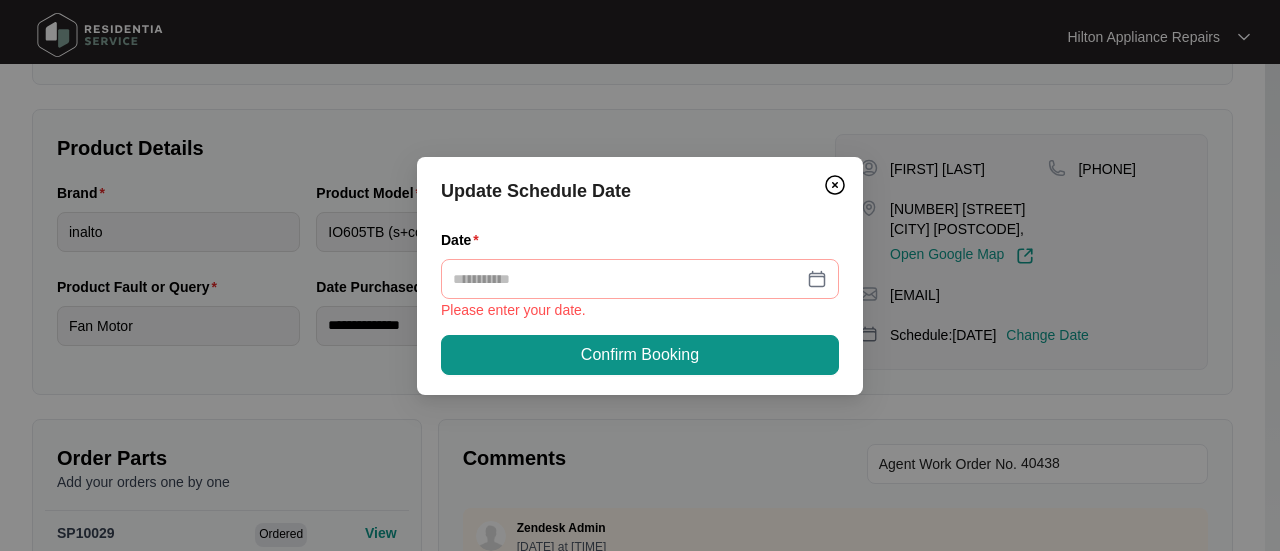 click at bounding box center [640, 279] 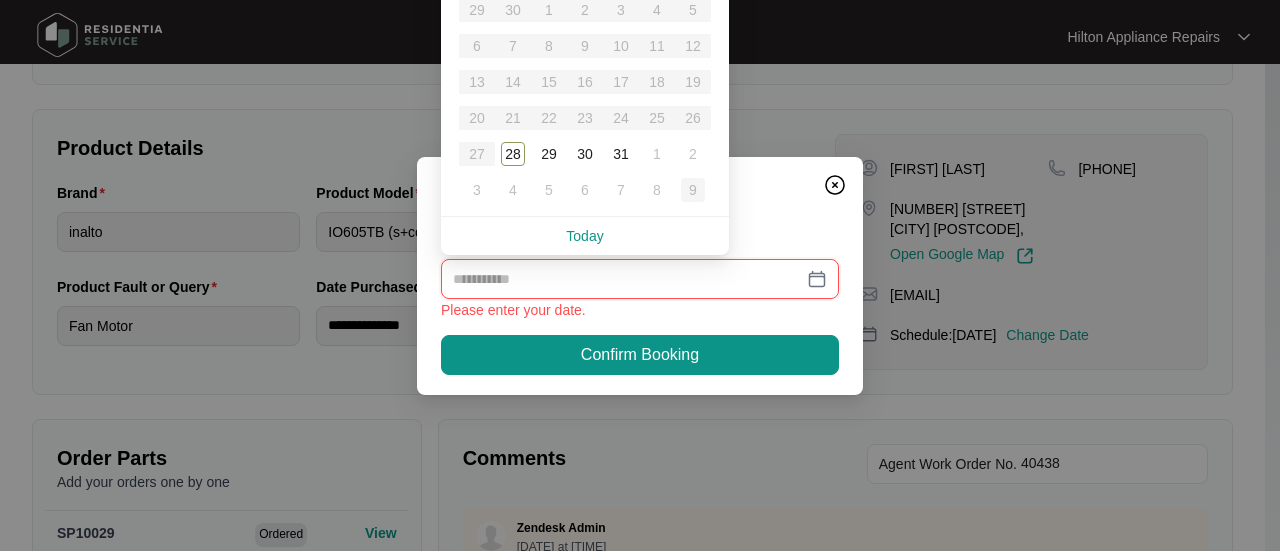 type on "**********" 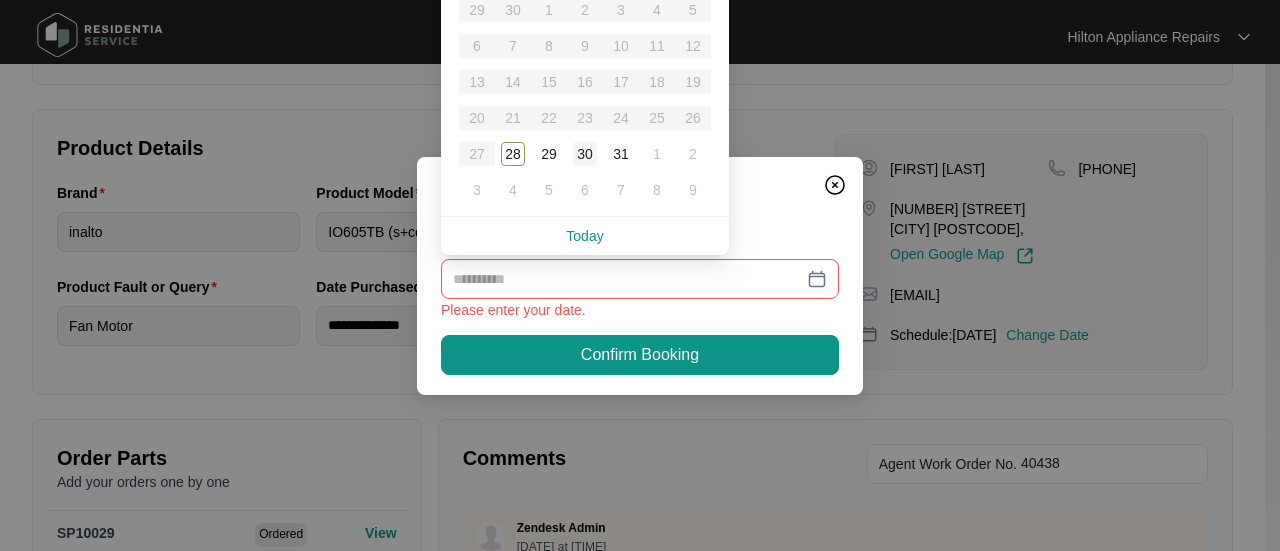 click on "30" at bounding box center [585, 154] 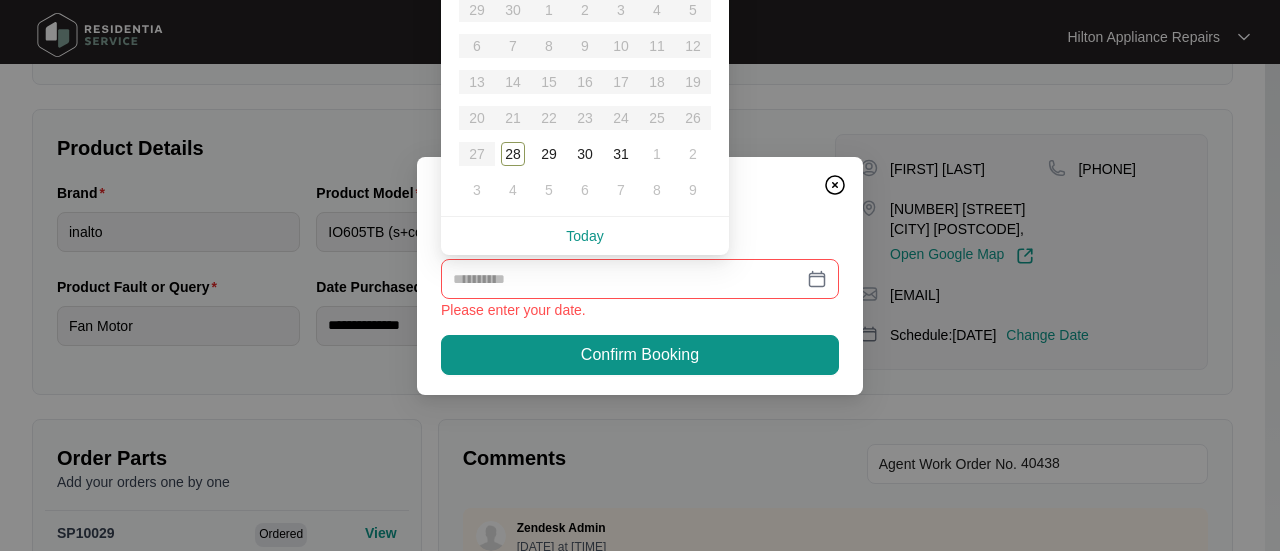 type on "**********" 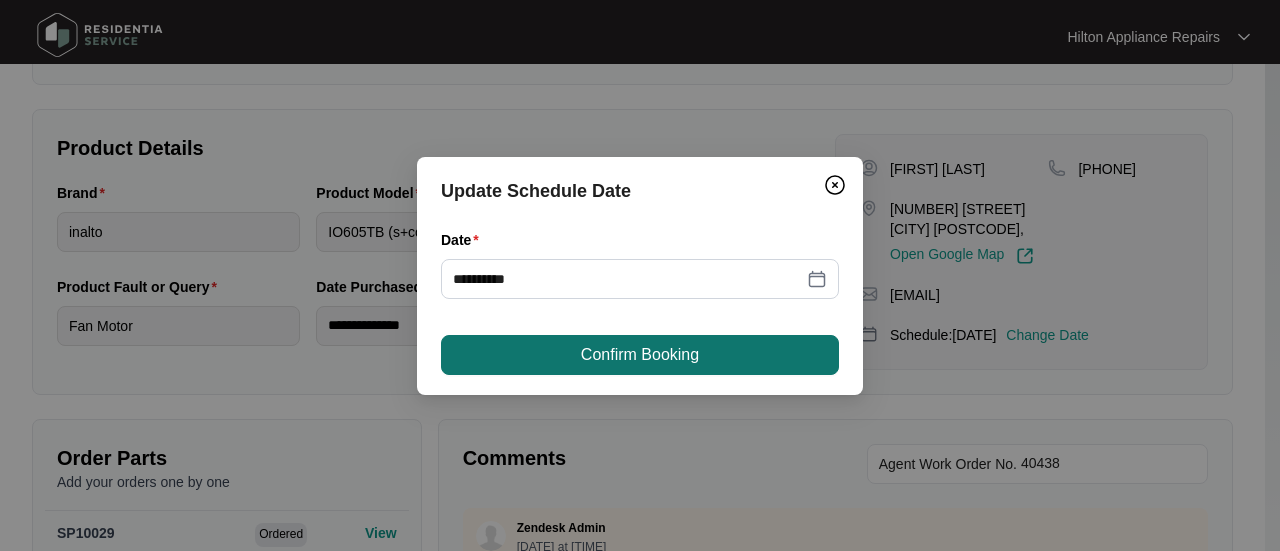 click on "Confirm Booking" at bounding box center [640, 355] 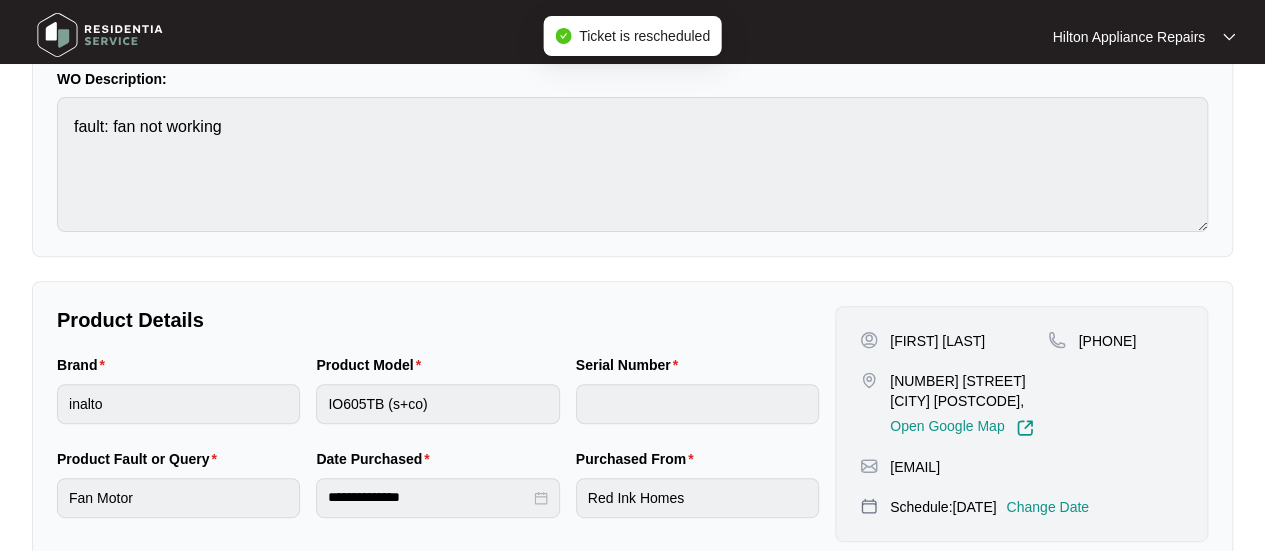 scroll, scrollTop: 0, scrollLeft: 0, axis: both 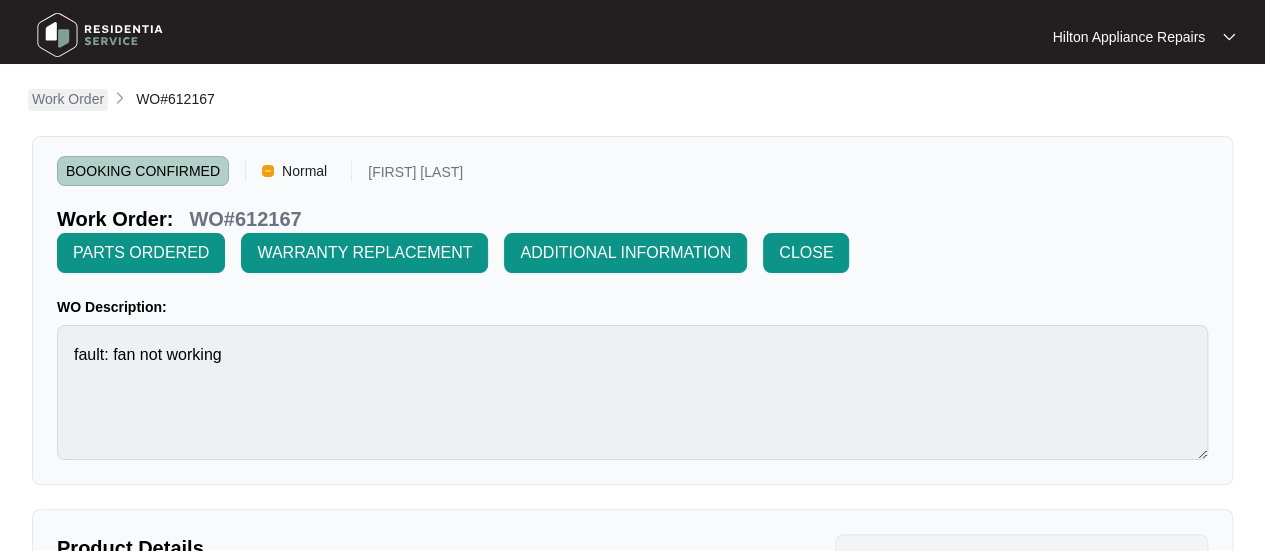 click on "Work Order" at bounding box center [68, 99] 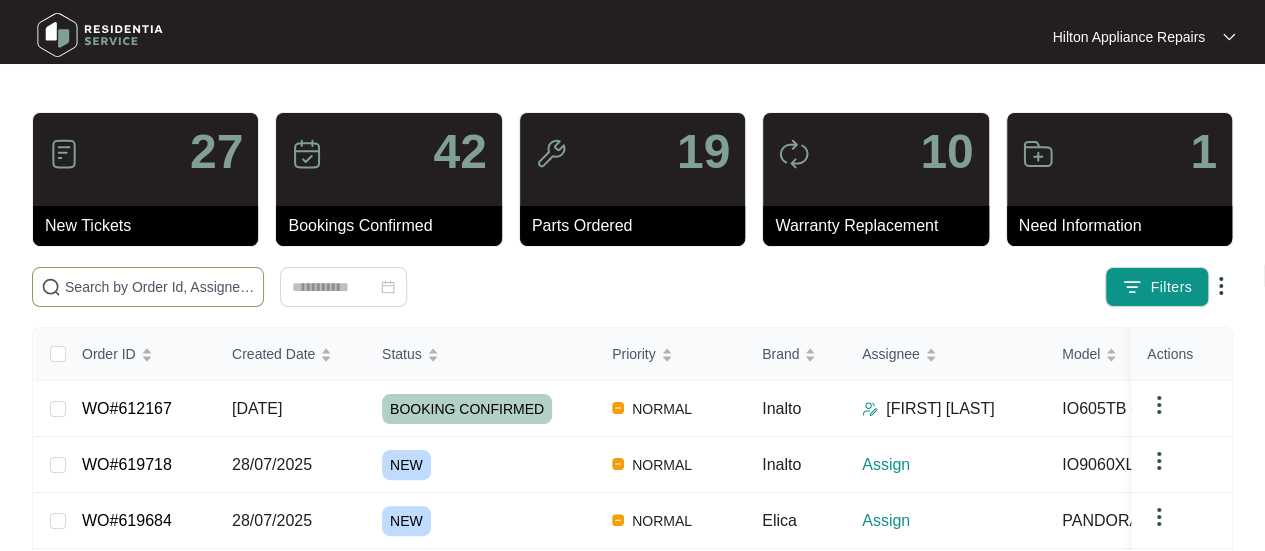 click at bounding box center [160, 287] 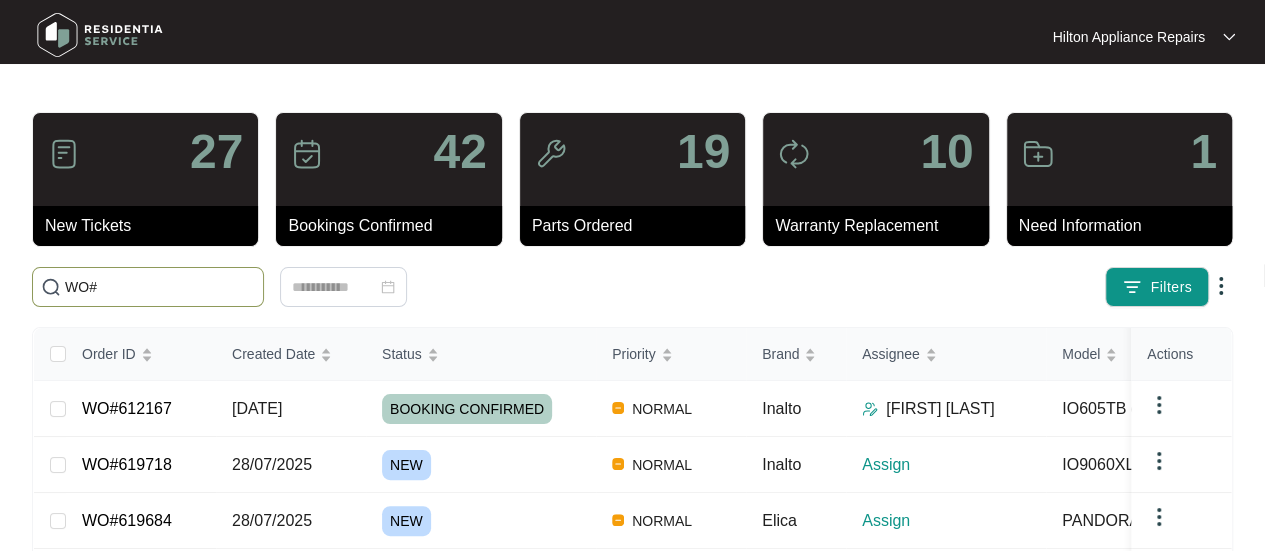 paste on "619605" 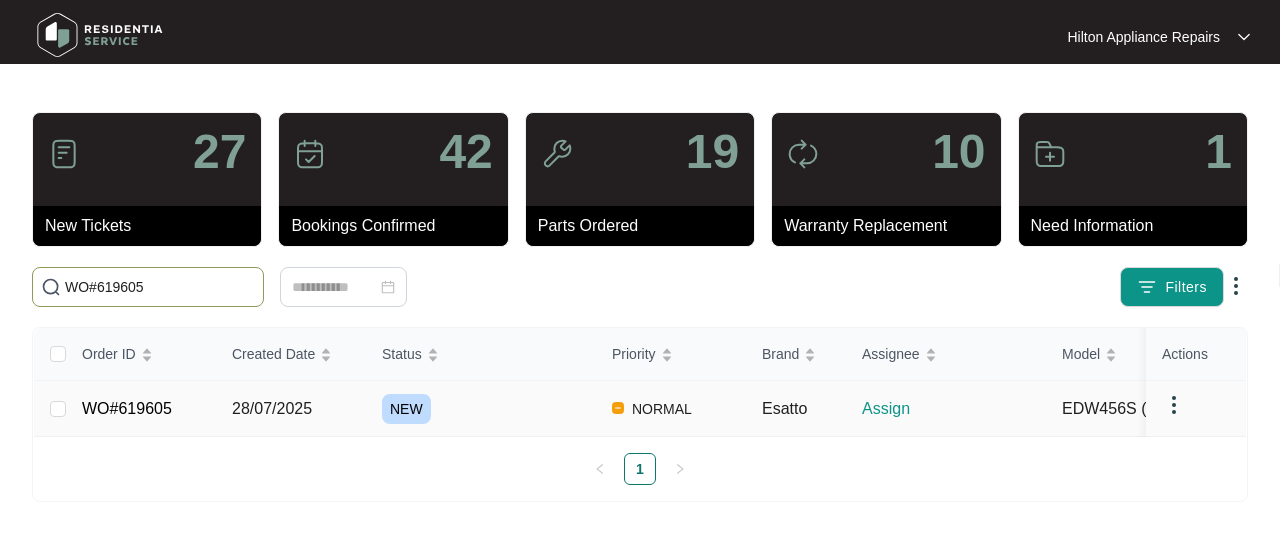 type on "WO#619605" 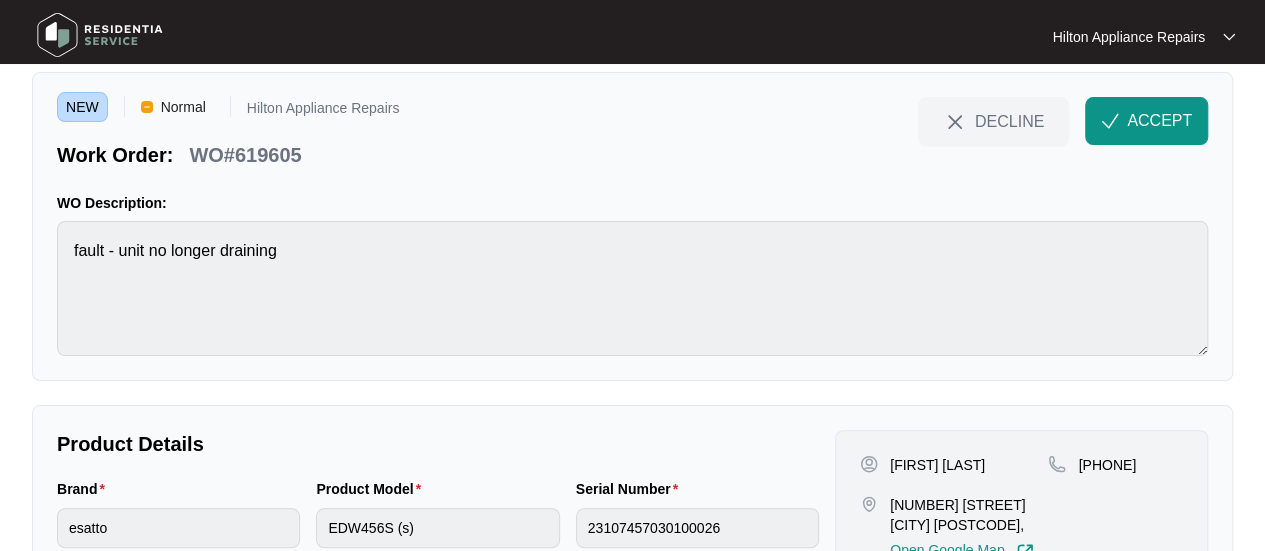 scroll, scrollTop: 33, scrollLeft: 0, axis: vertical 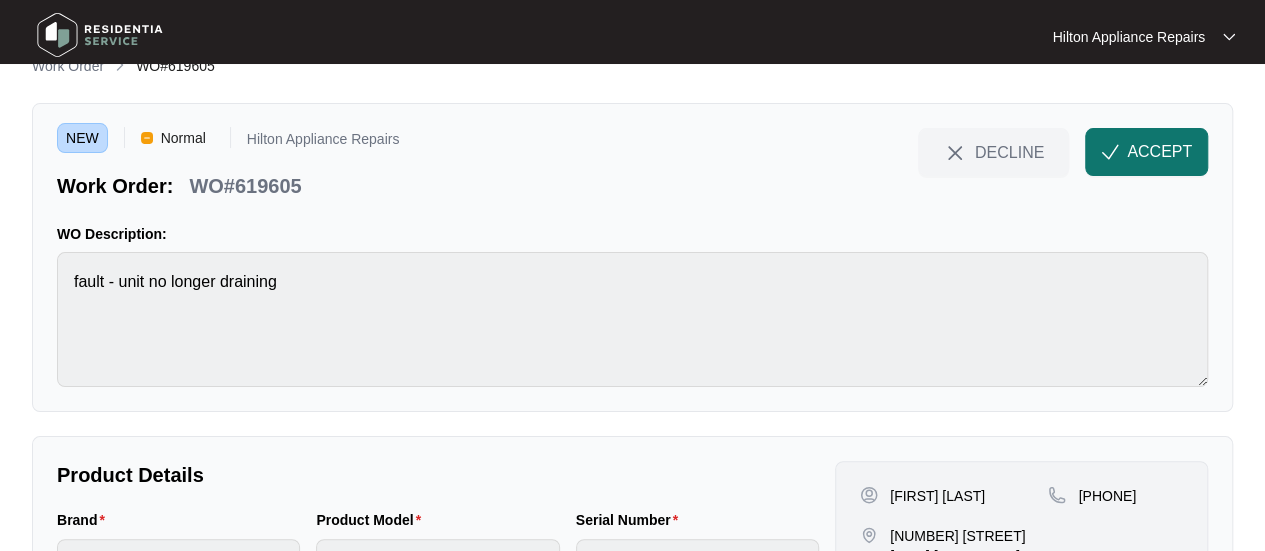 click on "ACCEPT" at bounding box center [1159, 152] 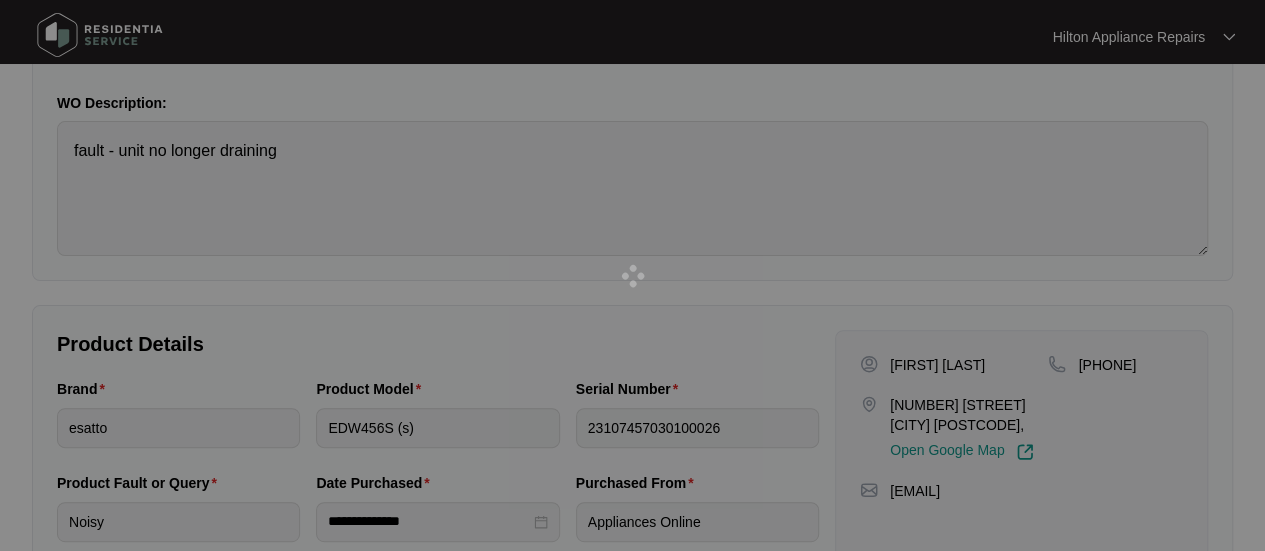scroll, scrollTop: 233, scrollLeft: 0, axis: vertical 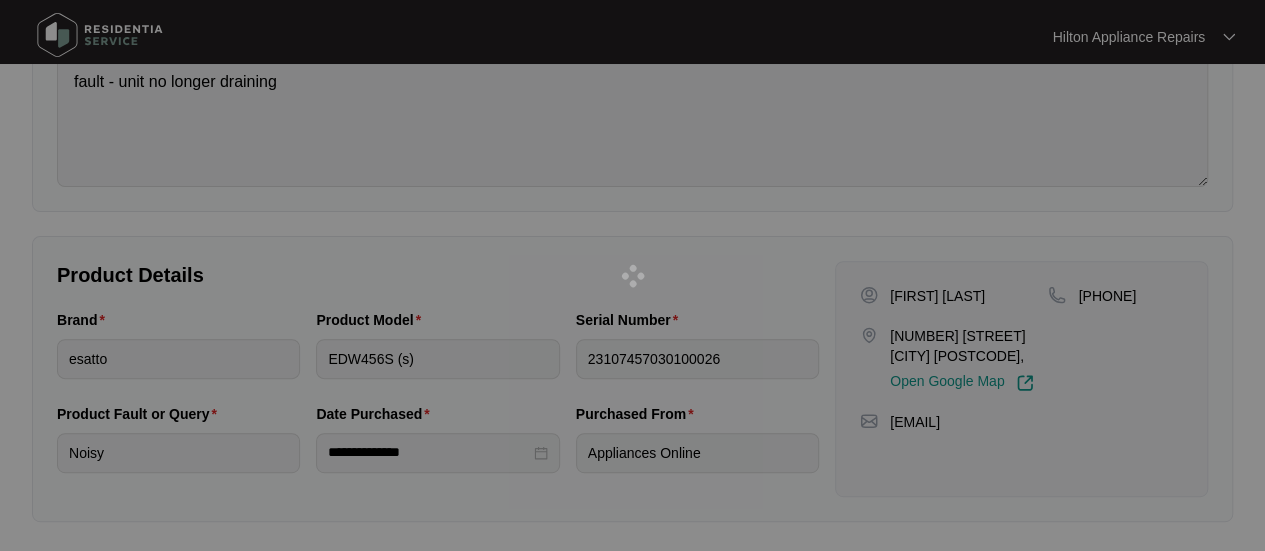 drag, startPoint x: 425, startPoint y: 359, endPoint x: 313, endPoint y: 358, distance: 112.00446 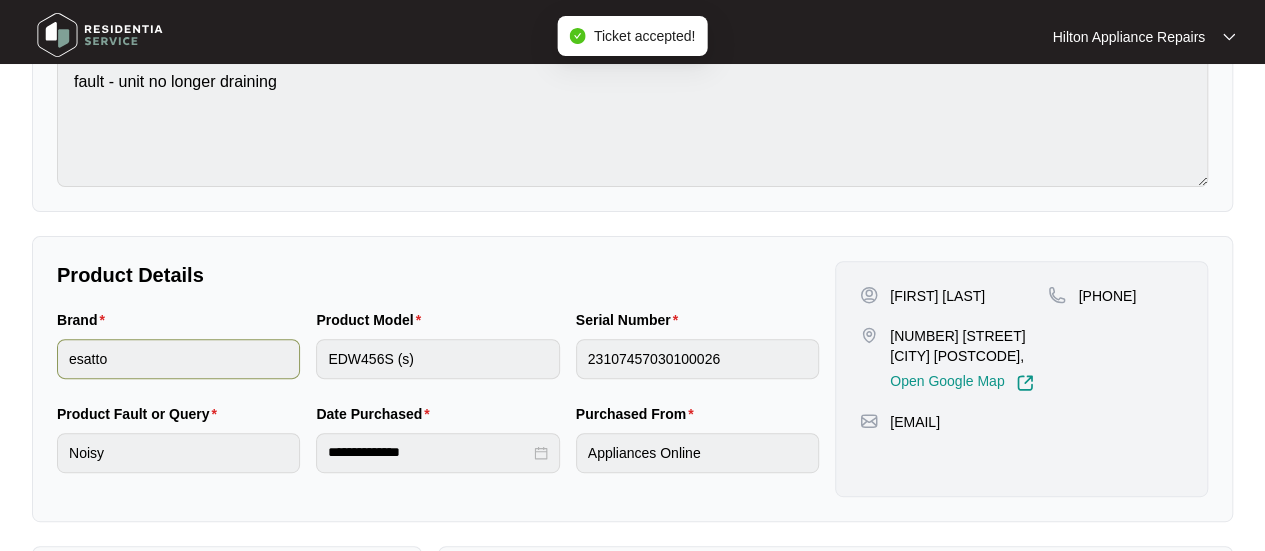 click on "Brand esatto Product Model EDW456S (s) Serial Number 23107457030100026" at bounding box center (438, 356) 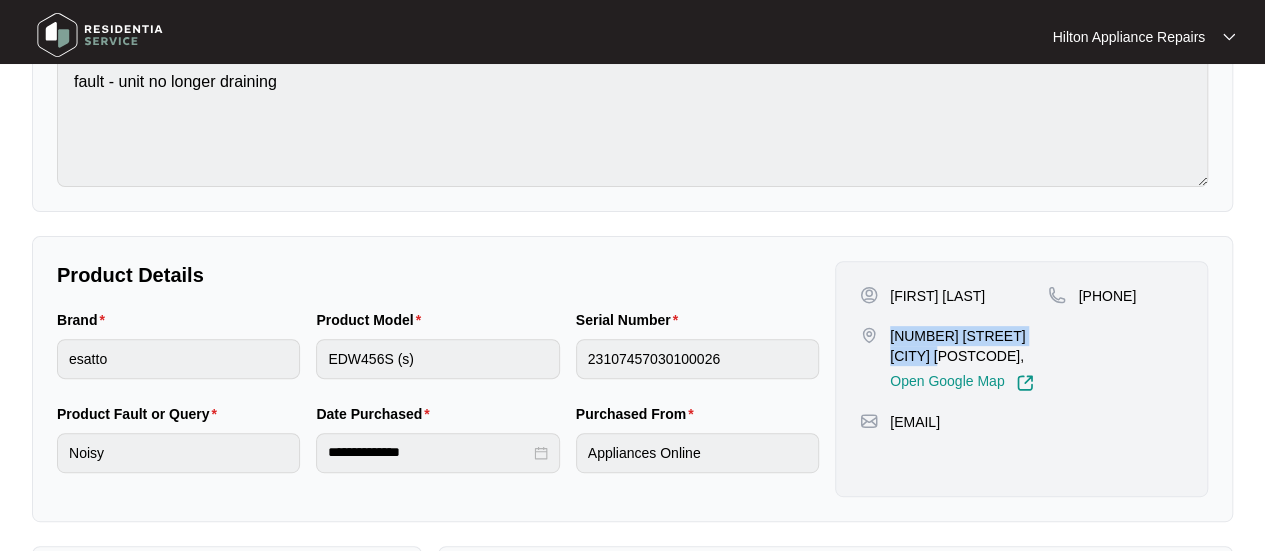 drag, startPoint x: 943, startPoint y: 353, endPoint x: 888, endPoint y: 328, distance: 60.41523 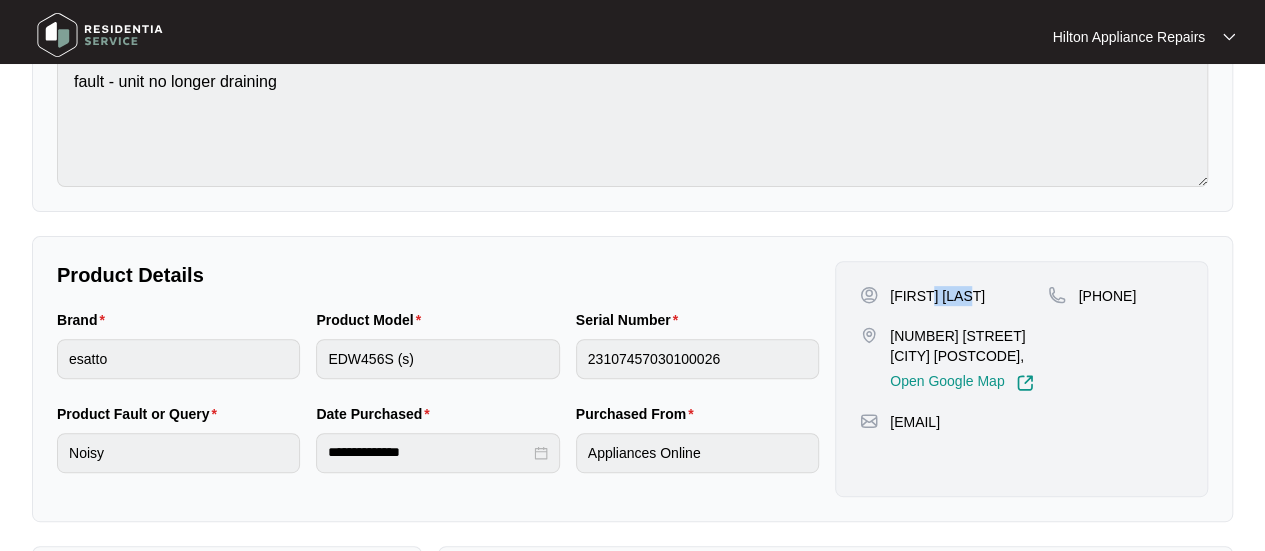drag, startPoint x: 978, startPoint y: 294, endPoint x: 929, endPoint y: 288, distance: 49.365982 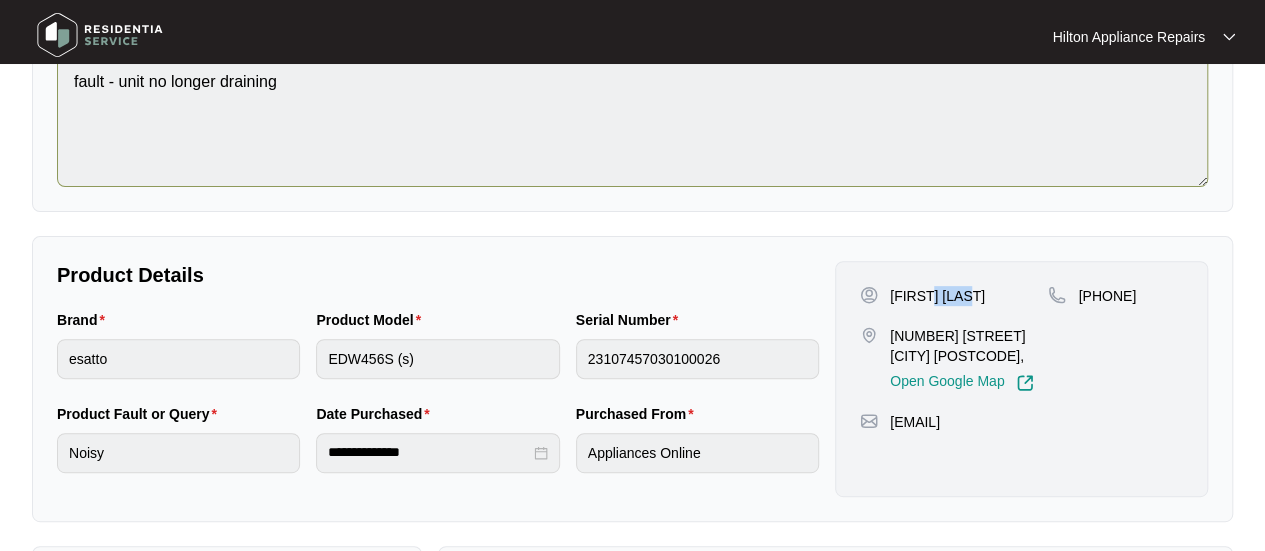 copy on "[NUMBER]" 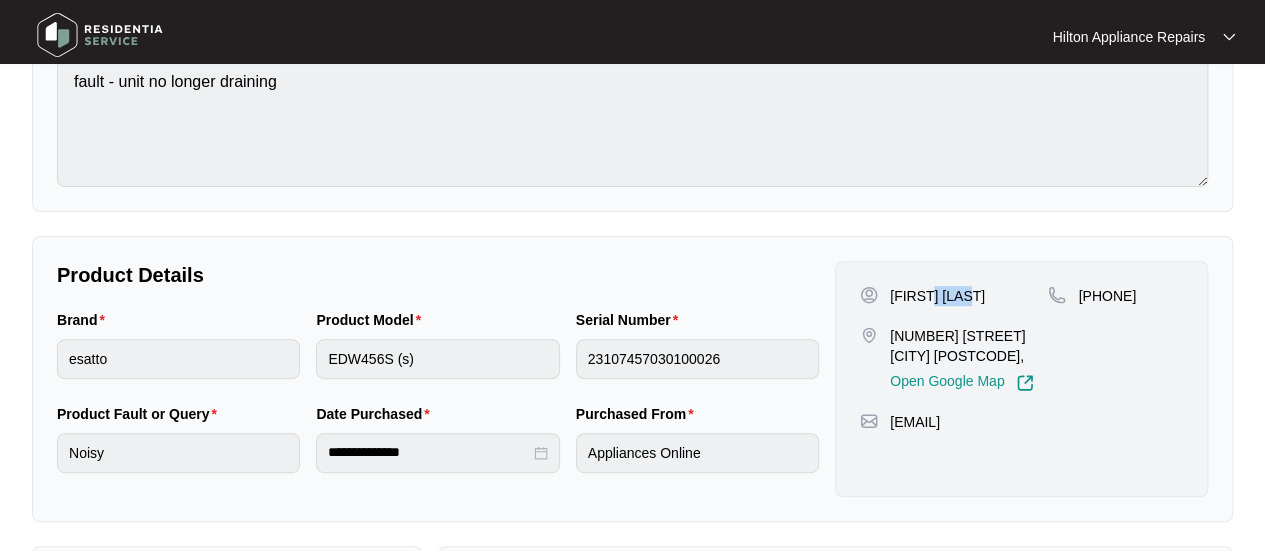drag, startPoint x: 1033, startPoint y: 416, endPoint x: 892, endPoint y: 422, distance: 141.12761 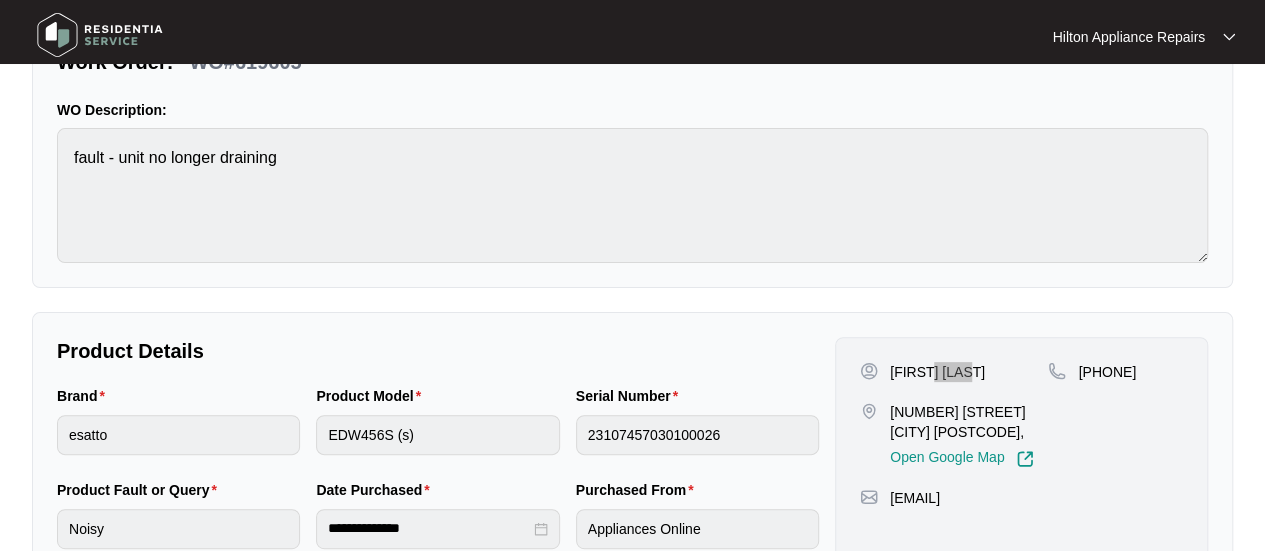 scroll, scrollTop: 0, scrollLeft: 0, axis: both 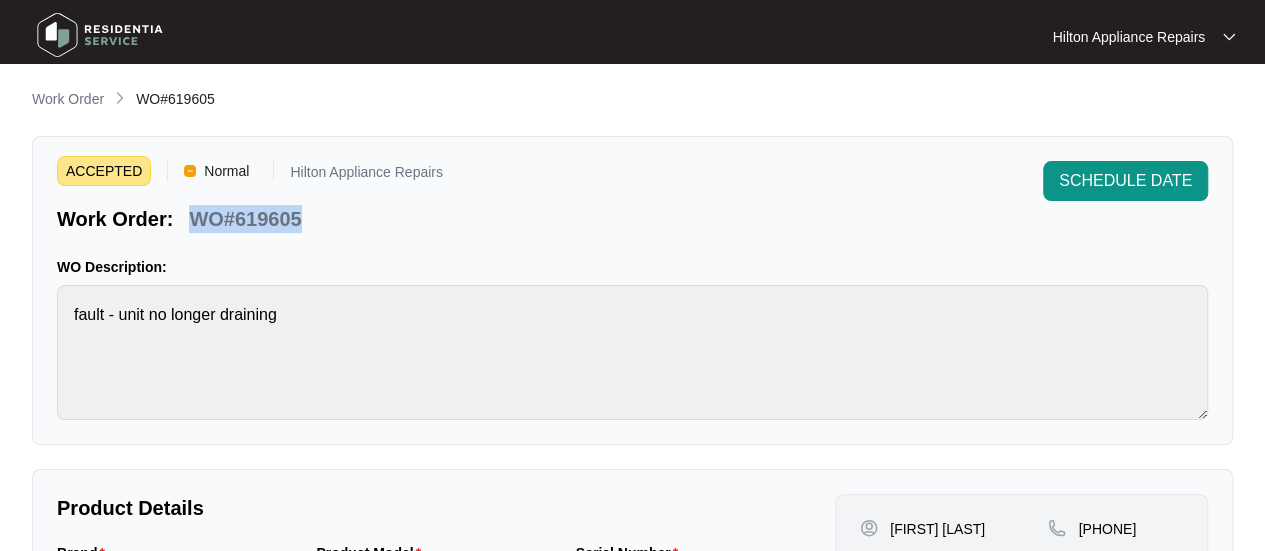 drag, startPoint x: 307, startPoint y: 226, endPoint x: 190, endPoint y: 218, distance: 117.273186 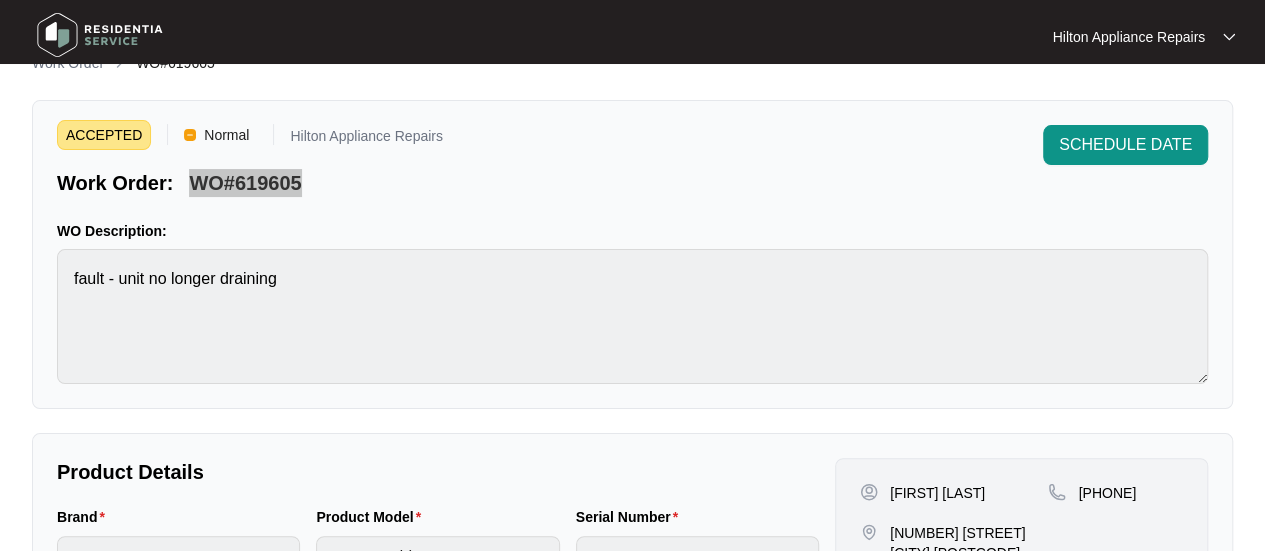 scroll, scrollTop: 200, scrollLeft: 0, axis: vertical 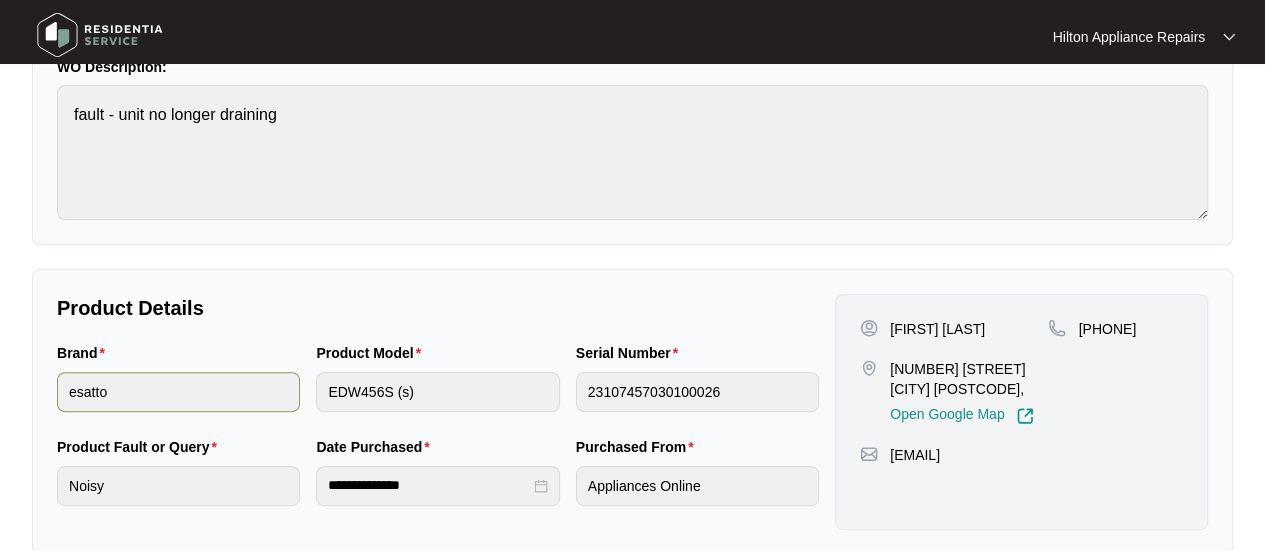 click on "Brand esatto Product Model EDW456S (s) Serial Number 23107457030100026" at bounding box center (438, 389) 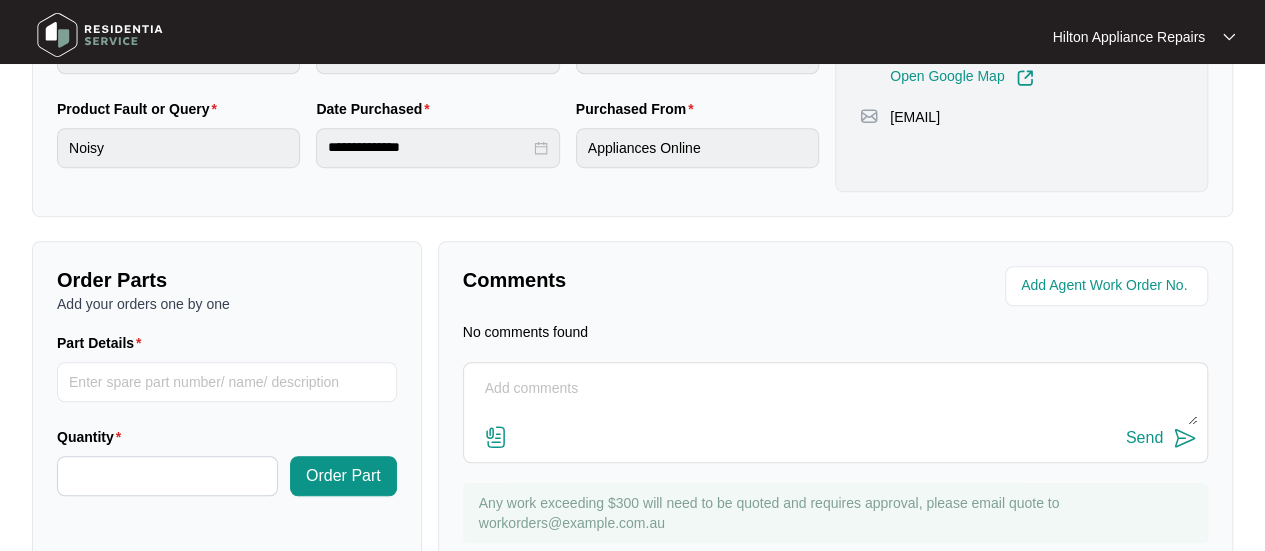 scroll, scrollTop: 603, scrollLeft: 0, axis: vertical 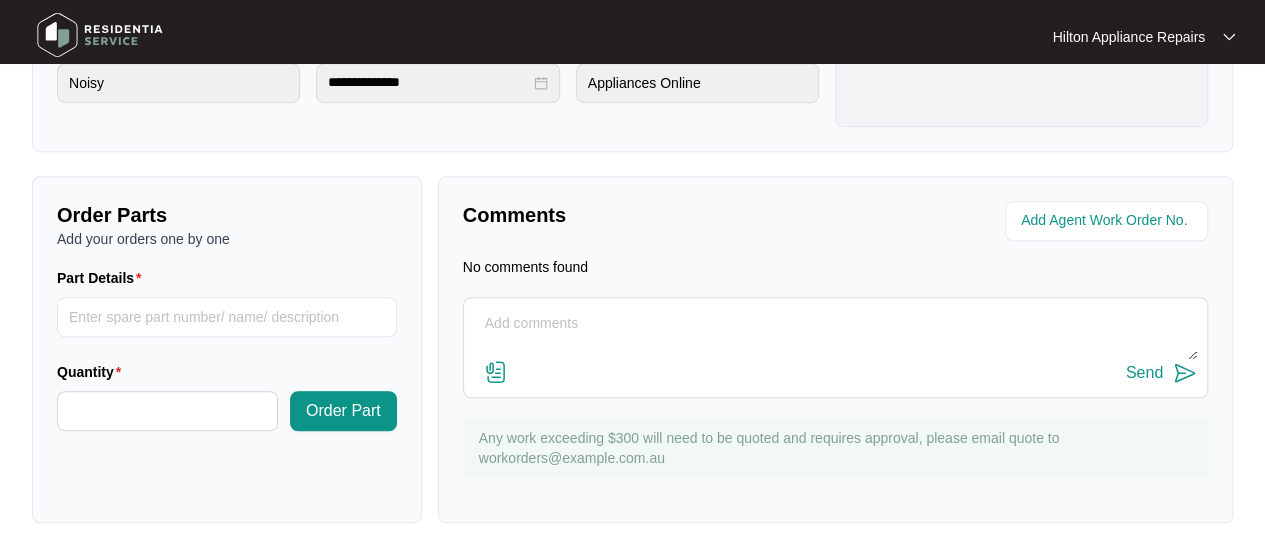 click at bounding box center [835, 334] 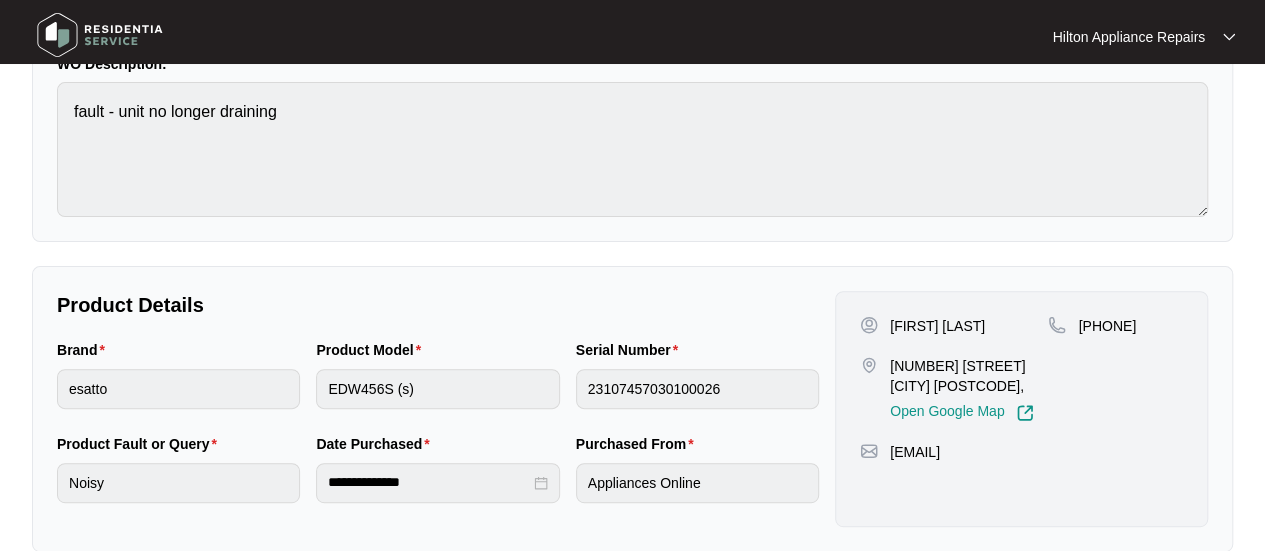 scroll, scrollTop: 400, scrollLeft: 0, axis: vertical 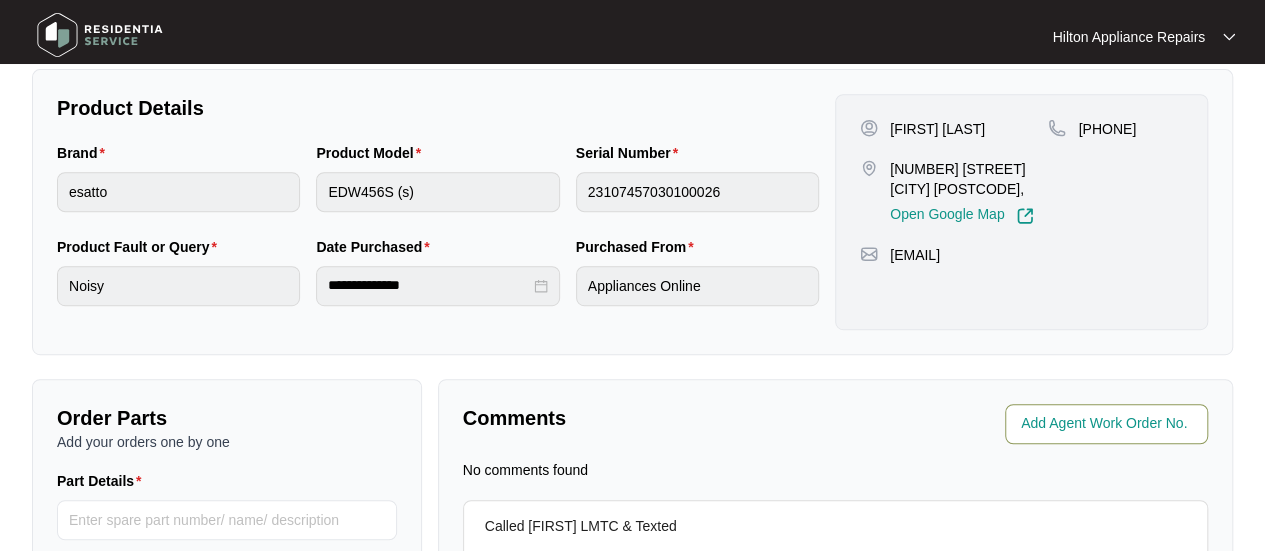 type on "Called [FIRST] LMTC & Texted" 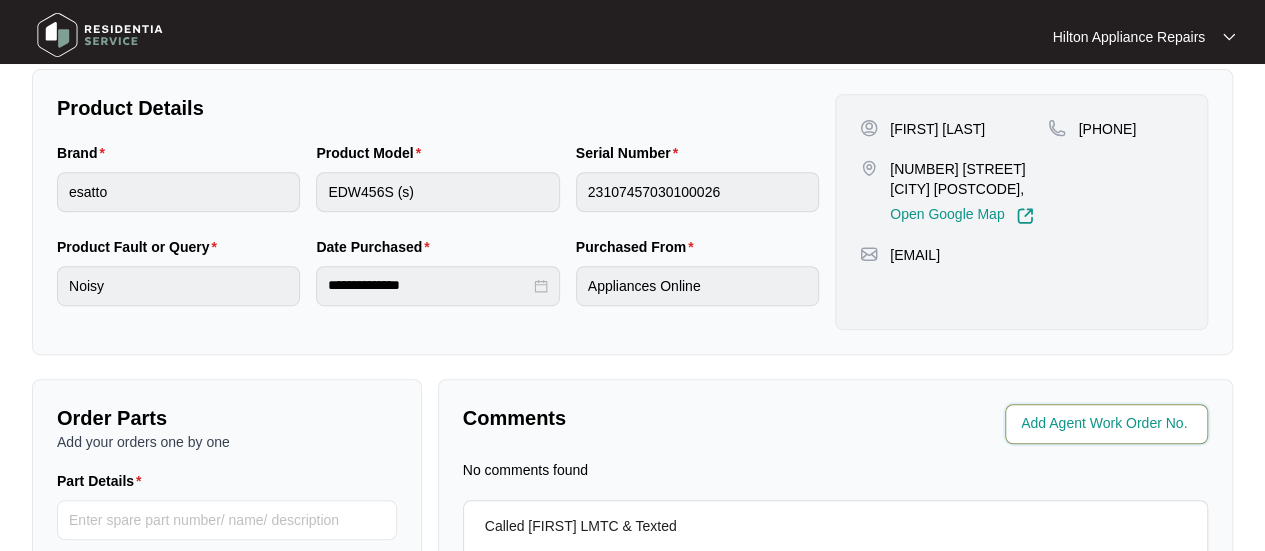 click at bounding box center [1108, 424] 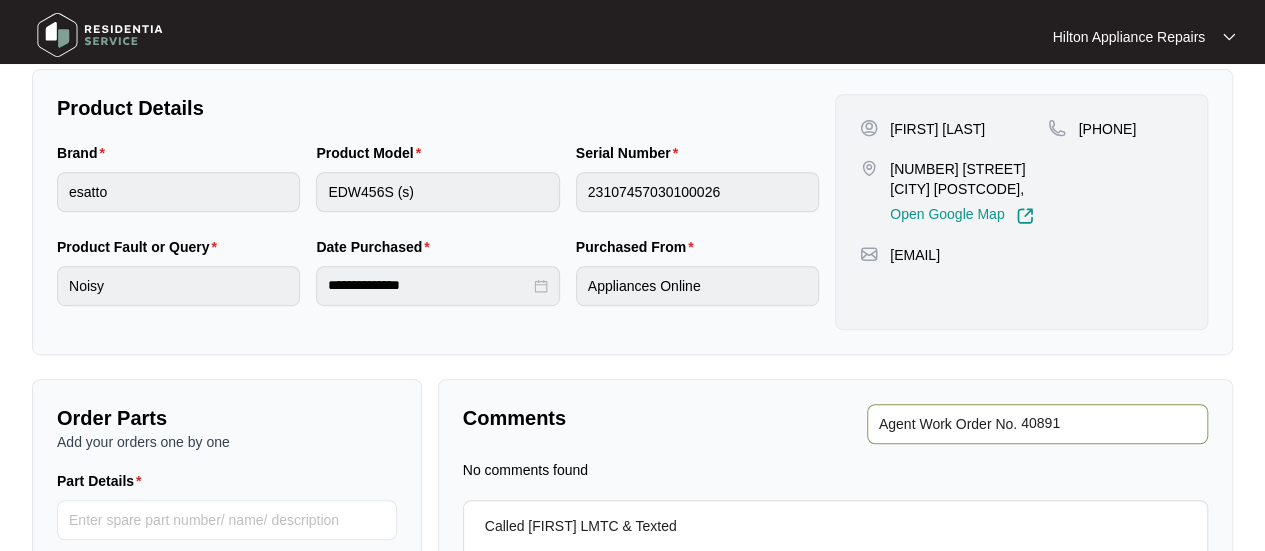type on "40891" 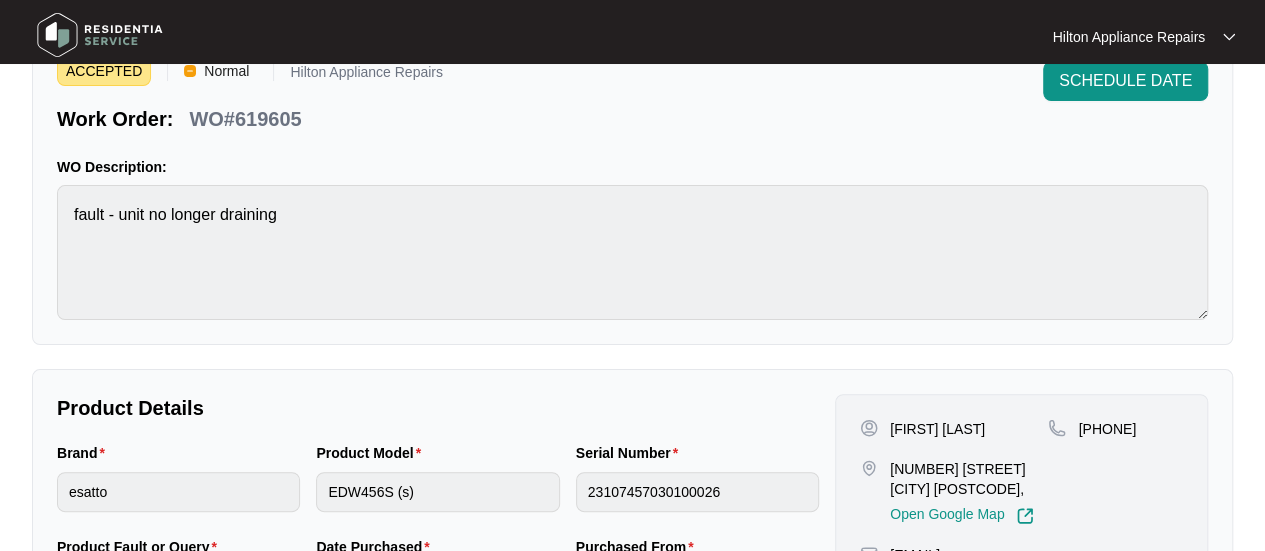 scroll, scrollTop: 0, scrollLeft: 0, axis: both 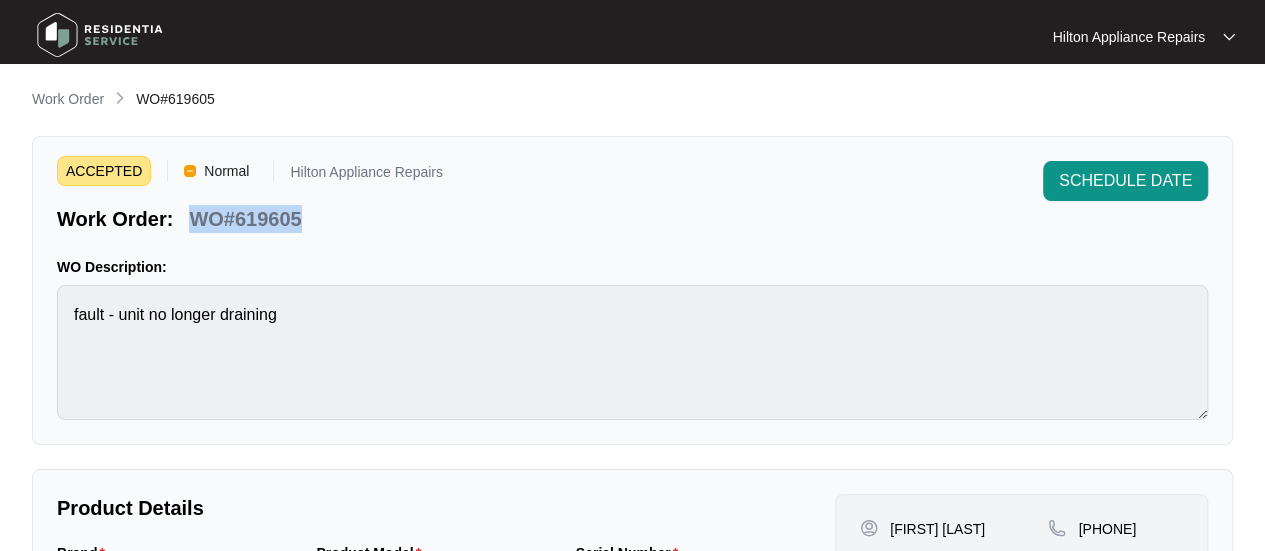drag, startPoint x: 315, startPoint y: 223, endPoint x: 184, endPoint y: 219, distance: 131.06105 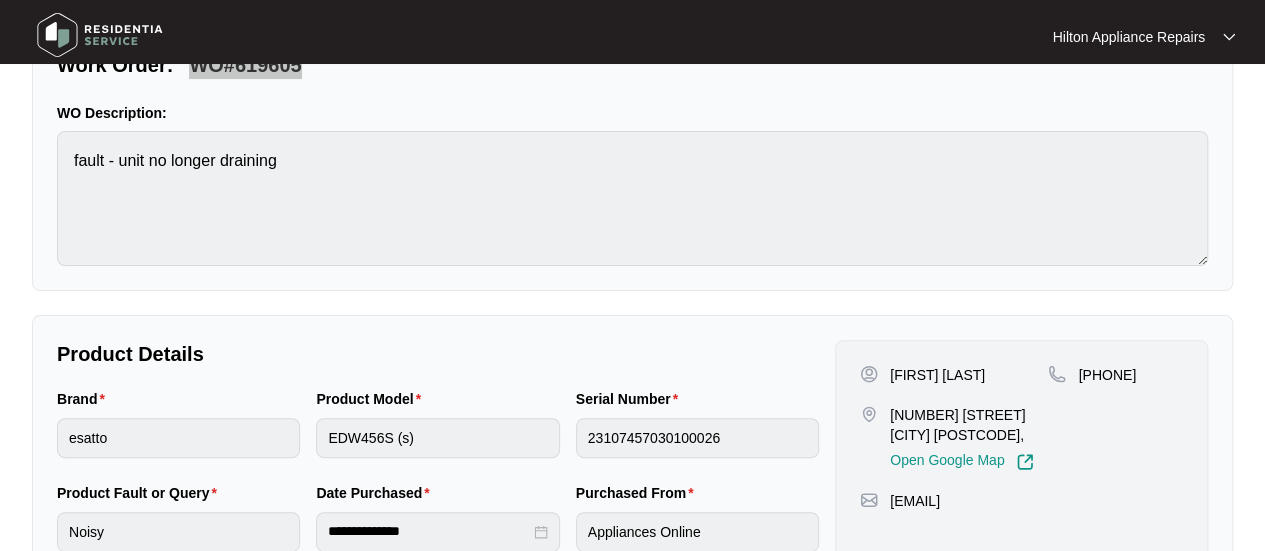 scroll, scrollTop: 0, scrollLeft: 0, axis: both 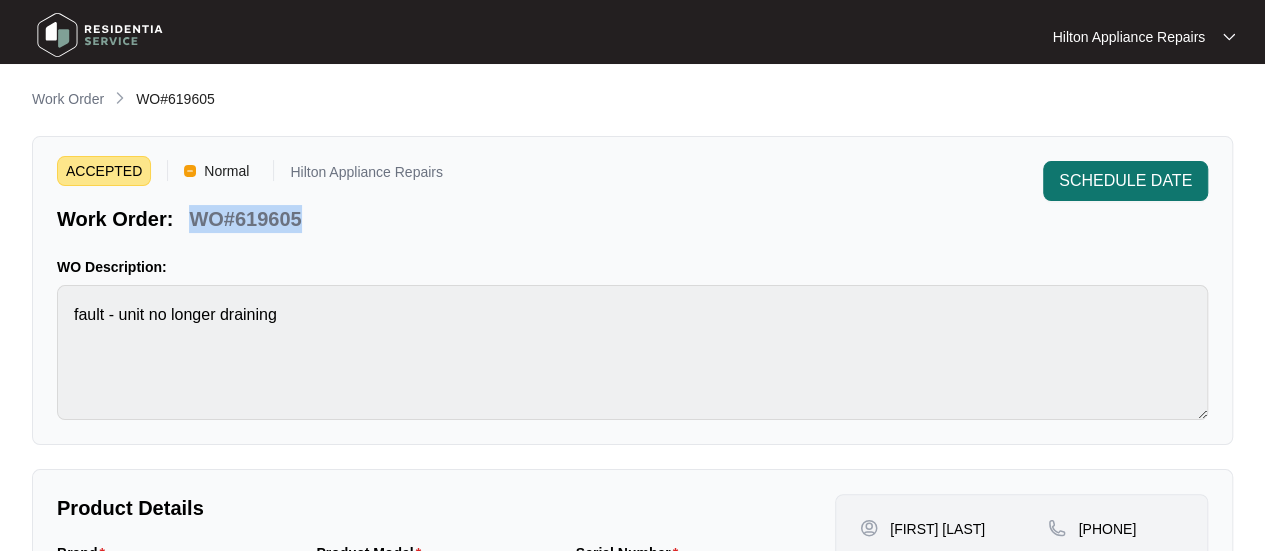 click on "SCHEDULE DATE" at bounding box center [1125, 181] 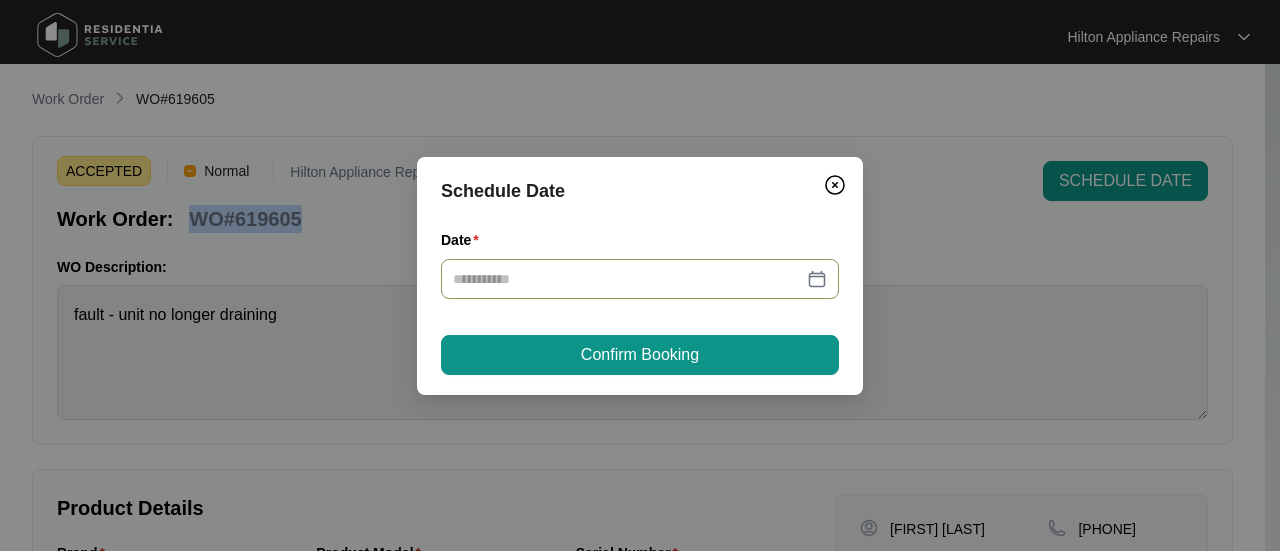 click at bounding box center [640, 279] 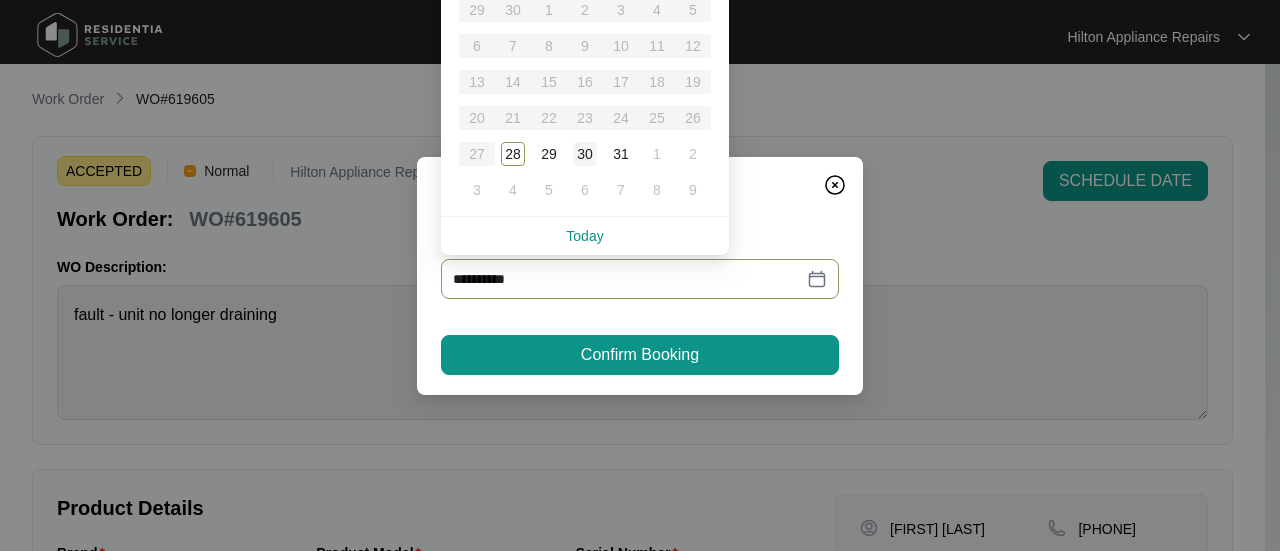 type on "**********" 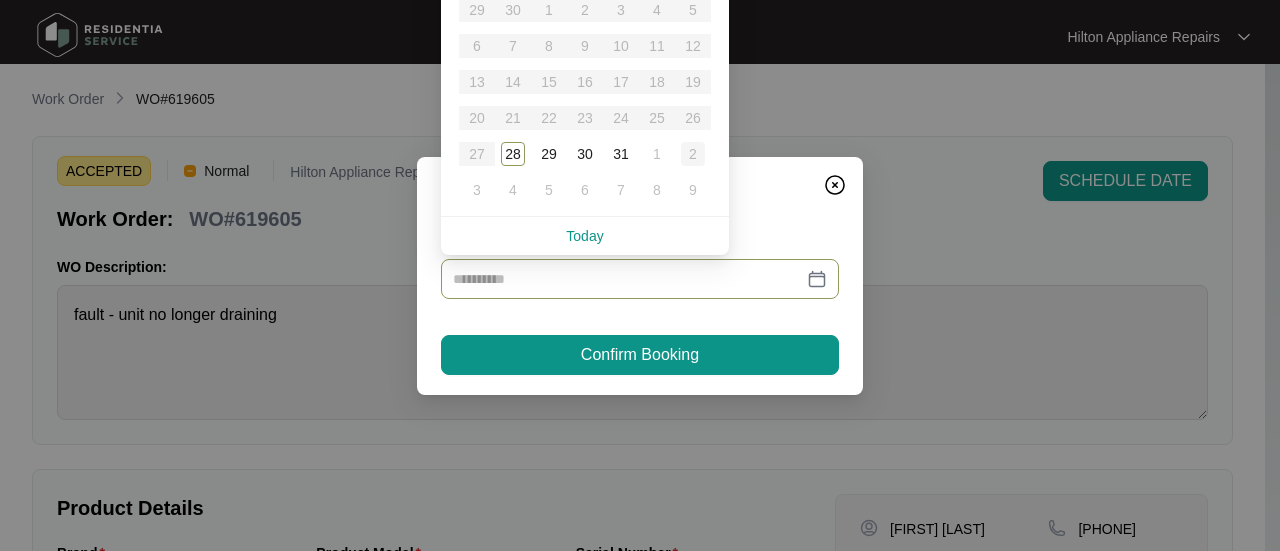 click on "2" at bounding box center (693, 154) 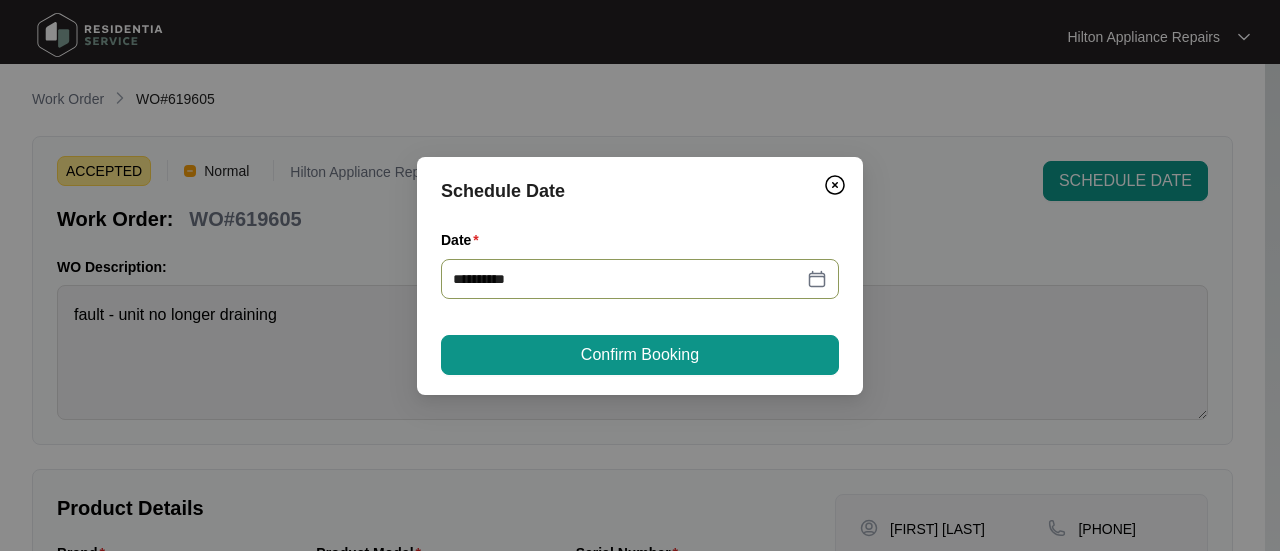 type on "**********" 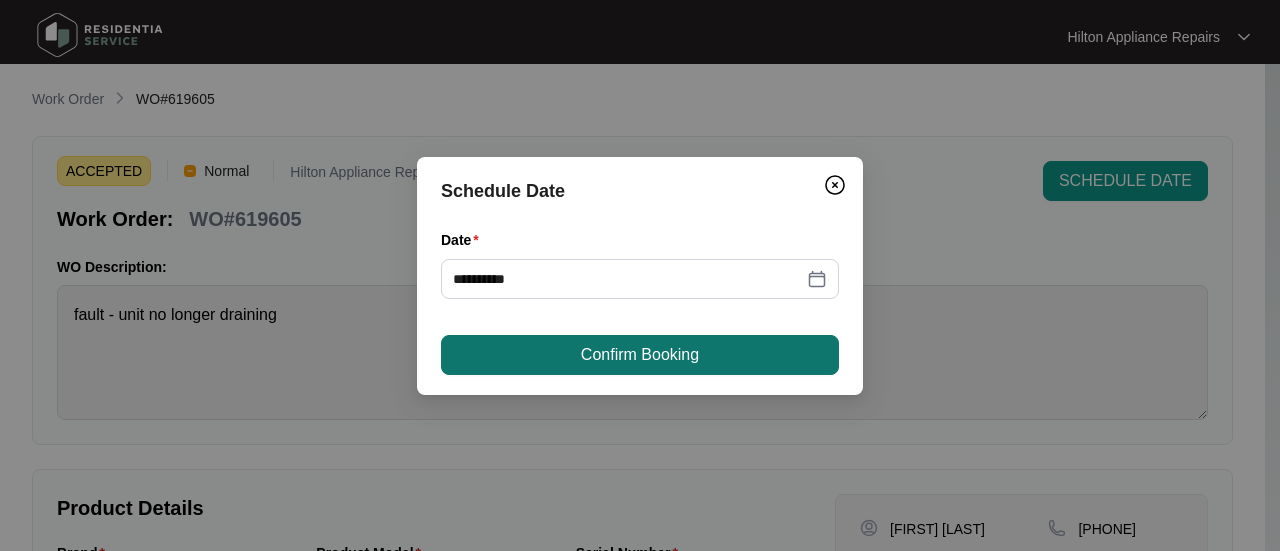 click on "Confirm Booking" at bounding box center (640, 355) 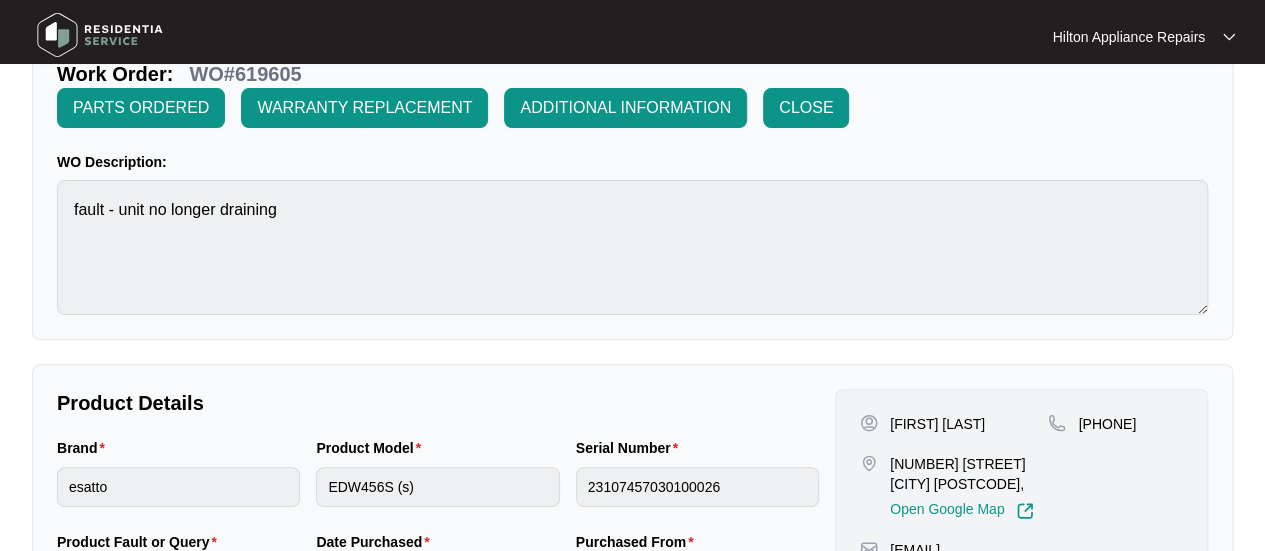 scroll, scrollTop: 0, scrollLeft: 0, axis: both 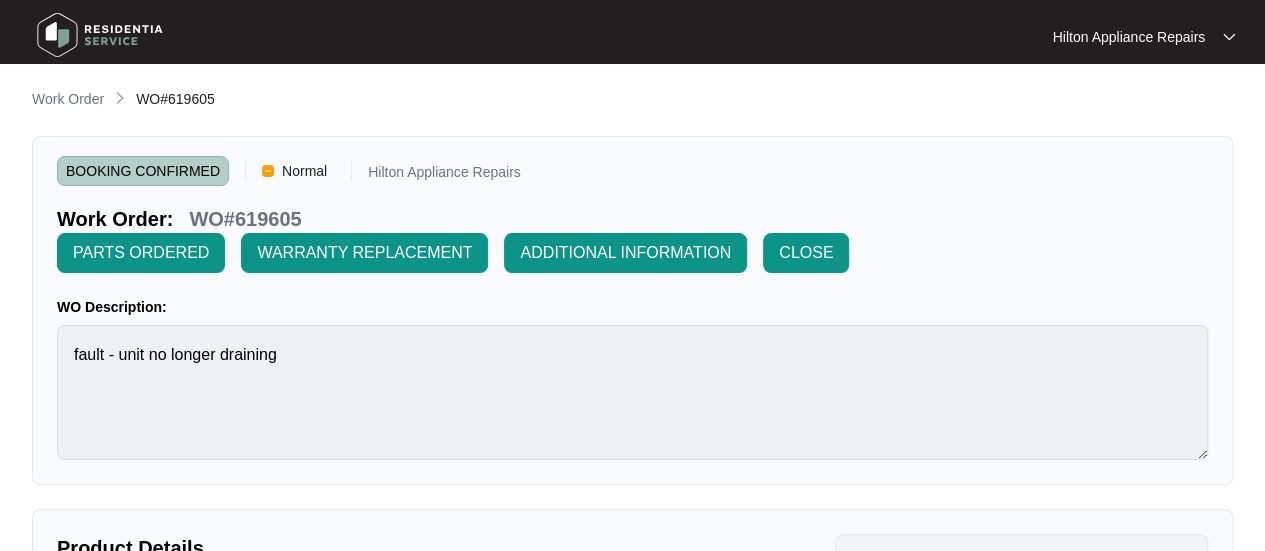click on "Work Order" at bounding box center [68, 99] 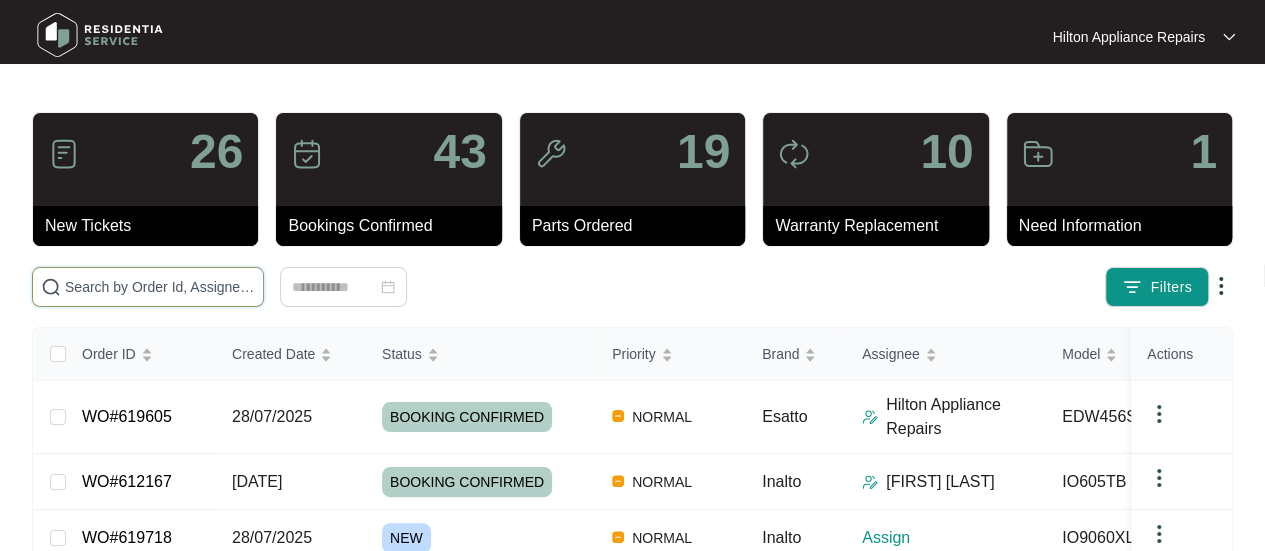 click at bounding box center (148, 287) 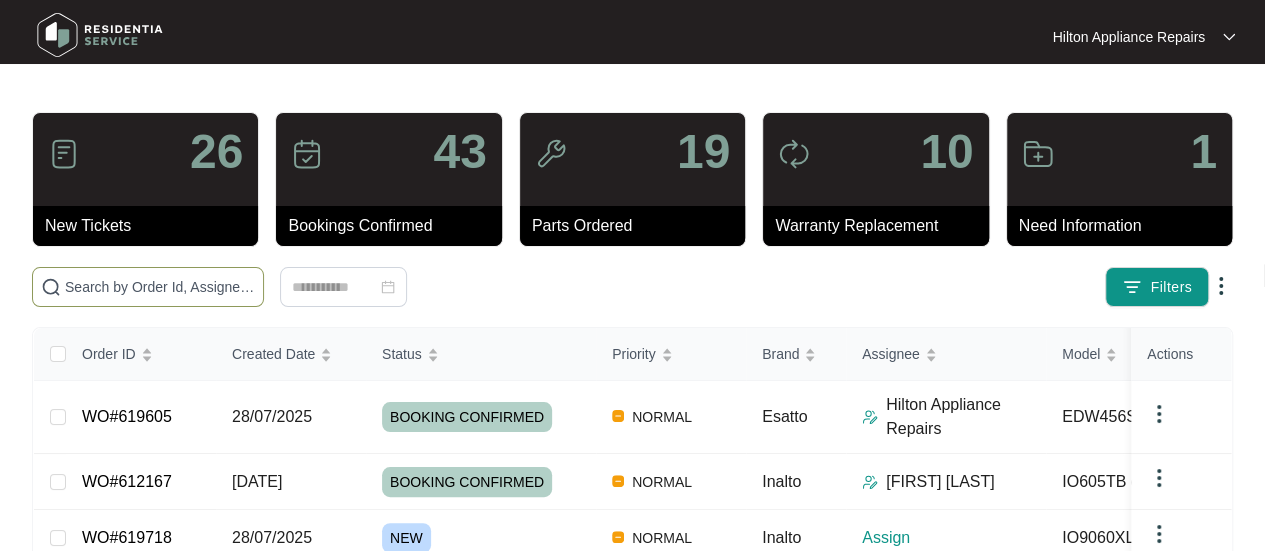 paste on "WO#619605" 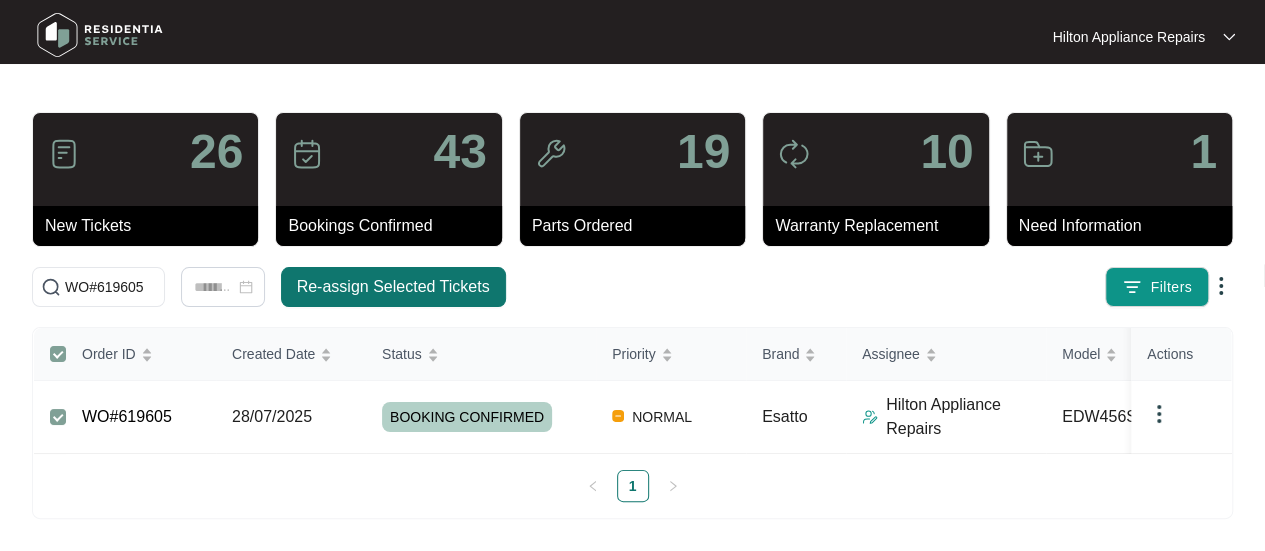 click on "Re-assign Selected Tickets" at bounding box center [393, 287] 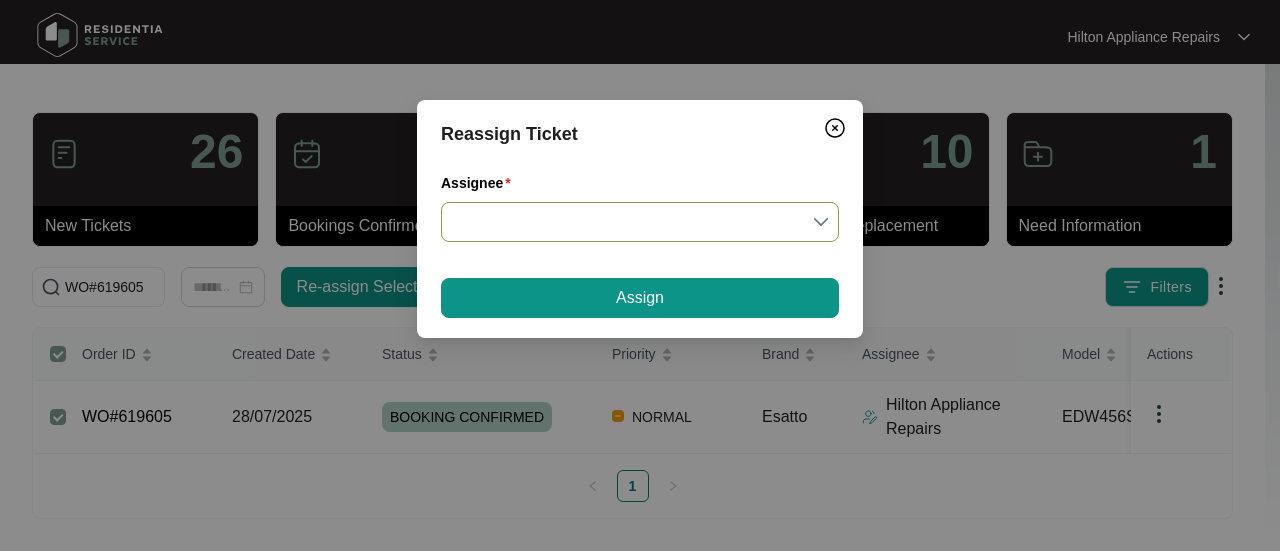 click on "Assignee" at bounding box center [640, 222] 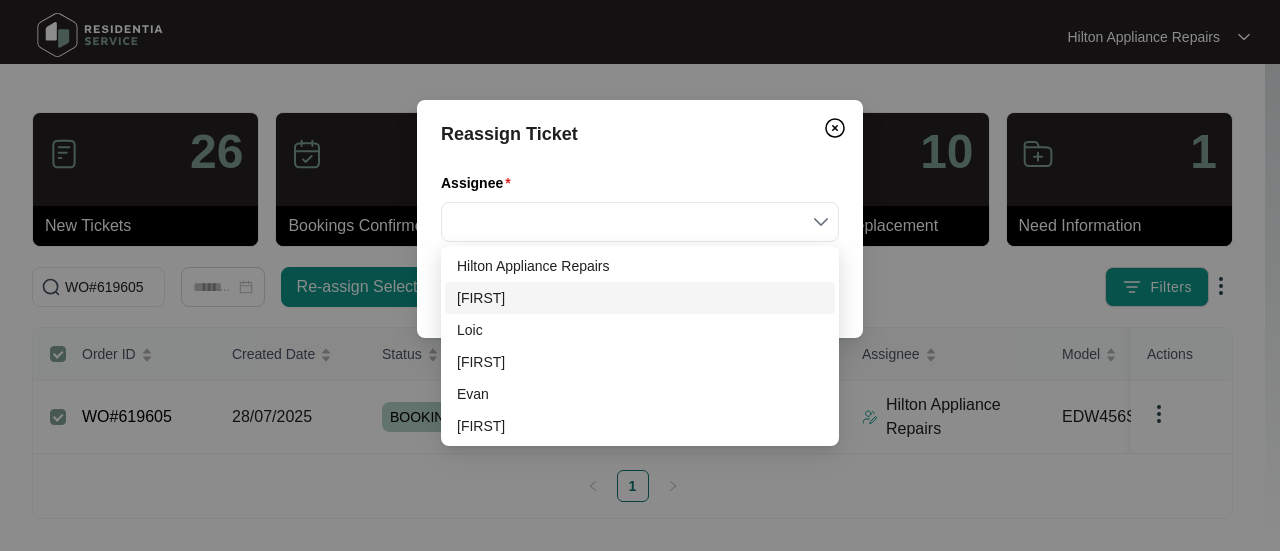 click on "[FIRST]" at bounding box center [640, 298] 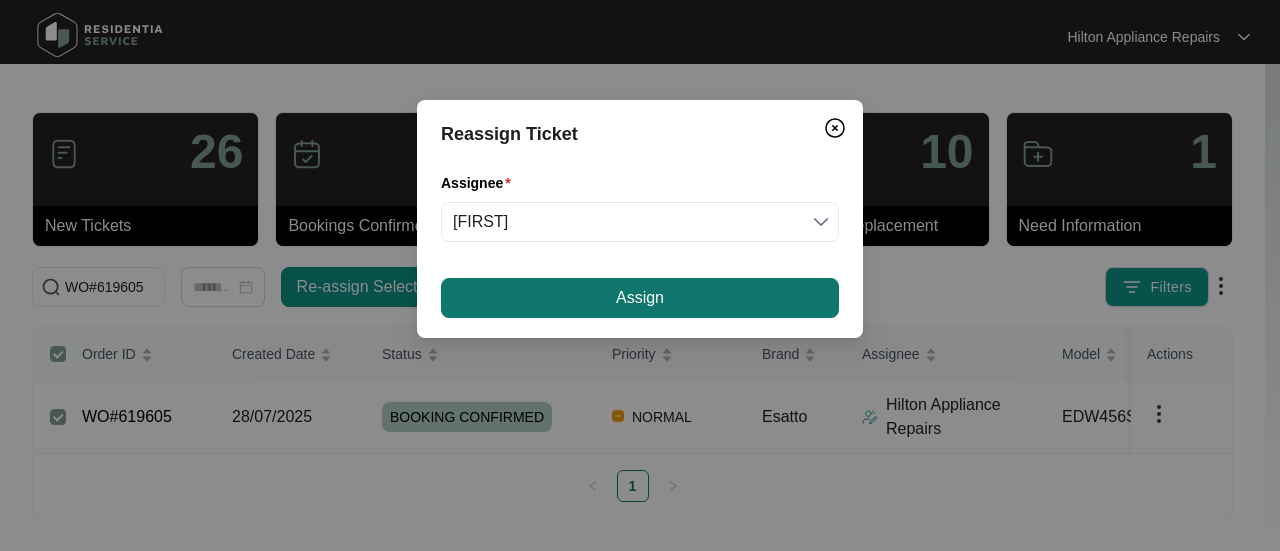 click on "Assign" at bounding box center (640, 298) 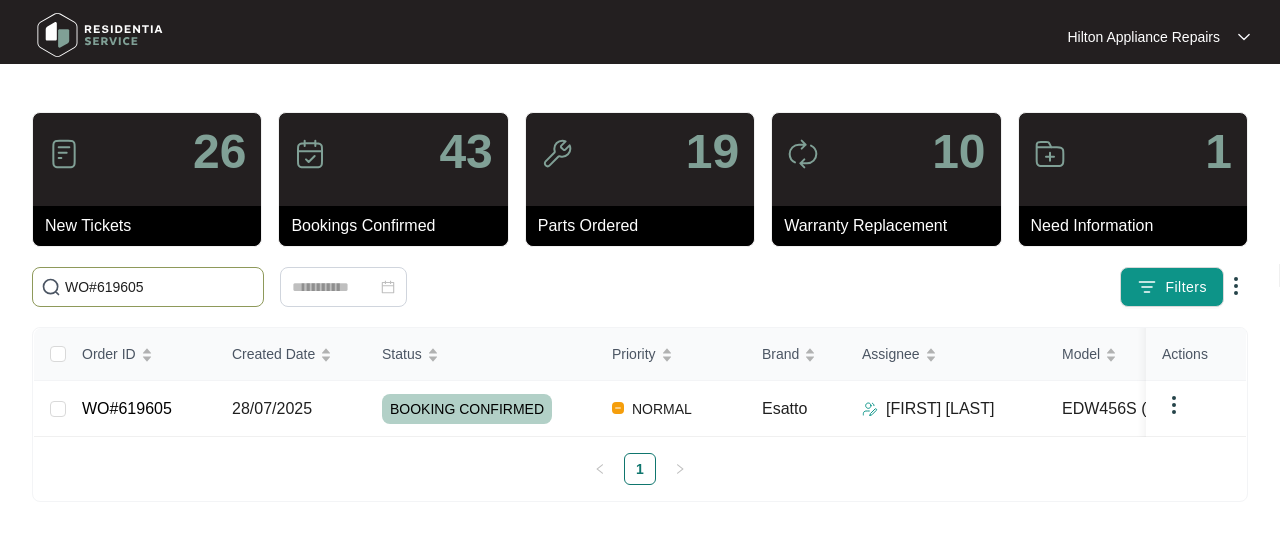 drag, startPoint x: 177, startPoint y: 283, endPoint x: 101, endPoint y: 279, distance: 76.105194 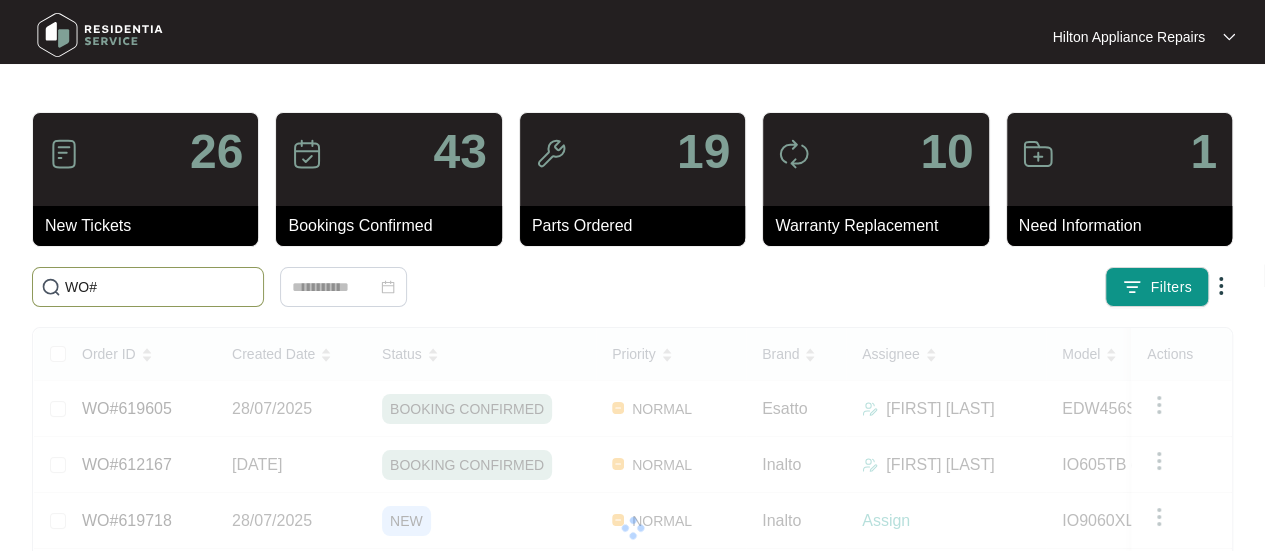 paste on "619663" 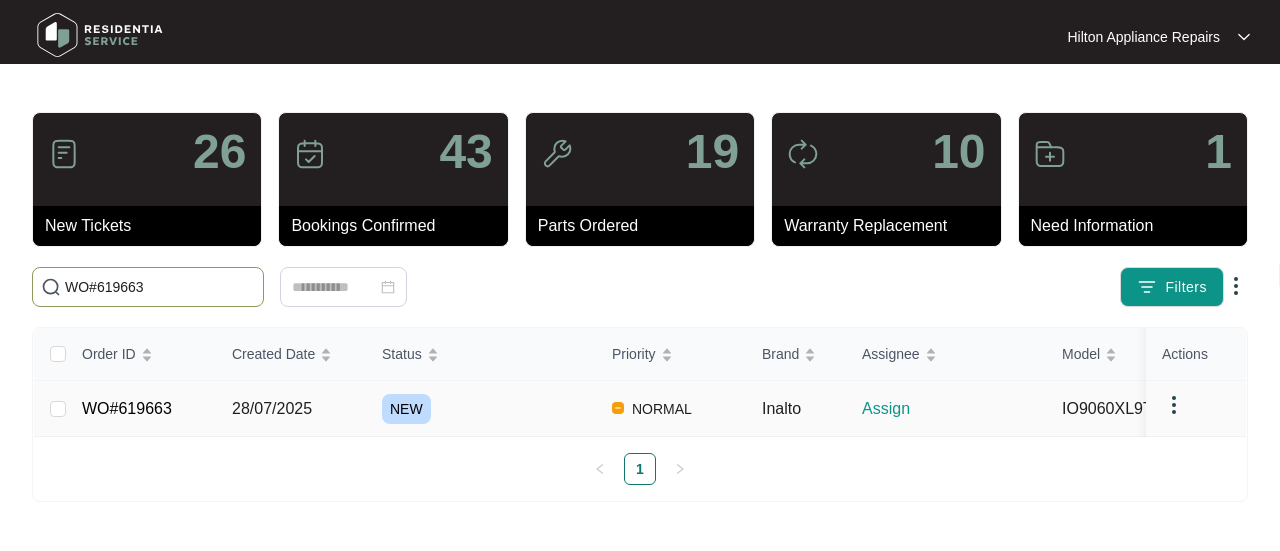 type on "WO#619663" 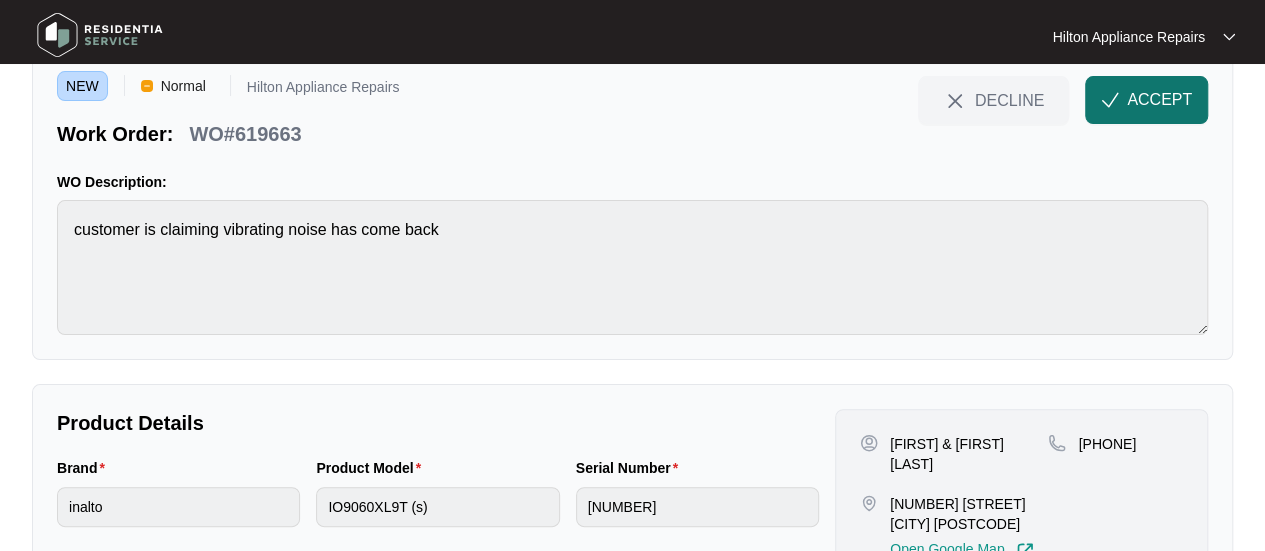 scroll, scrollTop: 0, scrollLeft: 0, axis: both 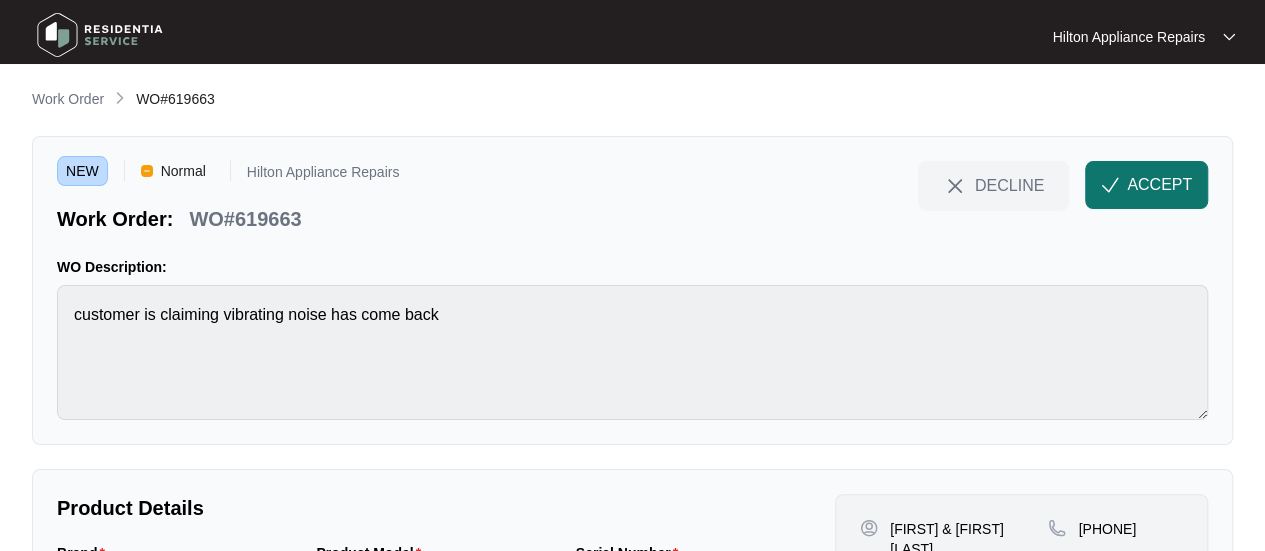 click at bounding box center [1110, 185] 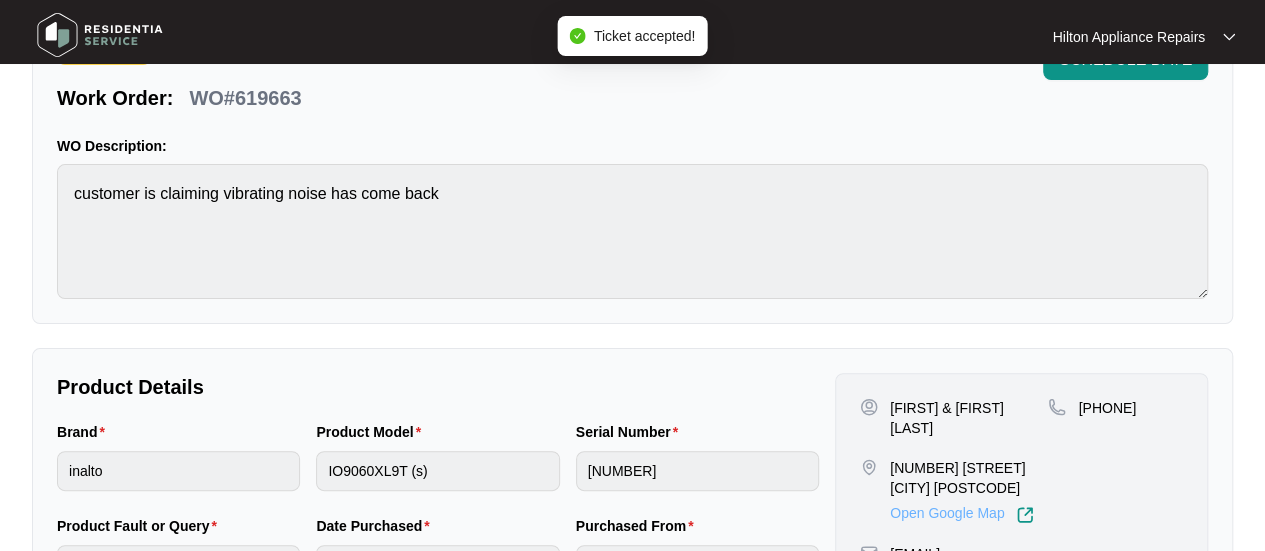 scroll, scrollTop: 300, scrollLeft: 0, axis: vertical 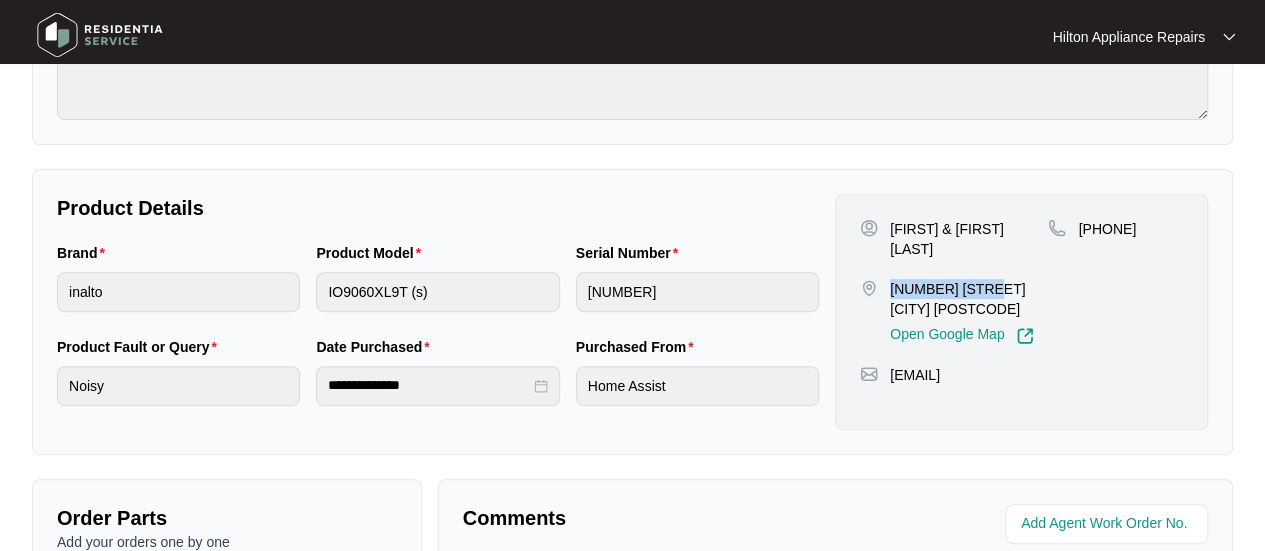 drag, startPoint x: 978, startPoint y: 266, endPoint x: 891, endPoint y: 269, distance: 87.05171 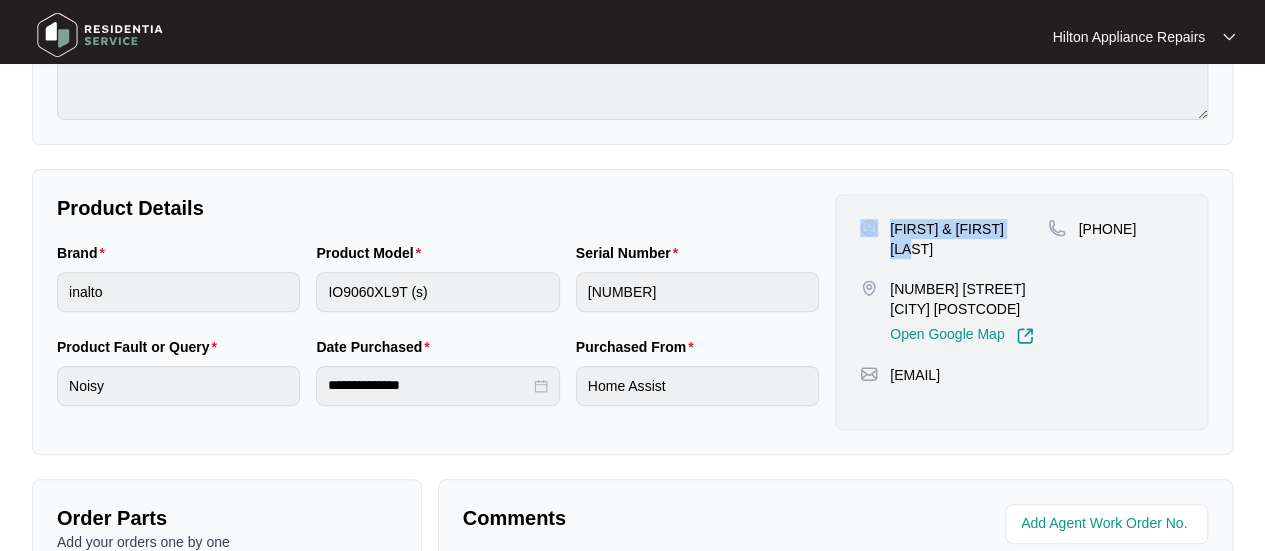 drag, startPoint x: 1012, startPoint y: 229, endPoint x: 879, endPoint y: 228, distance: 133.00375 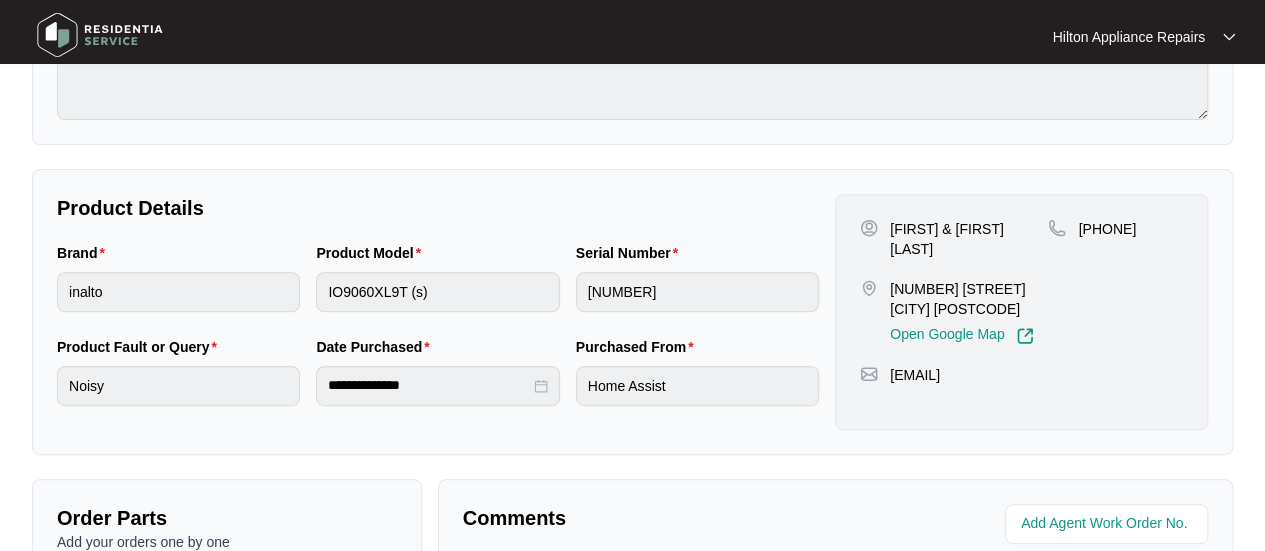 click on "[PHONE]" at bounding box center [1115, 282] 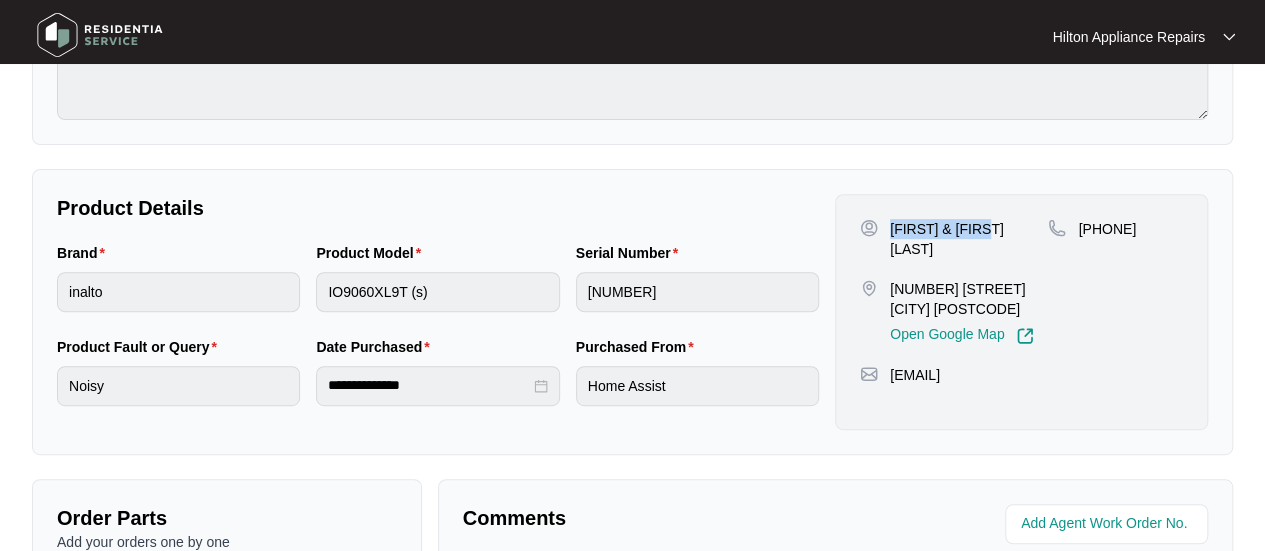 drag, startPoint x: 993, startPoint y: 225, endPoint x: 892, endPoint y: 226, distance: 101.00495 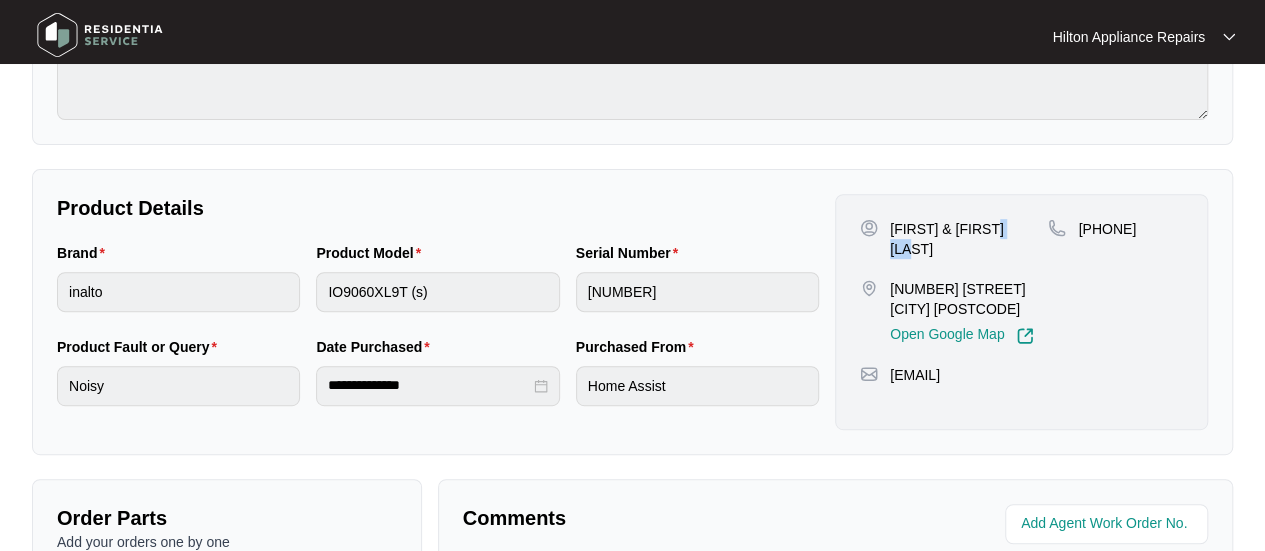drag, startPoint x: 1027, startPoint y: 227, endPoint x: 998, endPoint y: 227, distance: 29 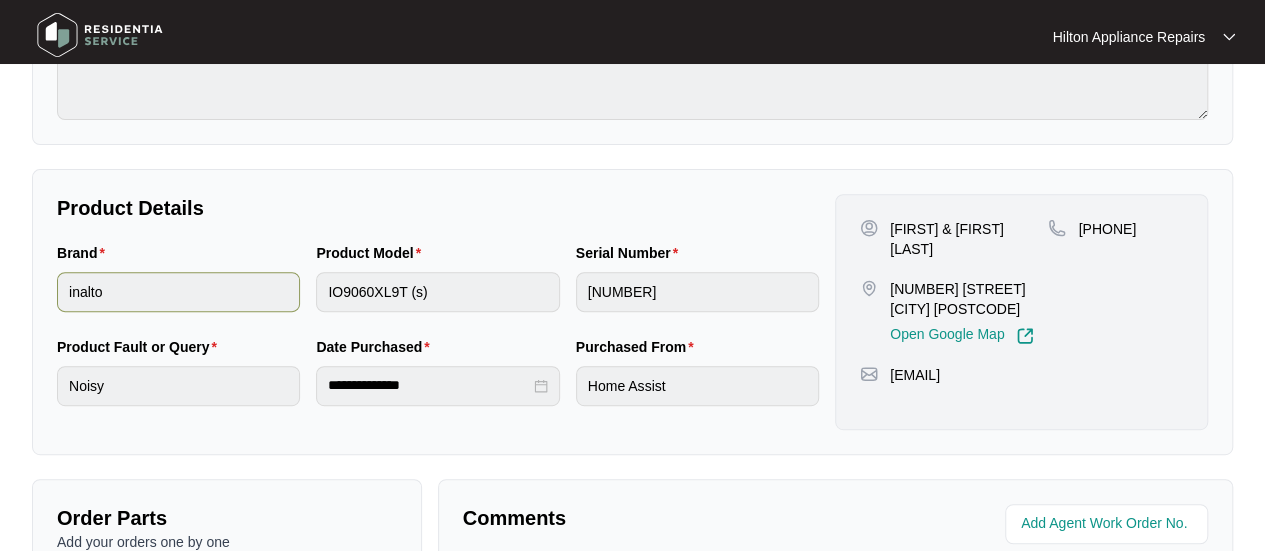 click on "Brand inalto Product Model IO9060XL9T (s) Serial Number V0000565562205000450" at bounding box center [438, 289] 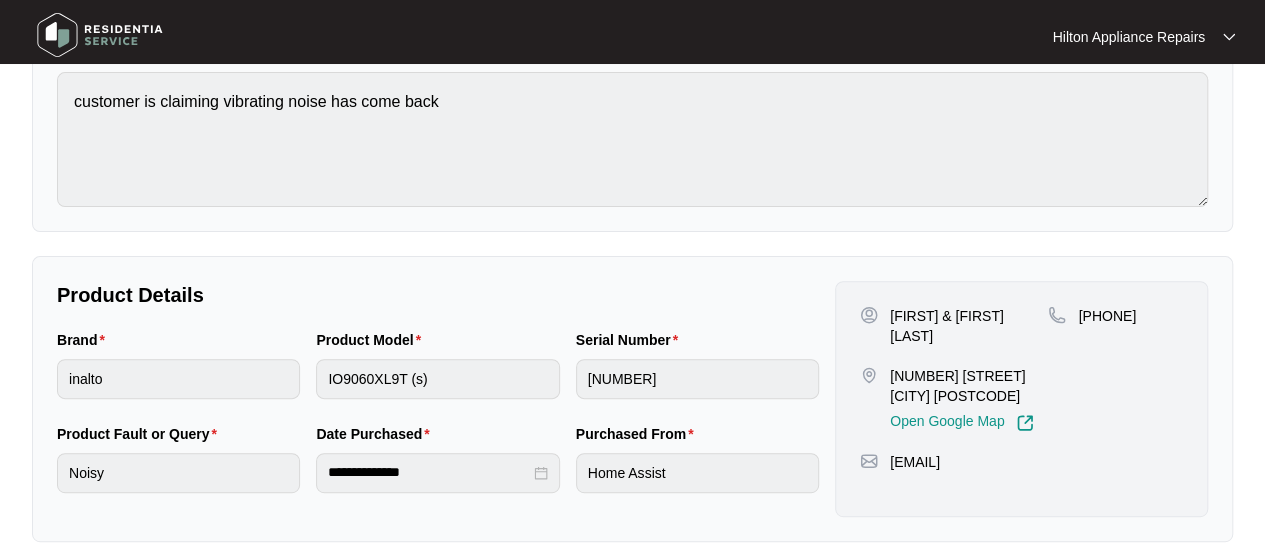 scroll, scrollTop: 300, scrollLeft: 0, axis: vertical 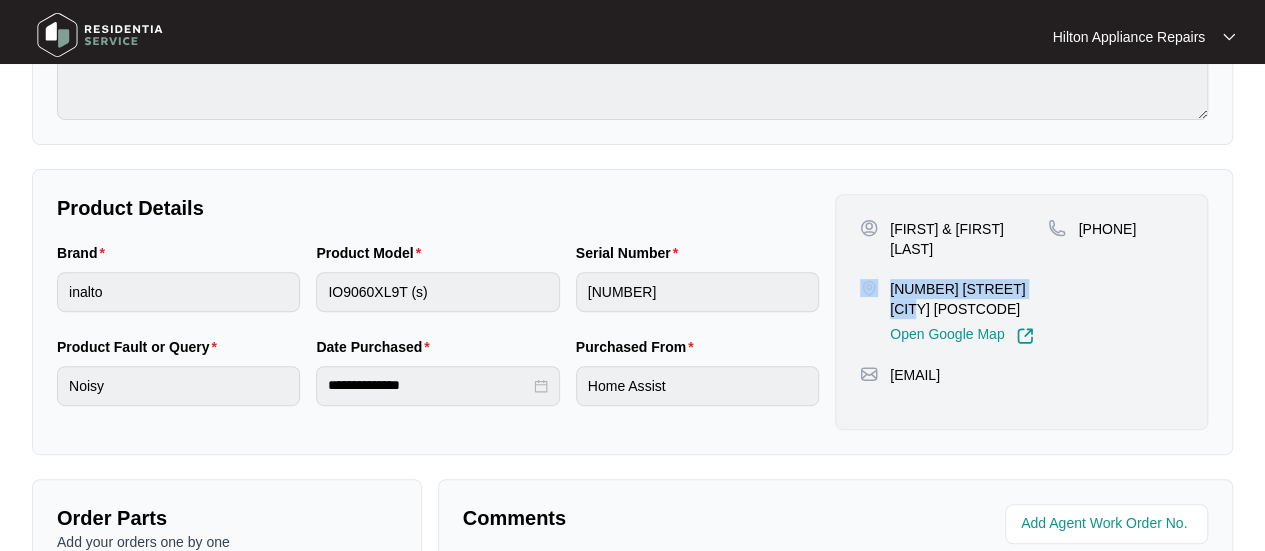 drag, startPoint x: 1044, startPoint y: 262, endPoint x: 866, endPoint y: 269, distance: 178.13759 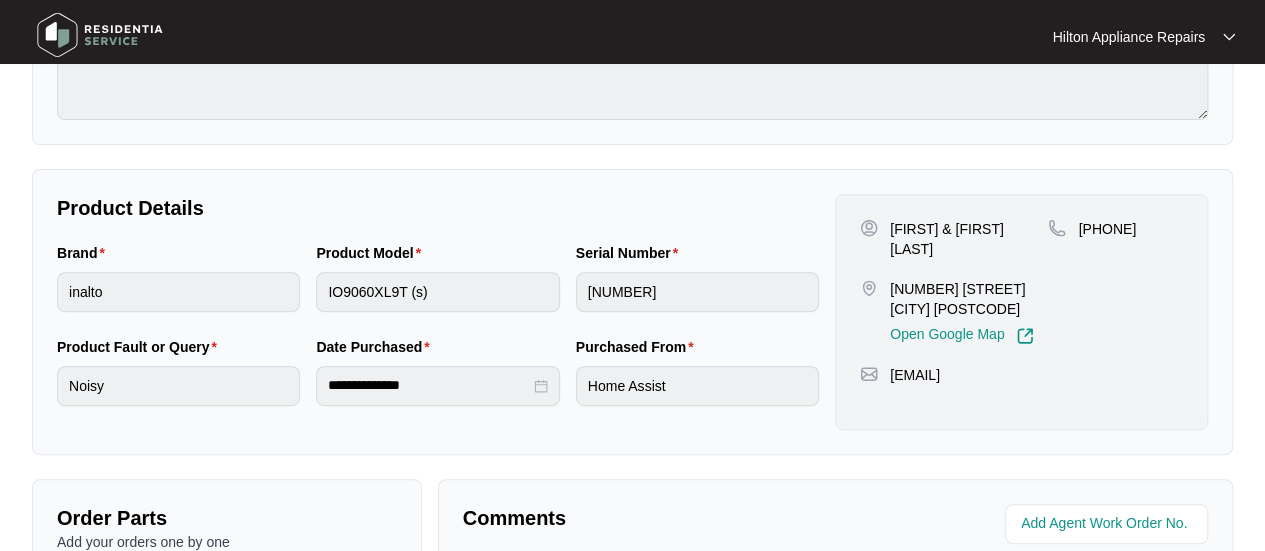 drag, startPoint x: 1050, startPoint y: 289, endPoint x: 1052, endPoint y: 277, distance: 12.165525 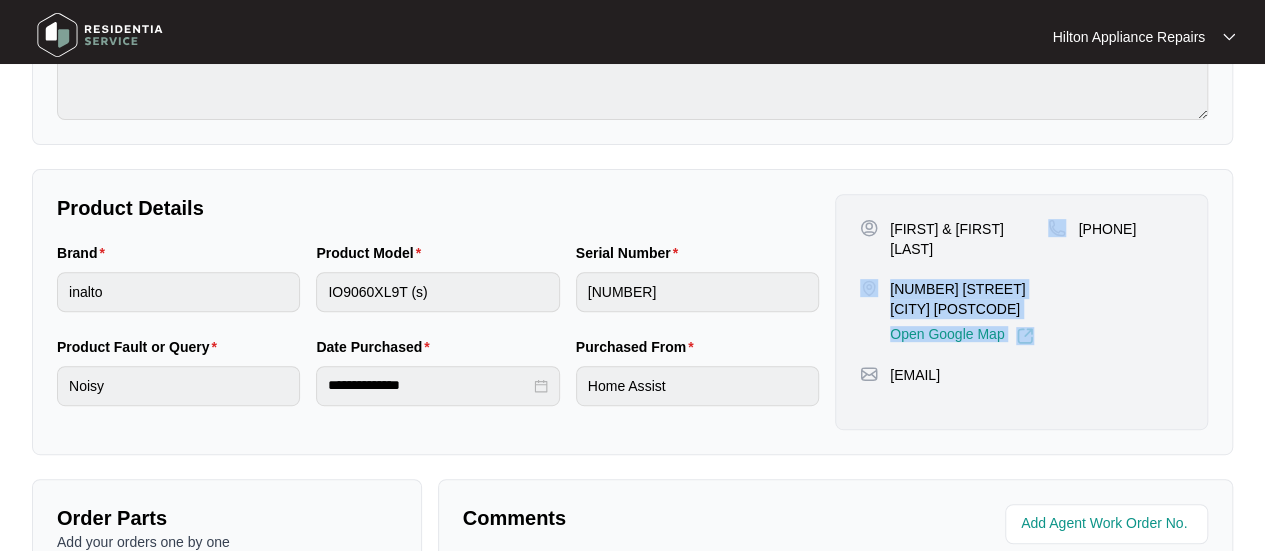drag, startPoint x: 1049, startPoint y: 268, endPoint x: 957, endPoint y: 271, distance: 92.0489 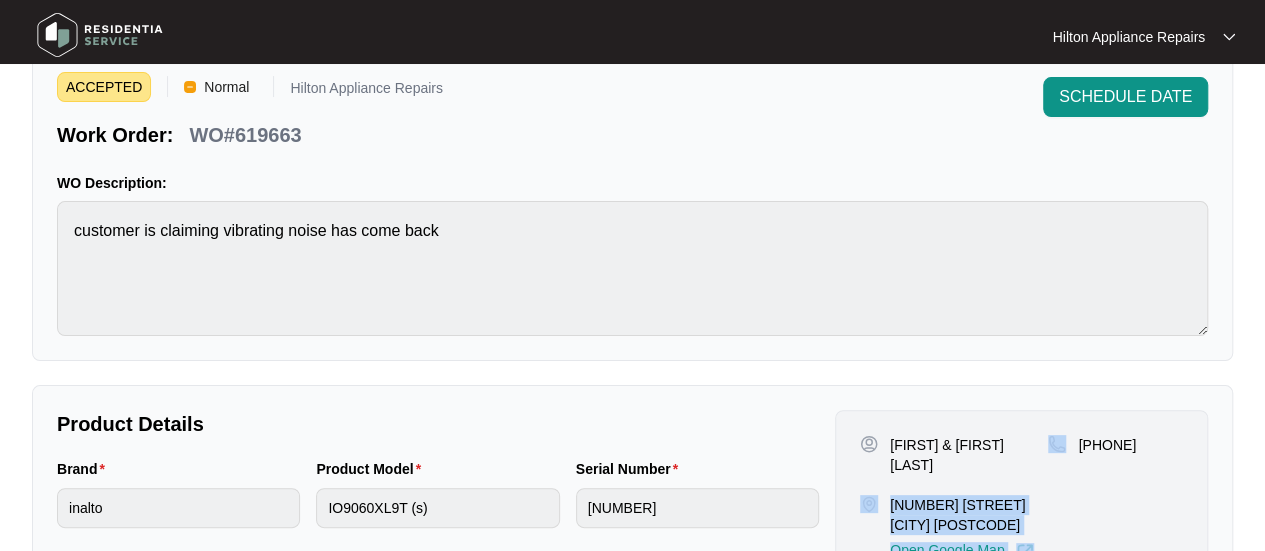 scroll, scrollTop: 0, scrollLeft: 0, axis: both 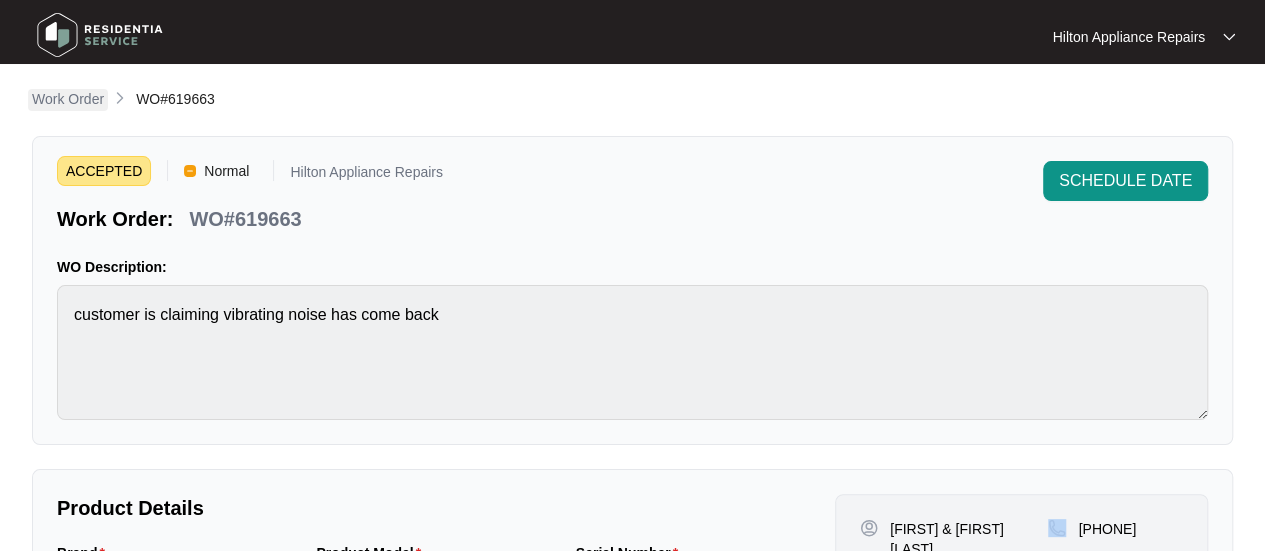 click on "Work Order" at bounding box center [68, 99] 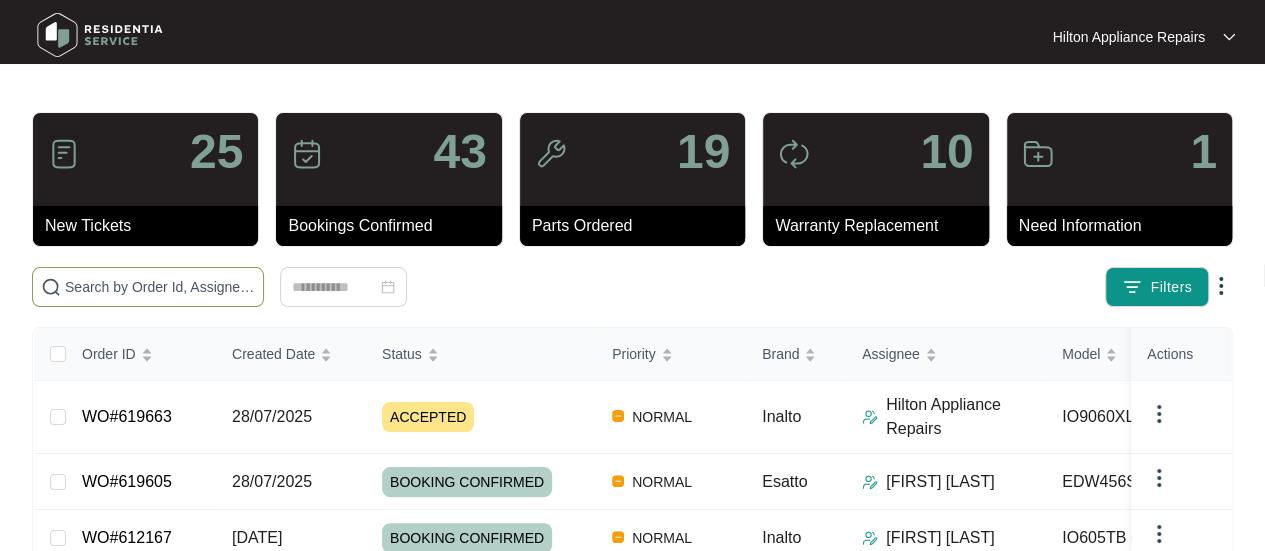 click at bounding box center [160, 287] 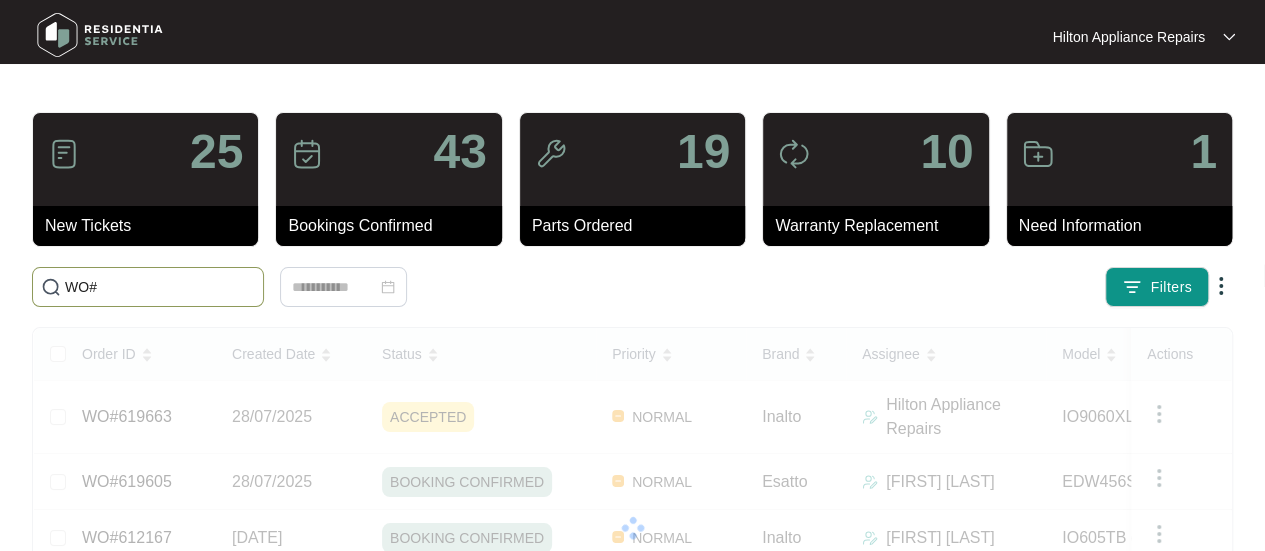 paste on "619663" 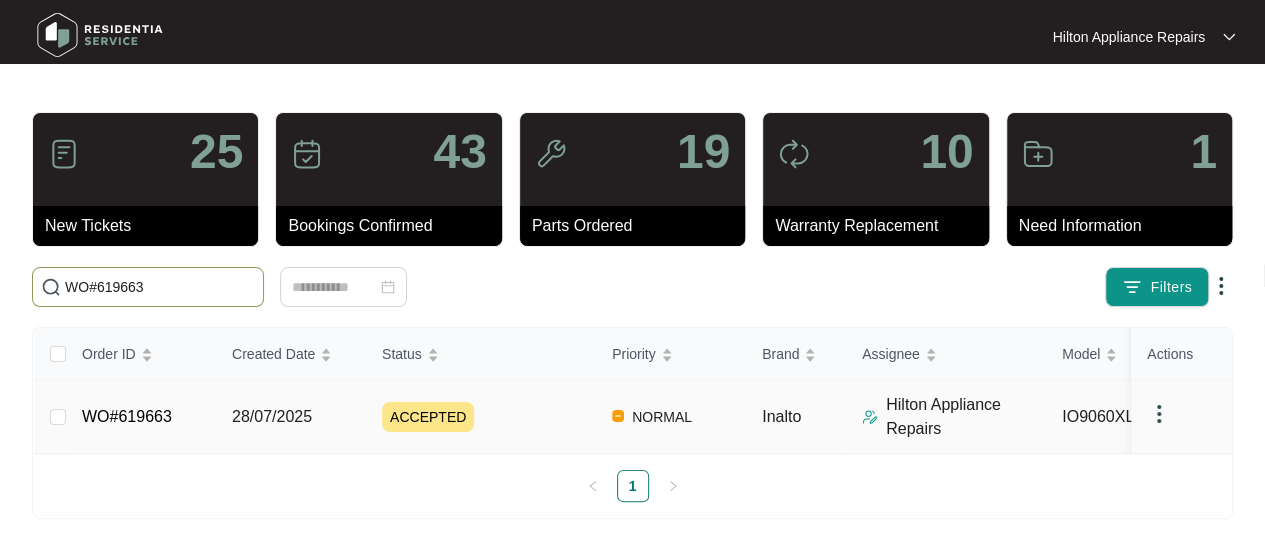 type on "WO#619663" 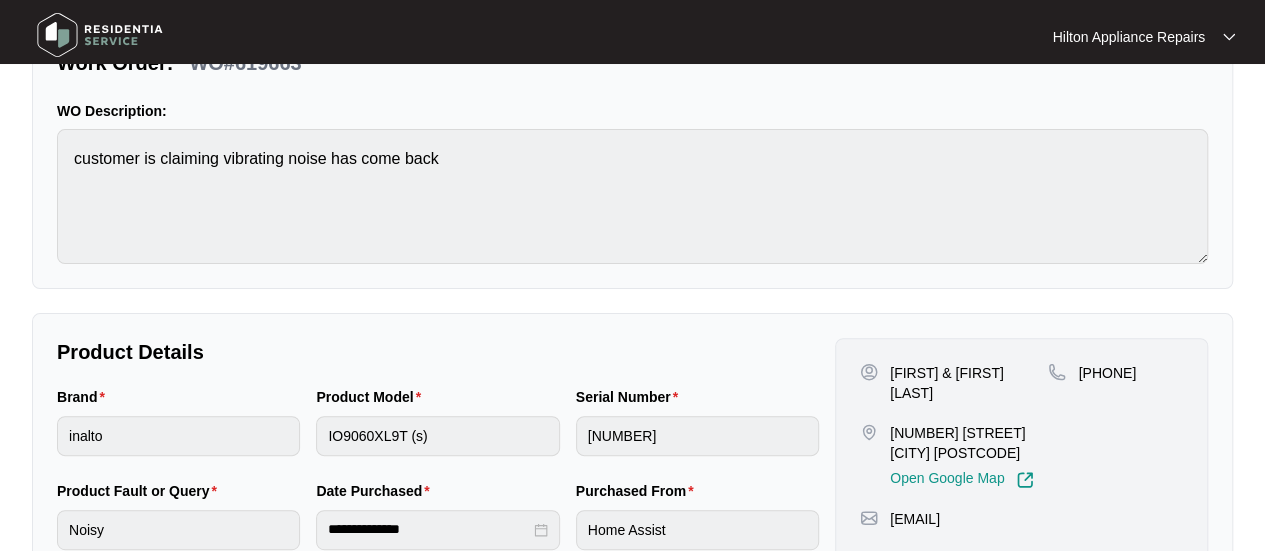 scroll, scrollTop: 300, scrollLeft: 0, axis: vertical 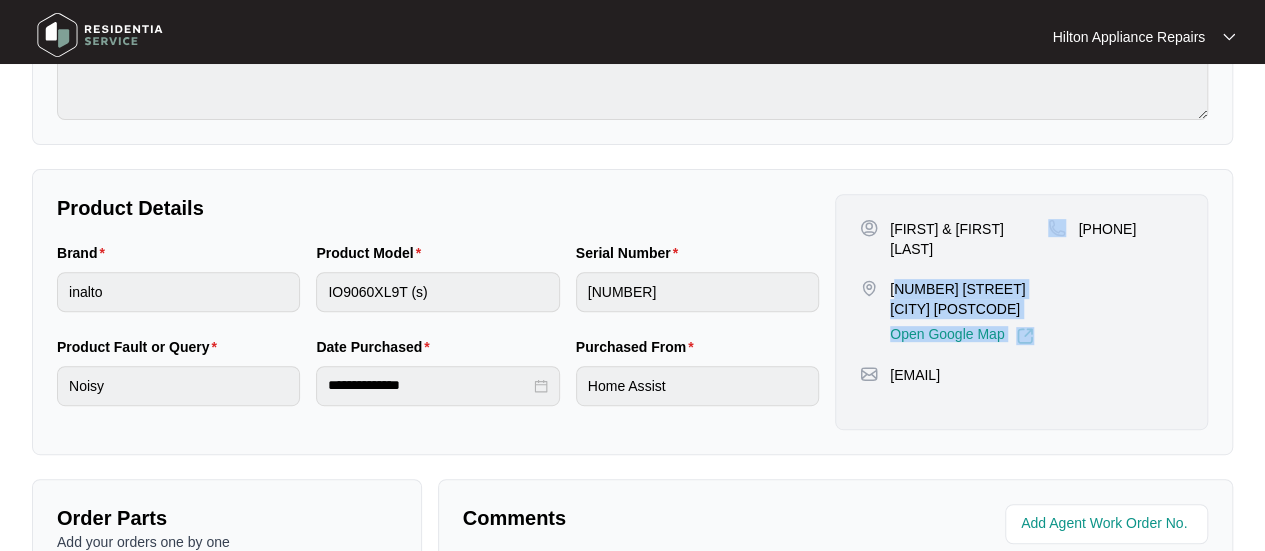drag, startPoint x: 1045, startPoint y: 268, endPoint x: 898, endPoint y: 269, distance: 147.0034 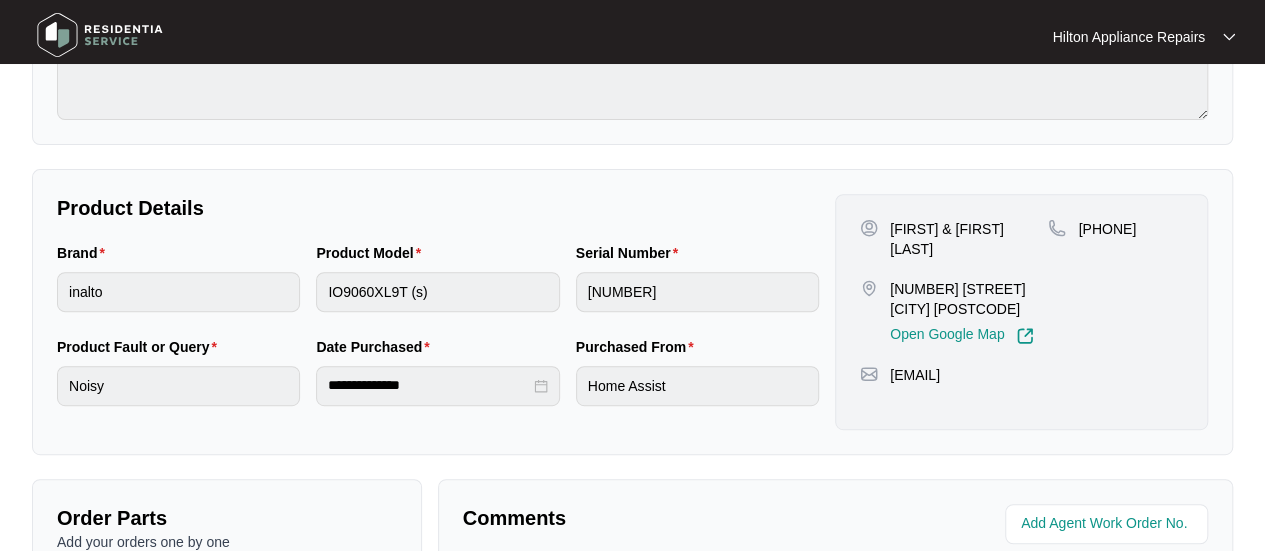 click on "[PHONE]" at bounding box center (1115, 282) 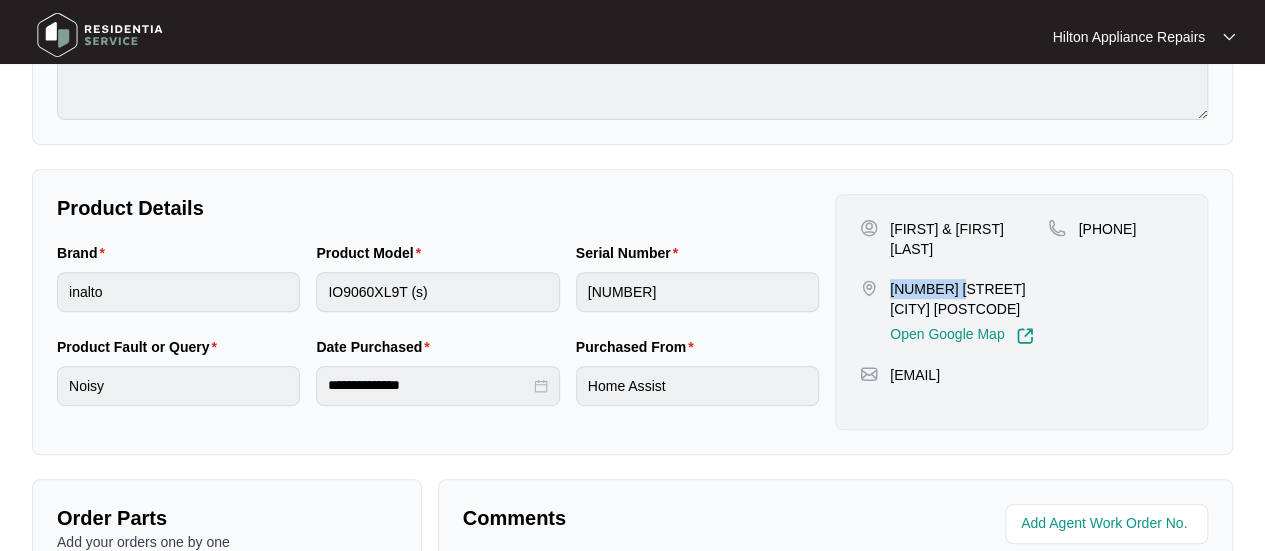 drag, startPoint x: 923, startPoint y: 265, endPoint x: 884, endPoint y: 265, distance: 39 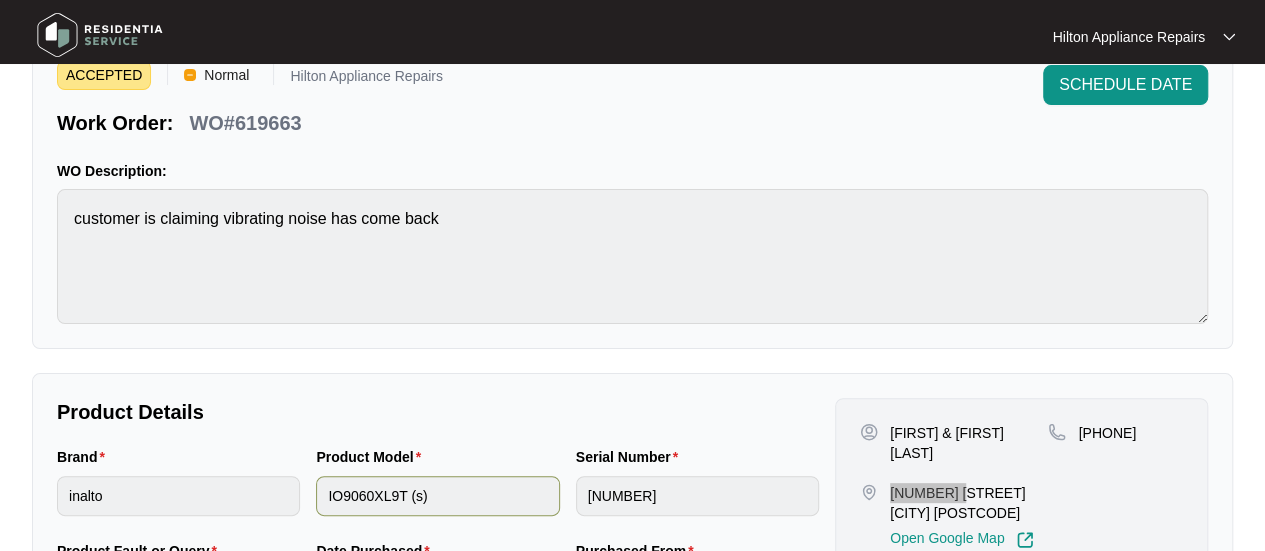scroll, scrollTop: 300, scrollLeft: 0, axis: vertical 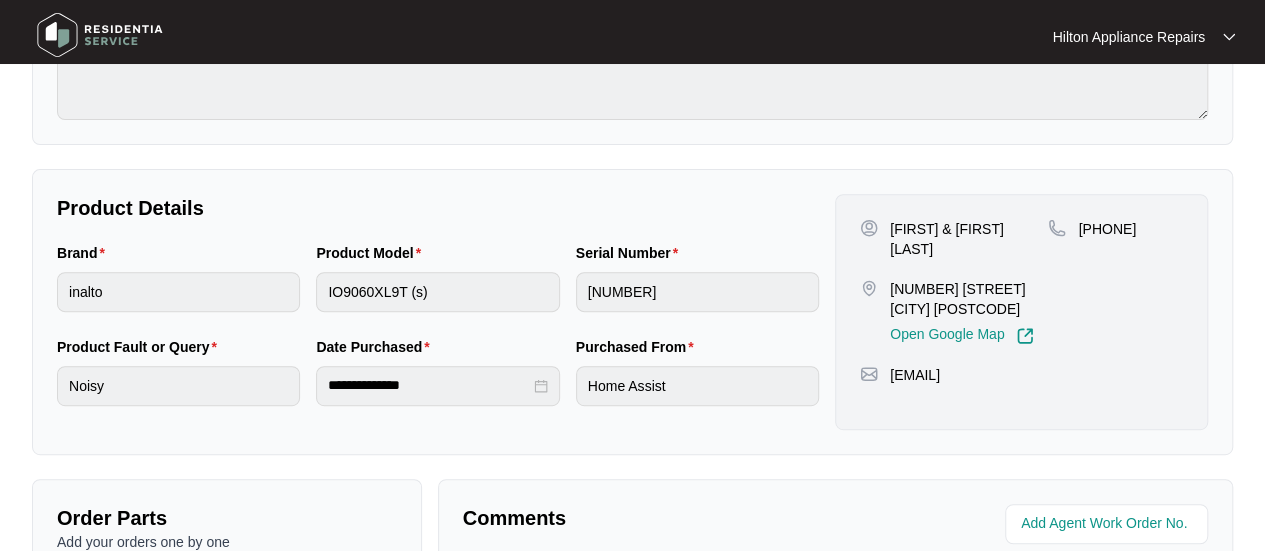 click on "Brand inalto Product Model IO9060XL9T (s) Serial Number V0000565562205000450" at bounding box center [438, 289] 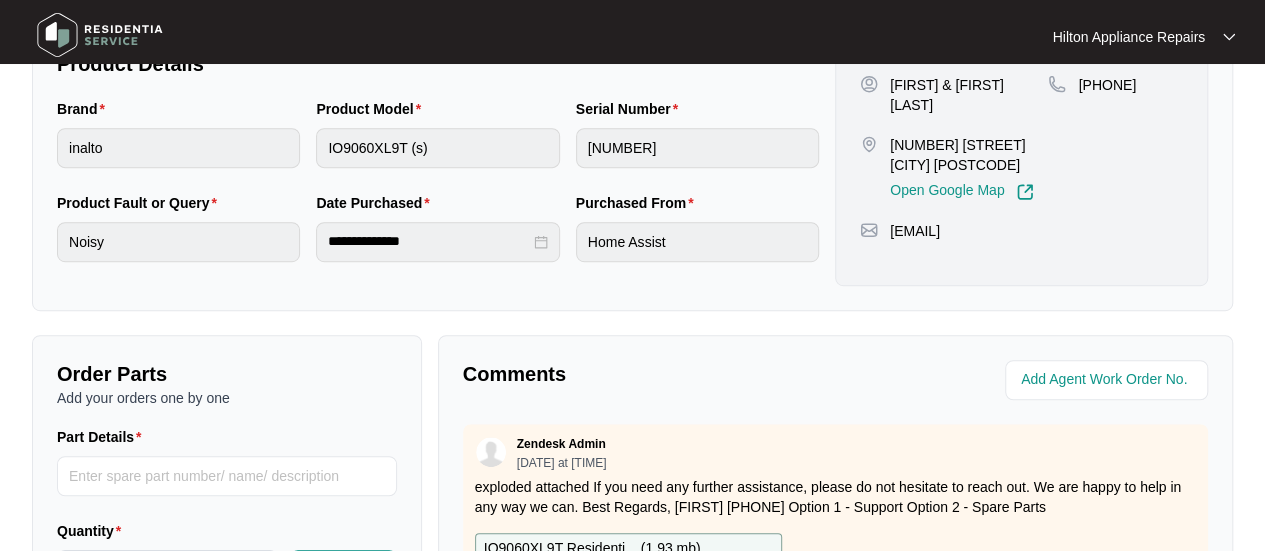 scroll, scrollTop: 400, scrollLeft: 0, axis: vertical 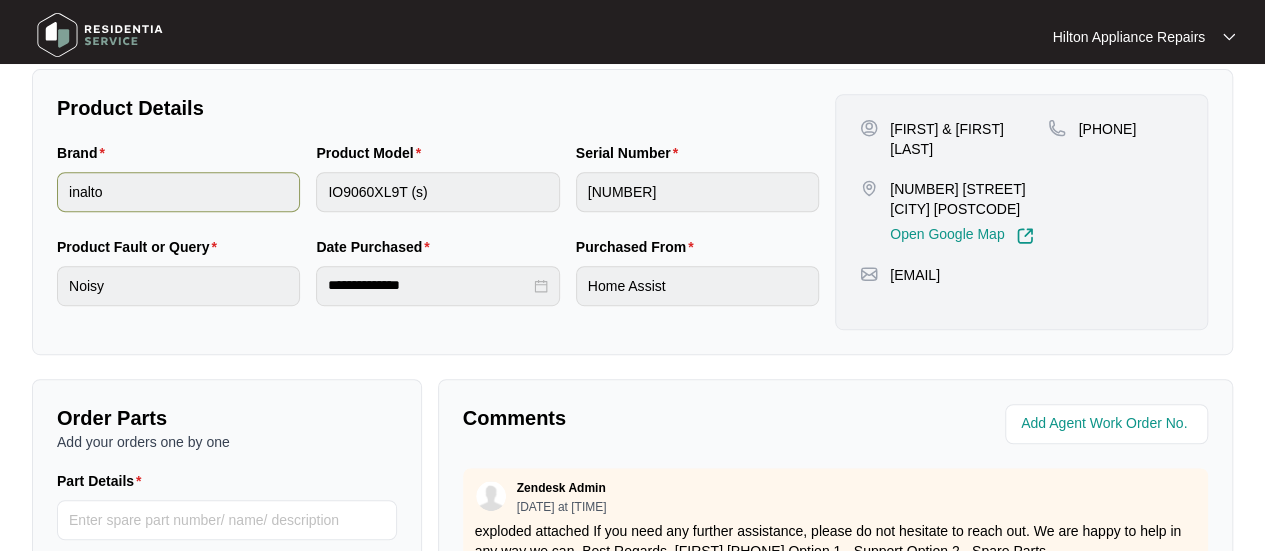 click on "Brand inalto Product Model IO9060XL9T (s) Serial Number V0000565562205000450" at bounding box center [438, 189] 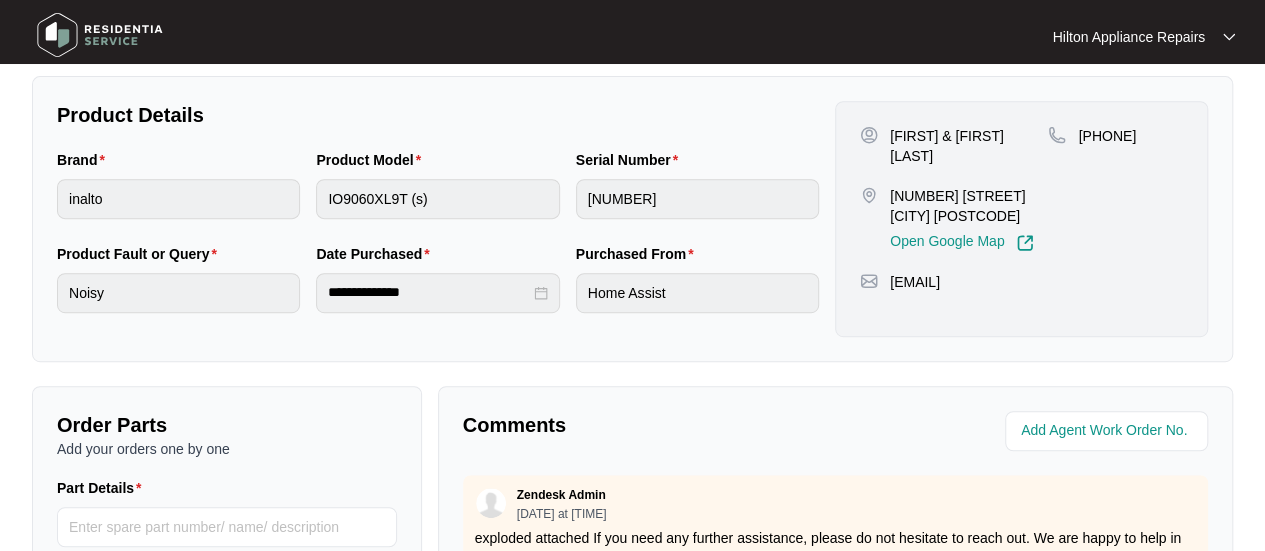 scroll, scrollTop: 300, scrollLeft: 0, axis: vertical 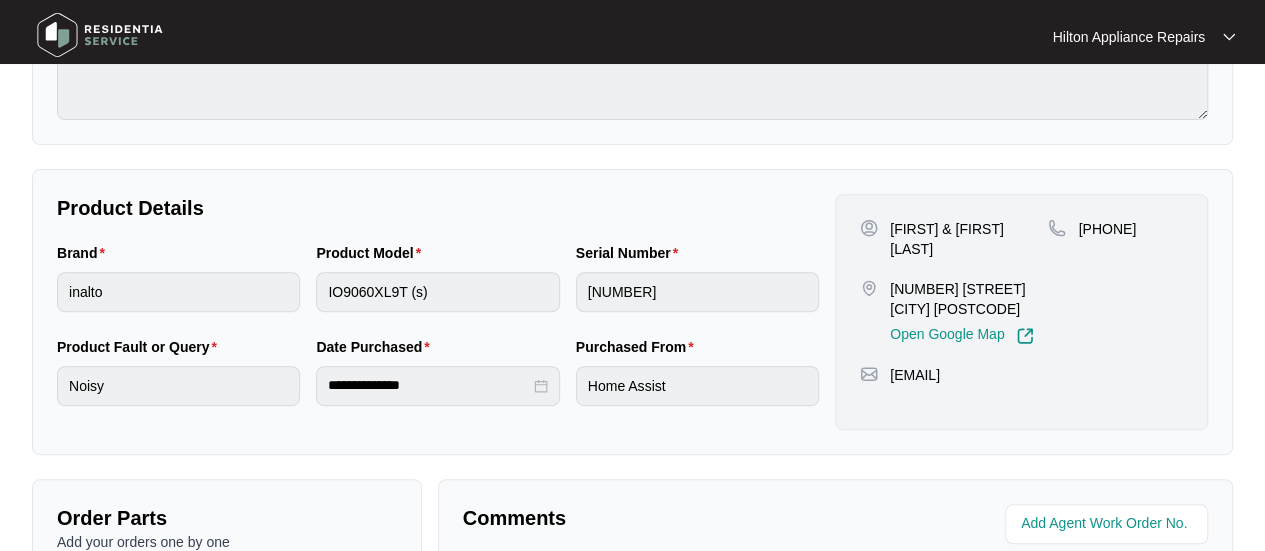 click on "Product Model IO9060XL9T (s)" at bounding box center [437, 289] 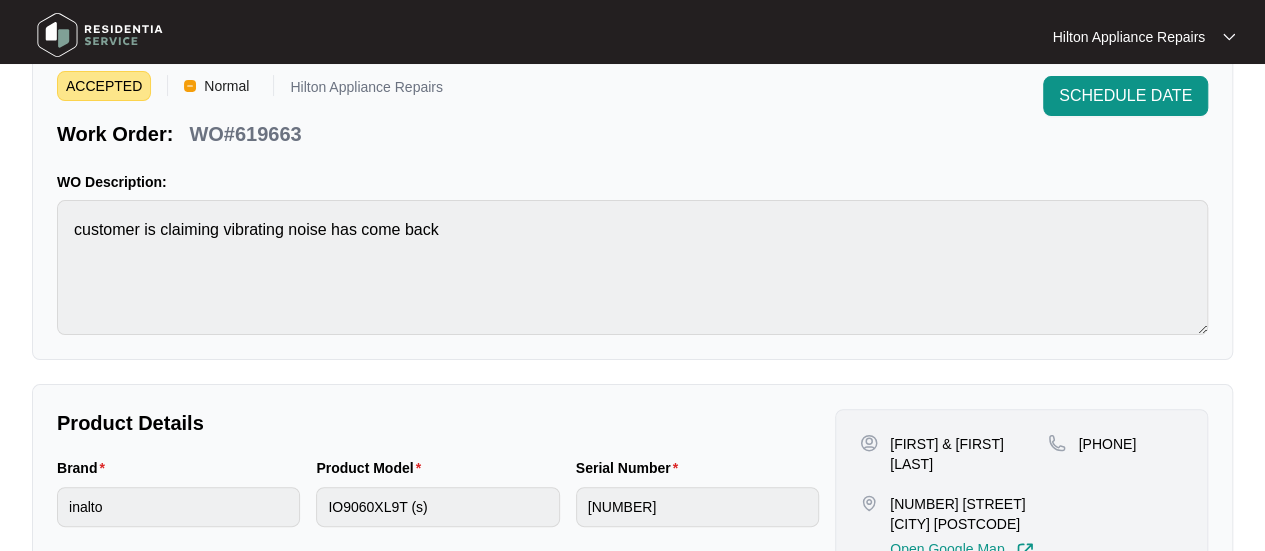 scroll, scrollTop: 0, scrollLeft: 0, axis: both 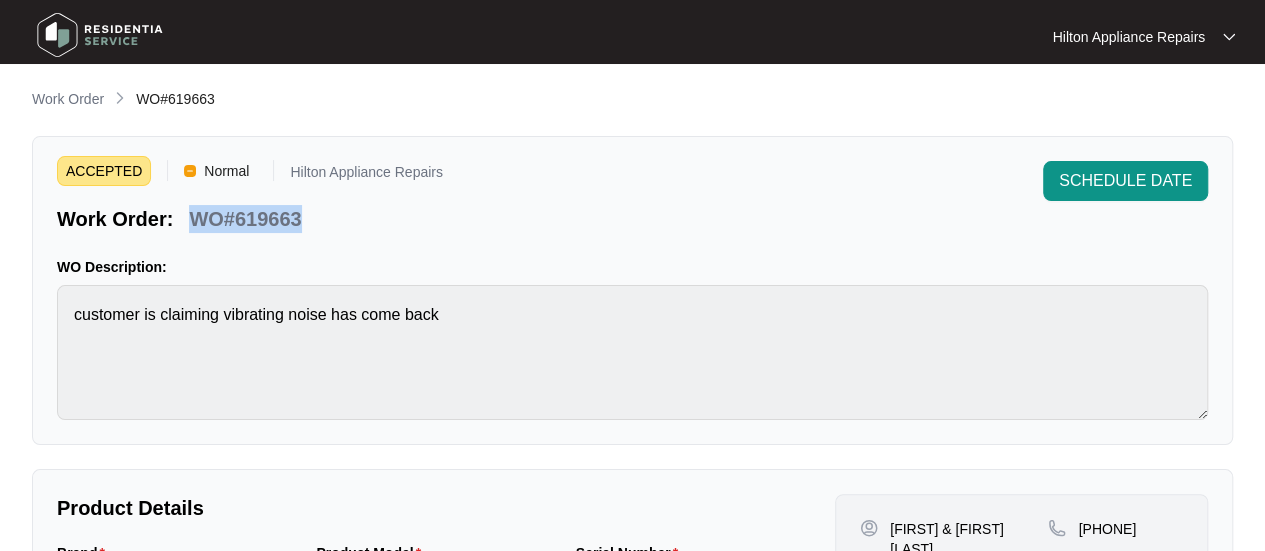 drag, startPoint x: 315, startPoint y: 219, endPoint x: 187, endPoint y: 218, distance: 128.0039 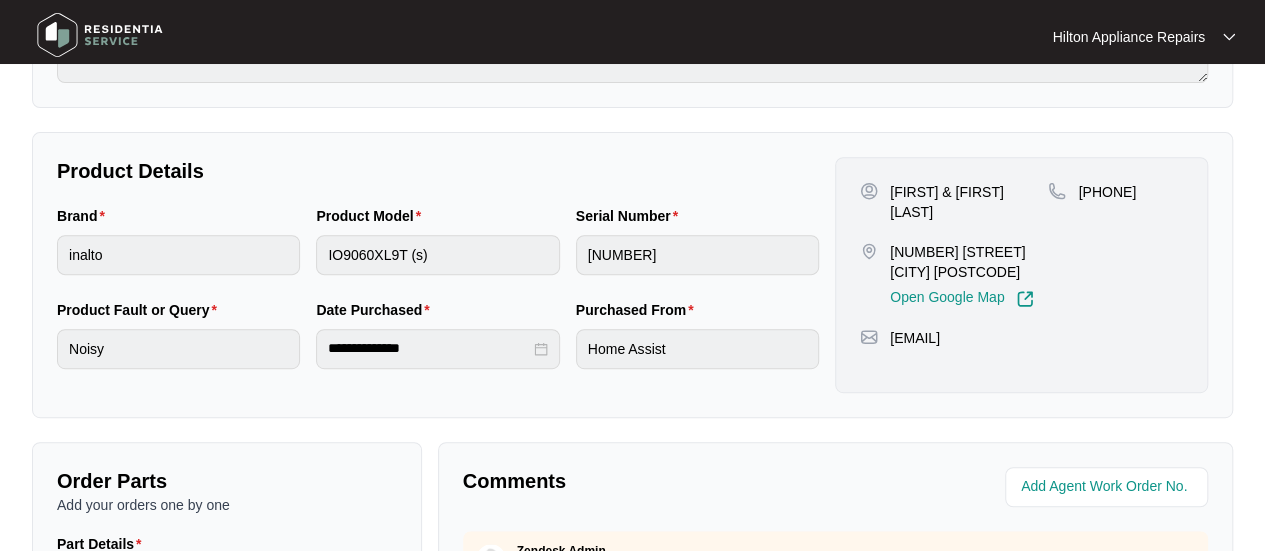 scroll, scrollTop: 500, scrollLeft: 0, axis: vertical 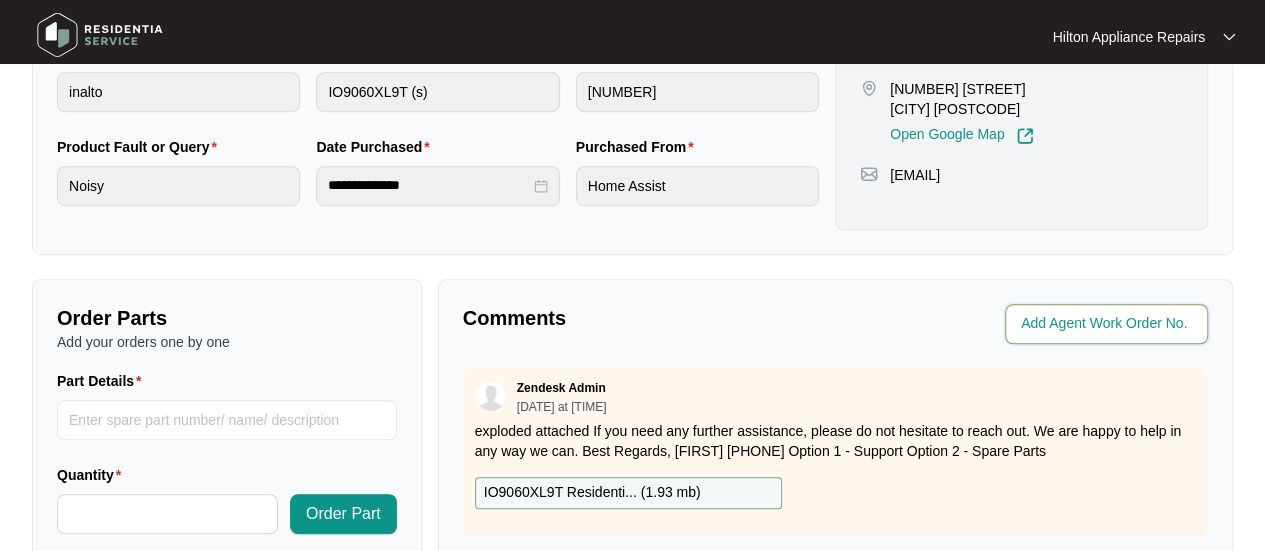 click at bounding box center (1108, 324) 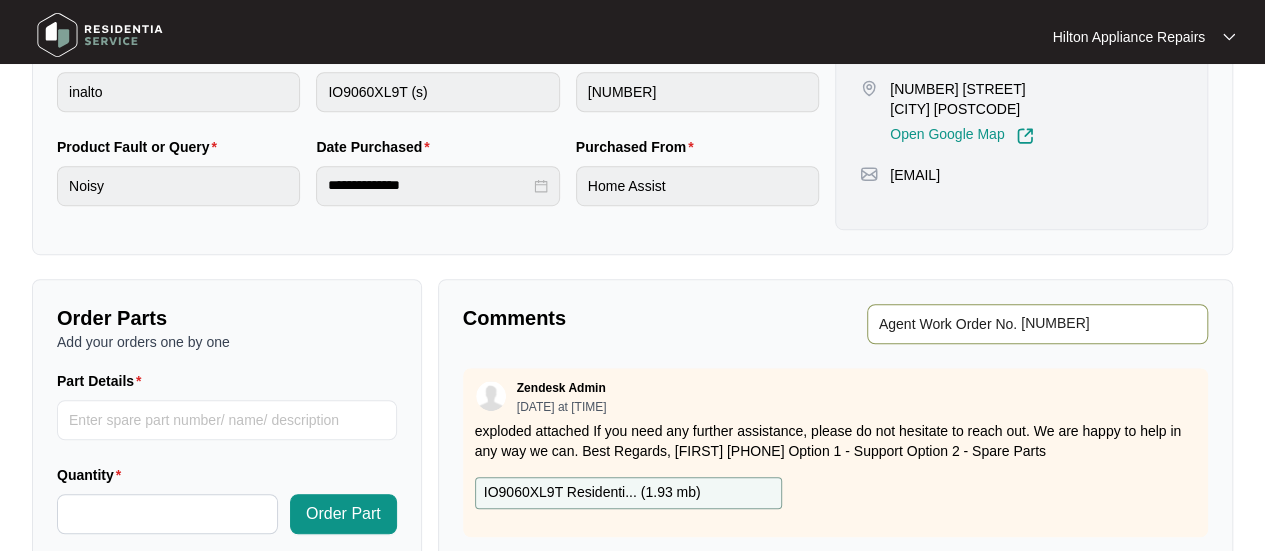 type on "[NUMBER]" 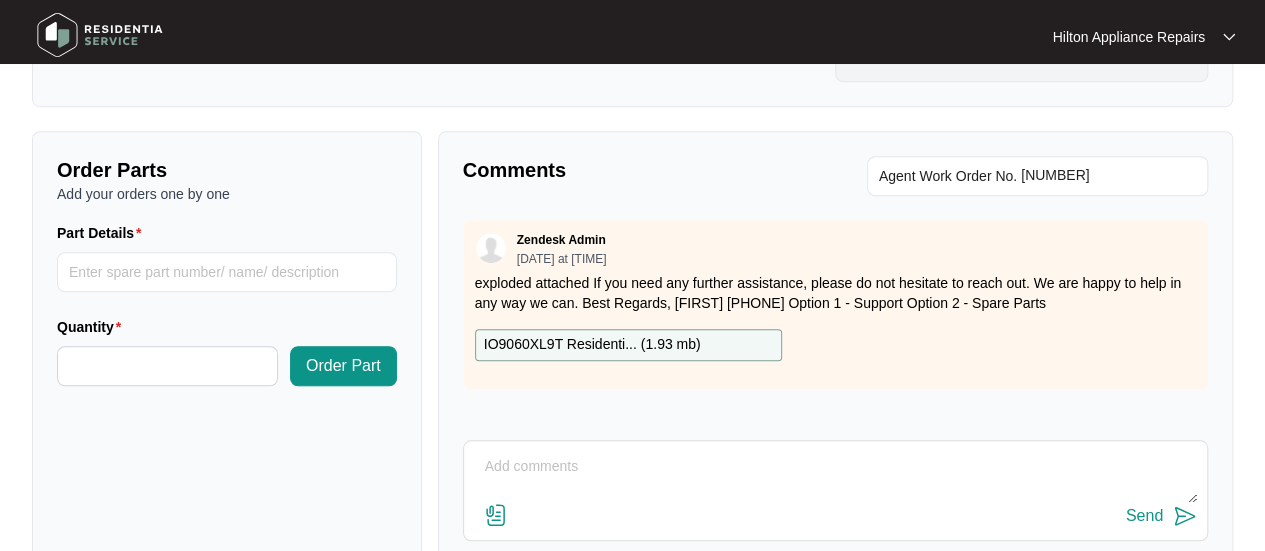 scroll, scrollTop: 791, scrollLeft: 0, axis: vertical 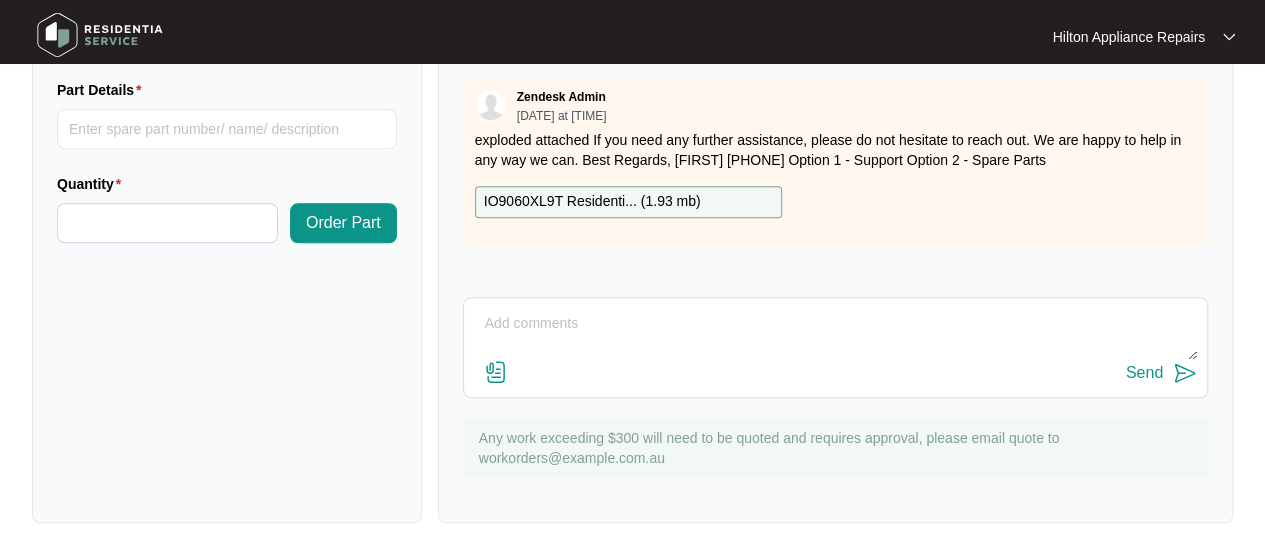 click at bounding box center (835, 334) 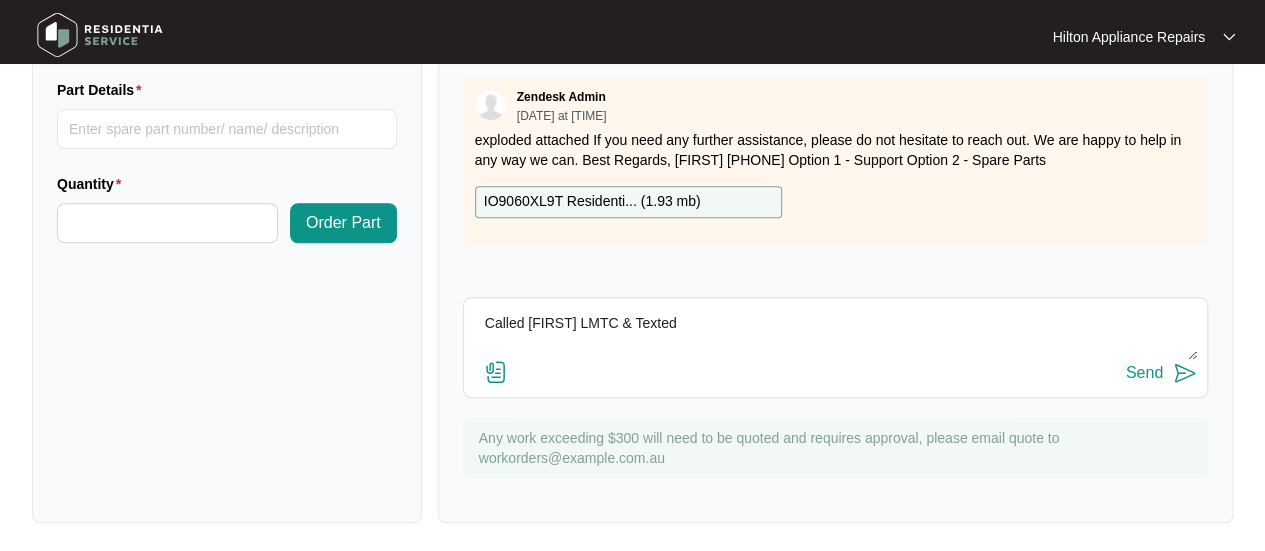 type on "Called [FIRST] LMTC & Texted" 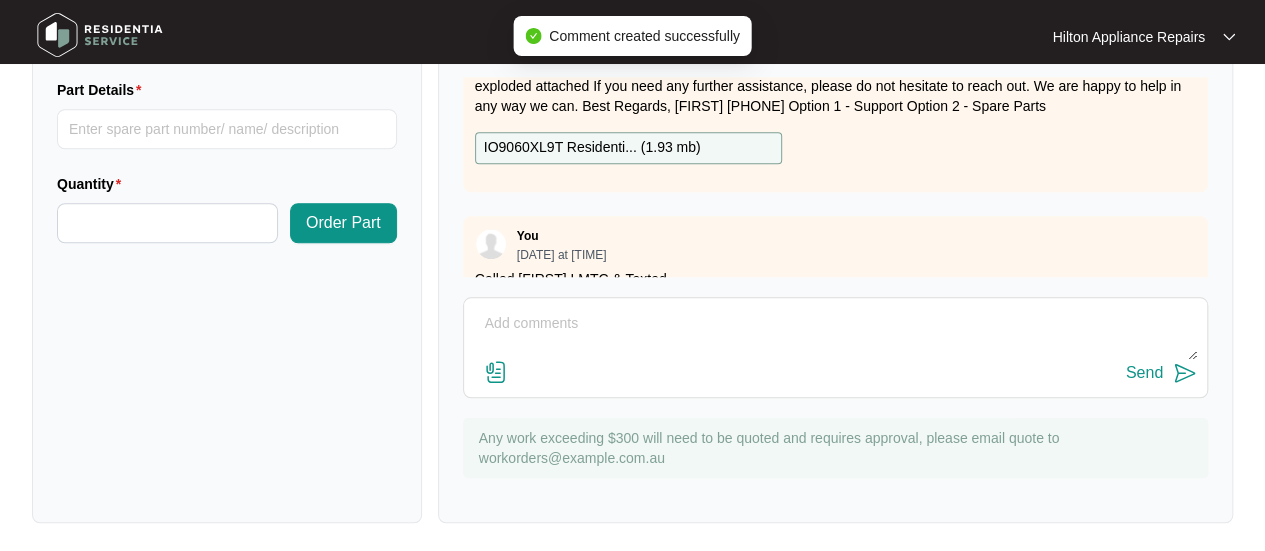 scroll, scrollTop: 93, scrollLeft: 0, axis: vertical 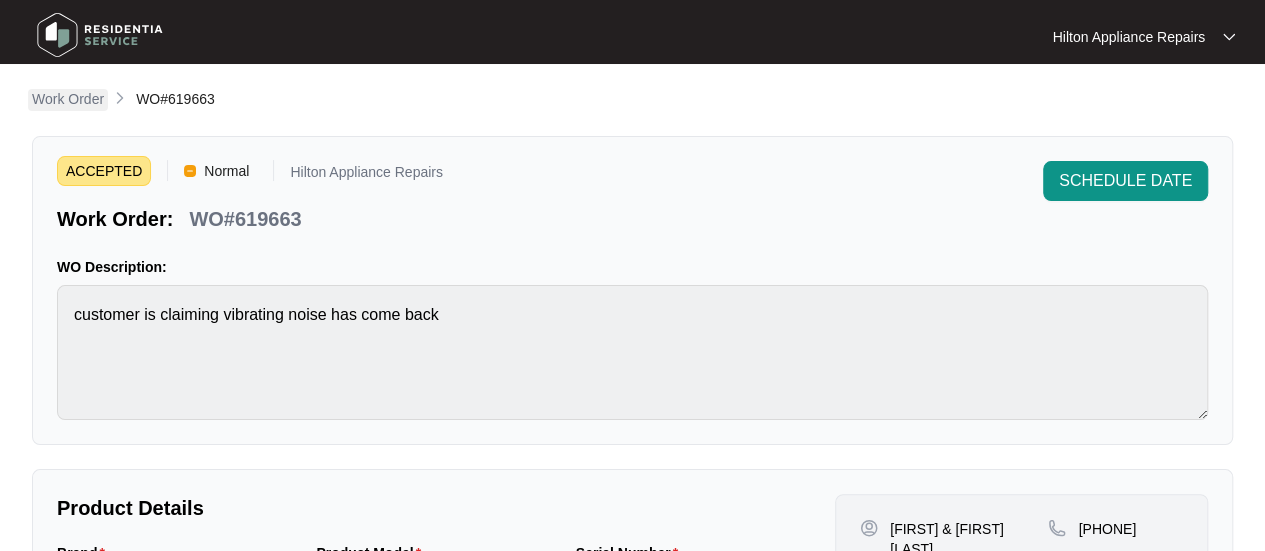 click on "Work Order" at bounding box center [68, 99] 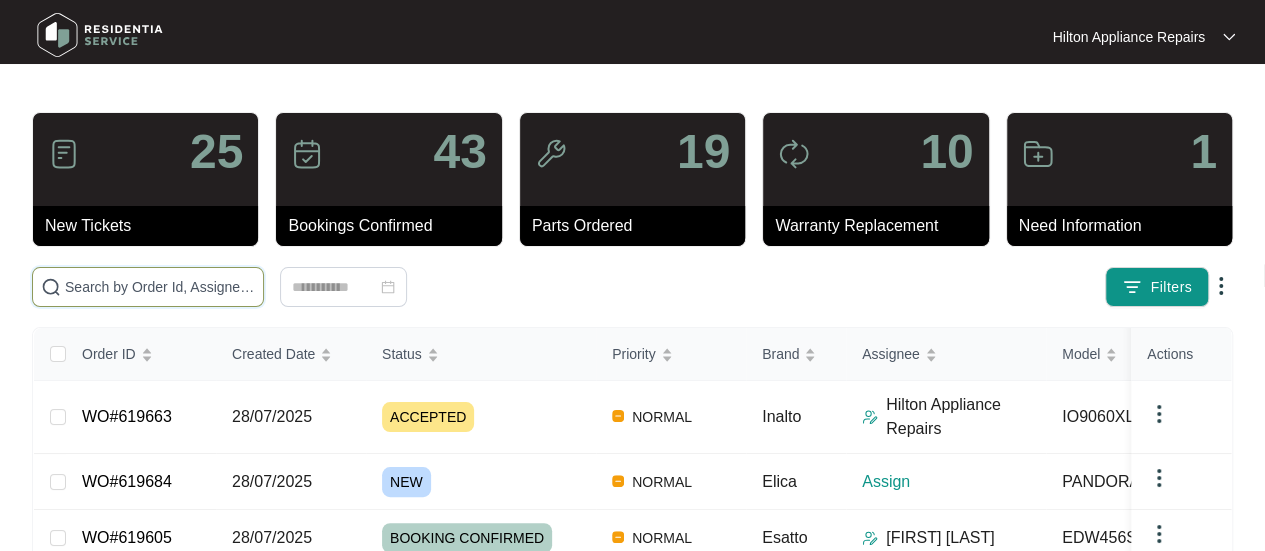 drag, startPoint x: 90, startPoint y: 286, endPoint x: 154, endPoint y: 295, distance: 64.629715 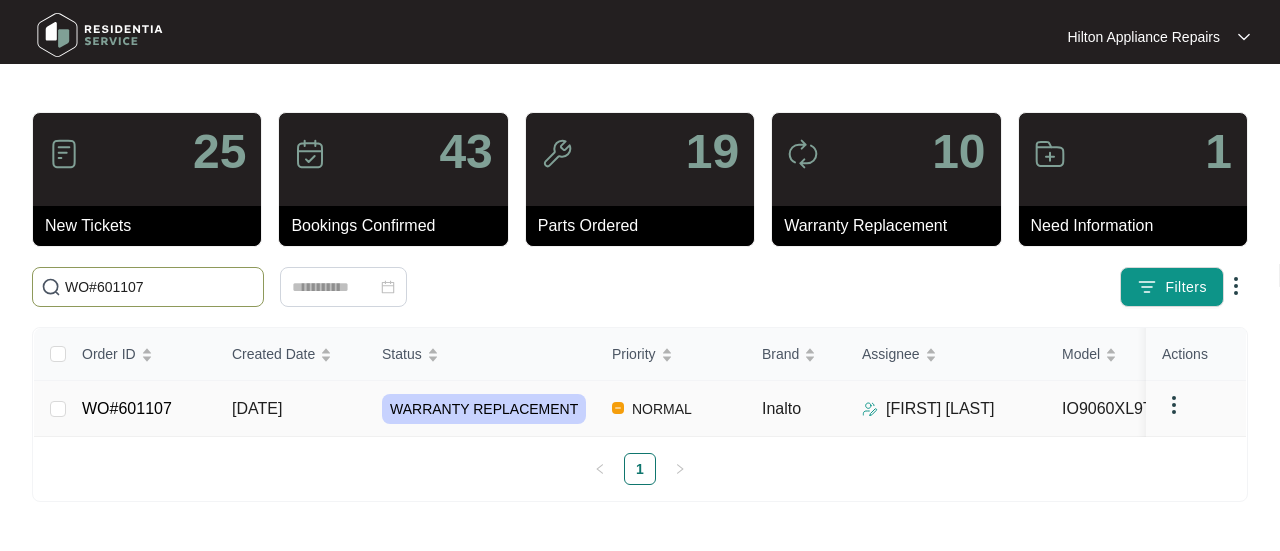 type on "WO#601107" 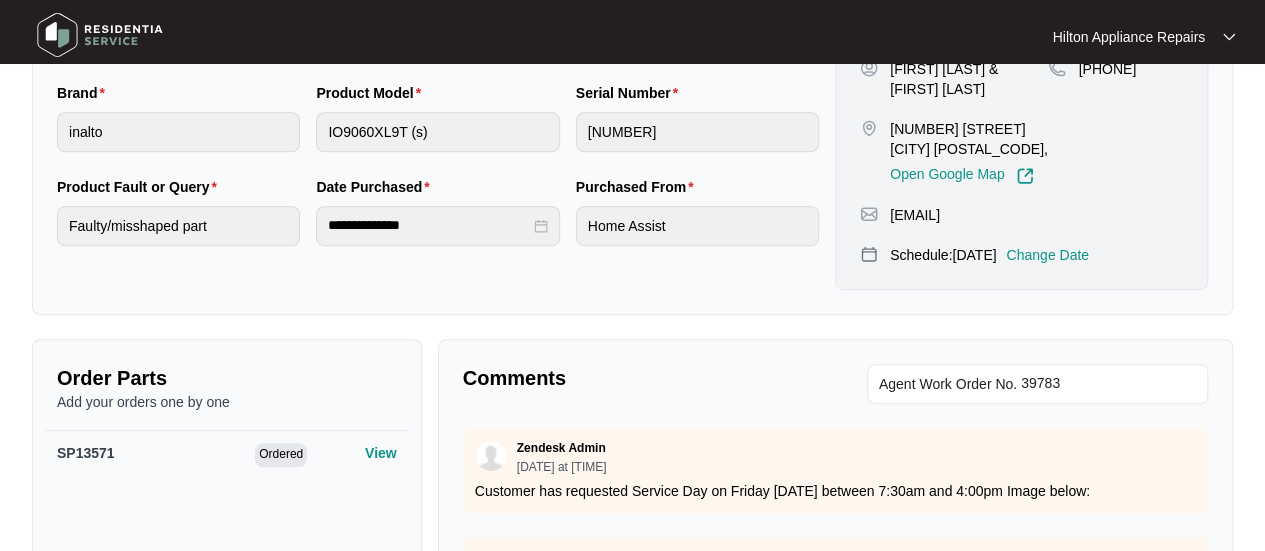 scroll, scrollTop: 700, scrollLeft: 0, axis: vertical 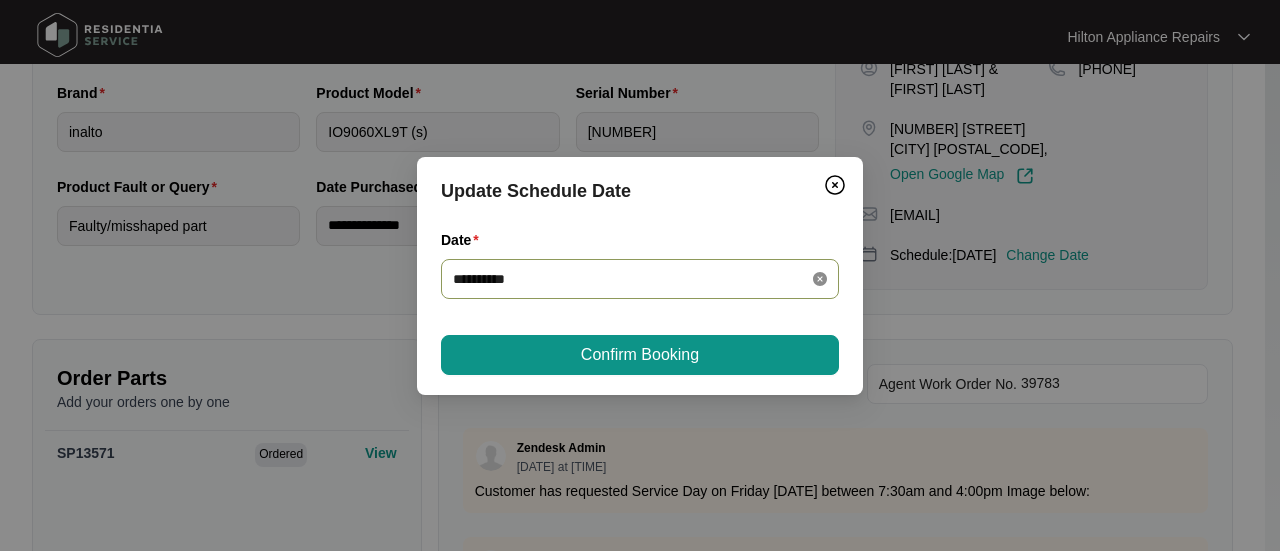 click 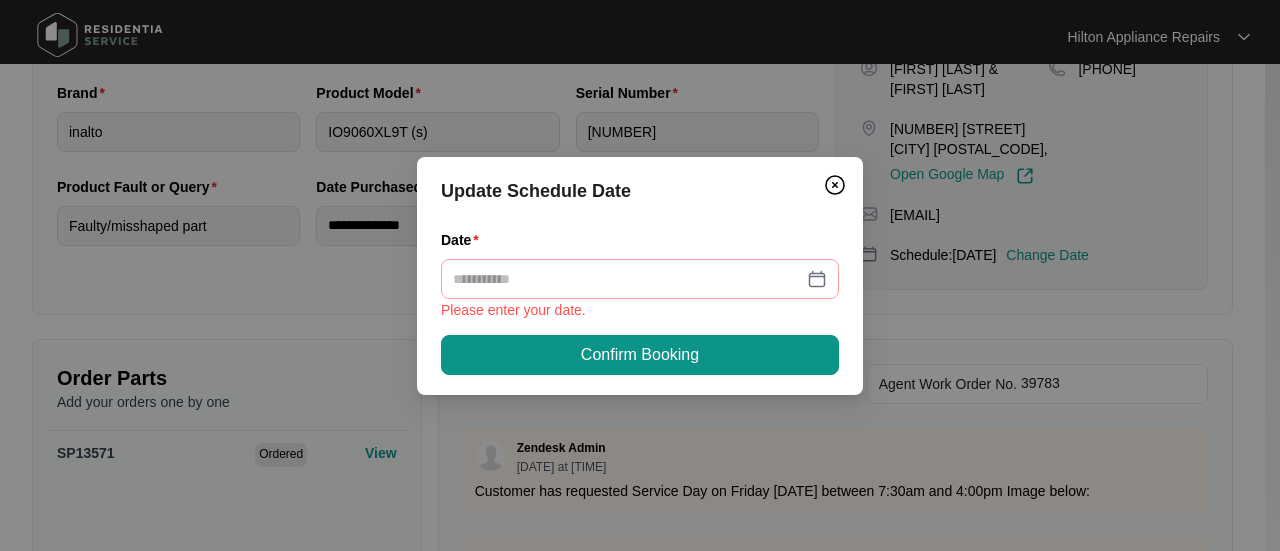 click at bounding box center [640, 279] 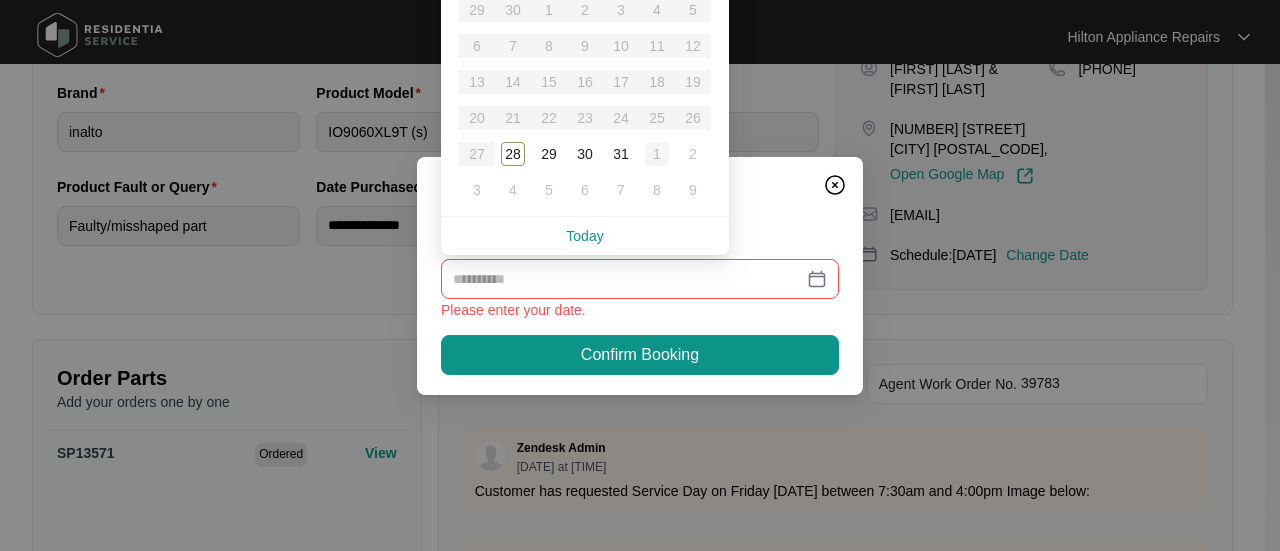 click on "1" at bounding box center [657, 154] 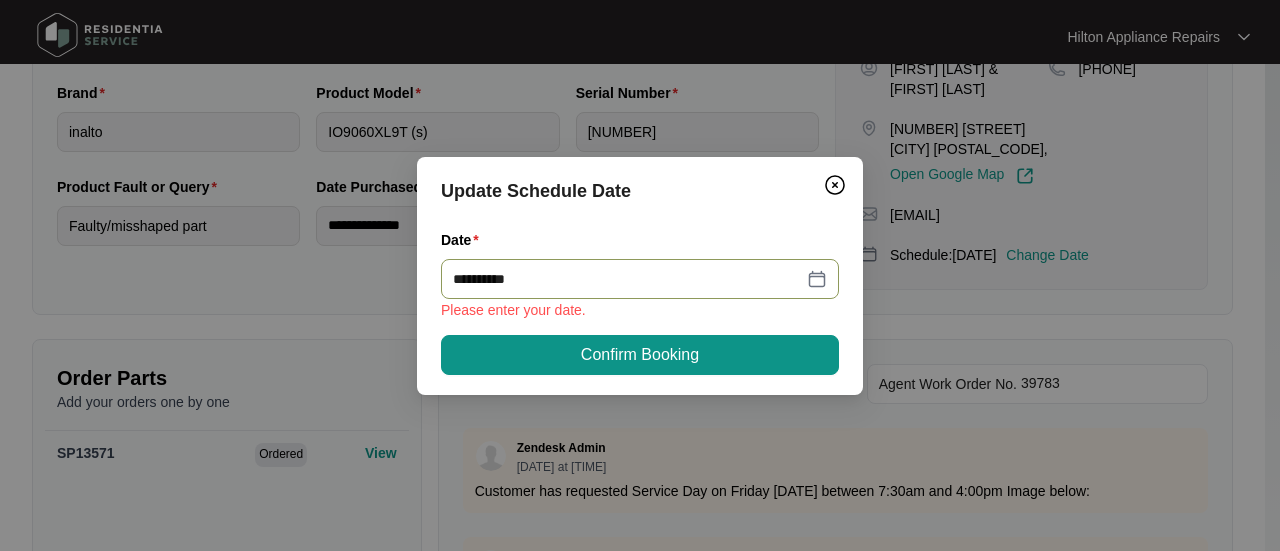 type on "**********" 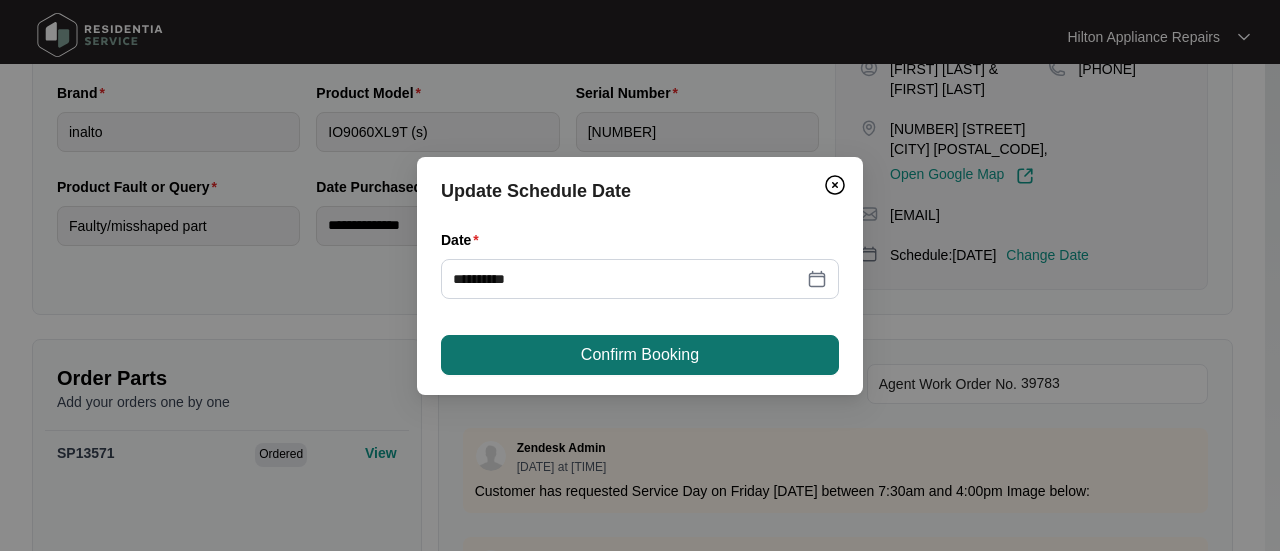click on "Confirm Booking" at bounding box center (640, 355) 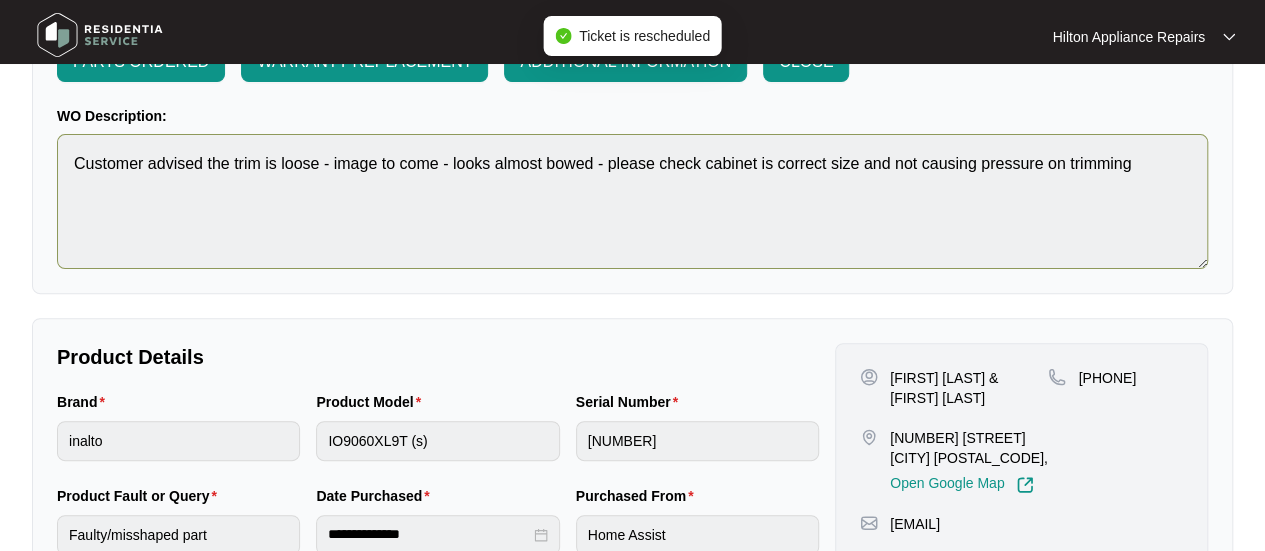 scroll, scrollTop: 0, scrollLeft: 0, axis: both 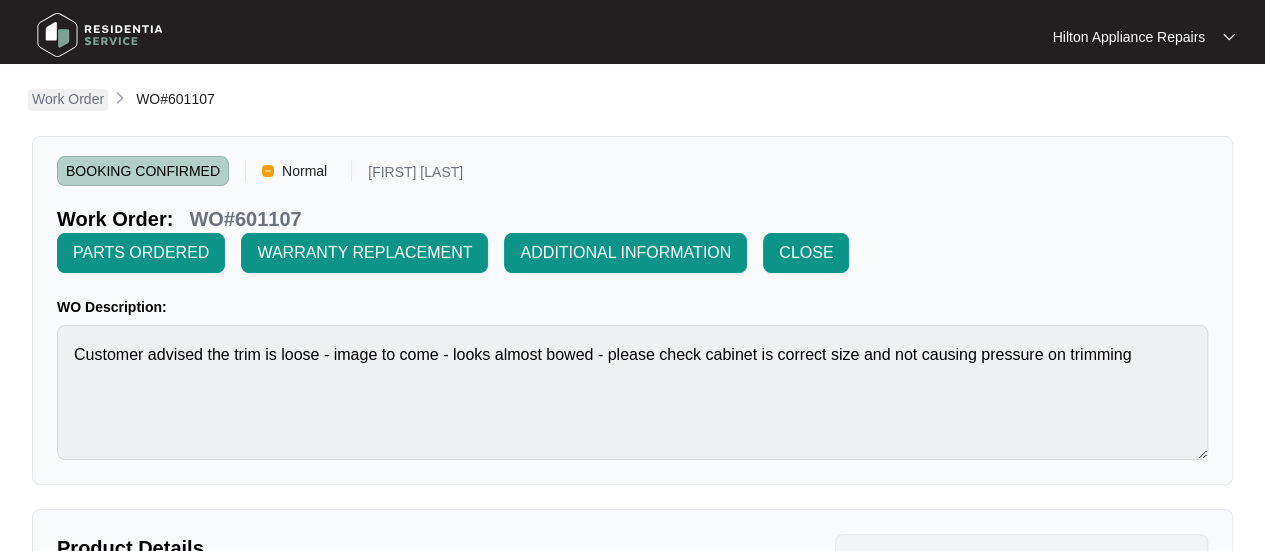 click on "Work Order" at bounding box center [68, 99] 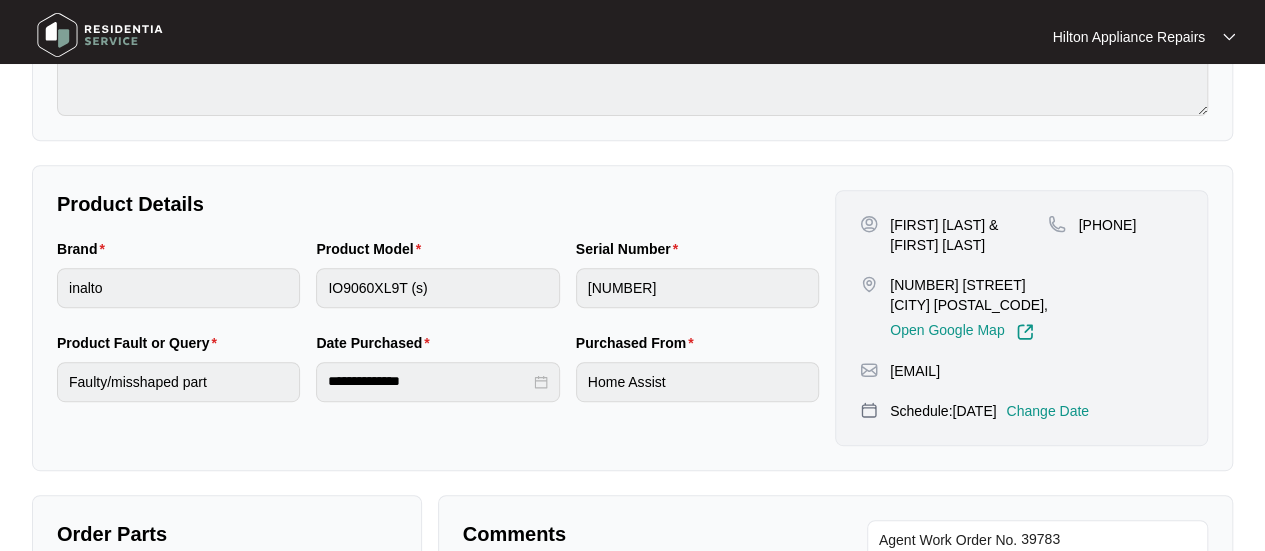 scroll, scrollTop: 400, scrollLeft: 0, axis: vertical 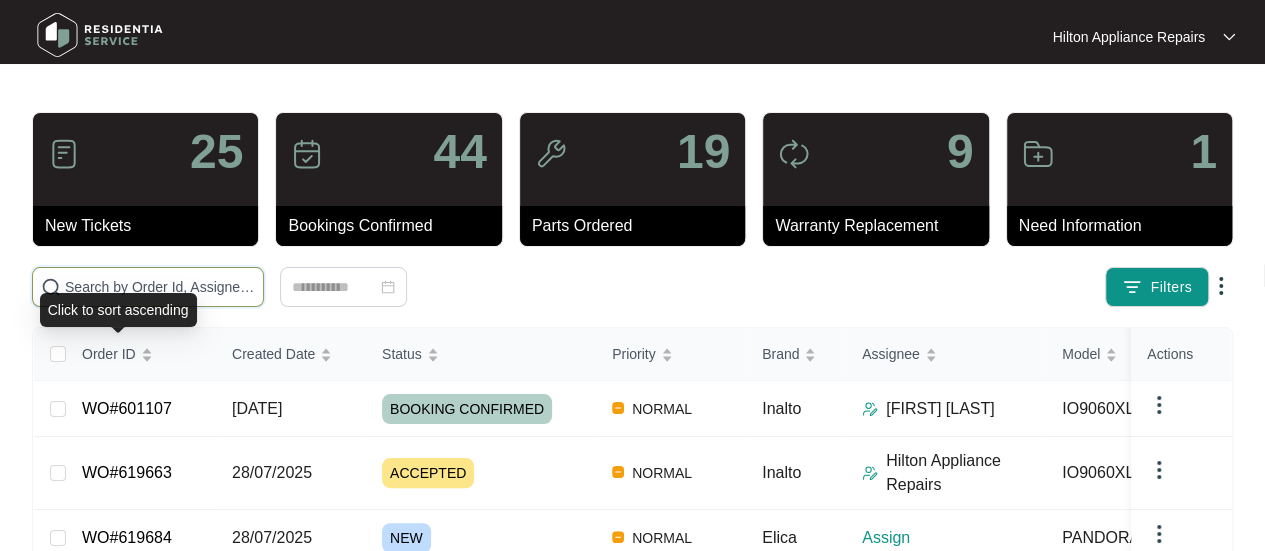 click at bounding box center [160, 287] 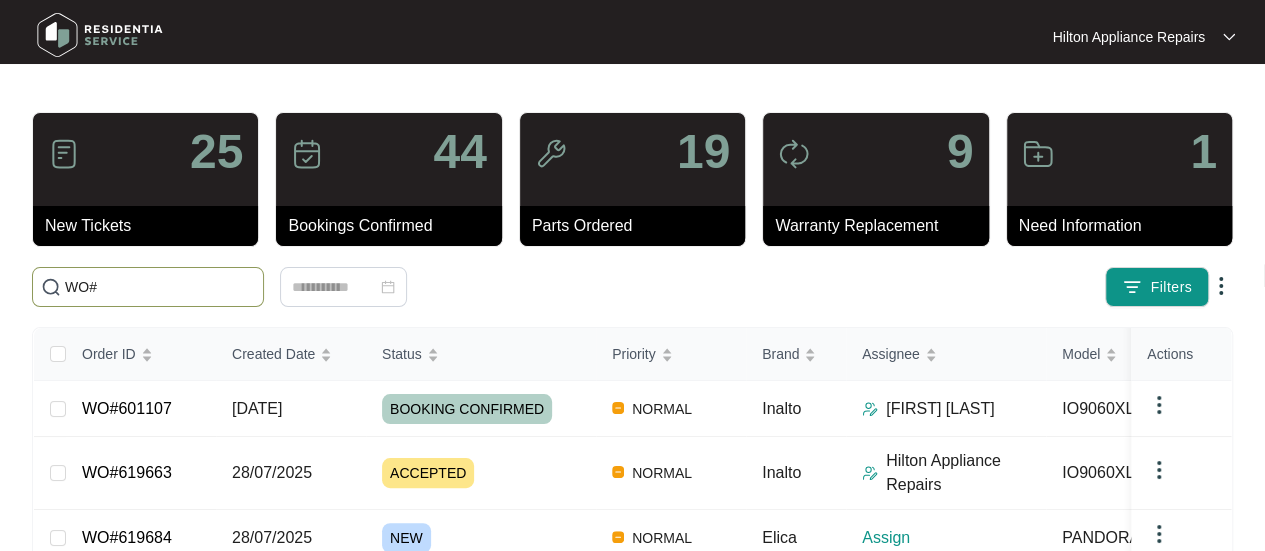 paste on "618152" 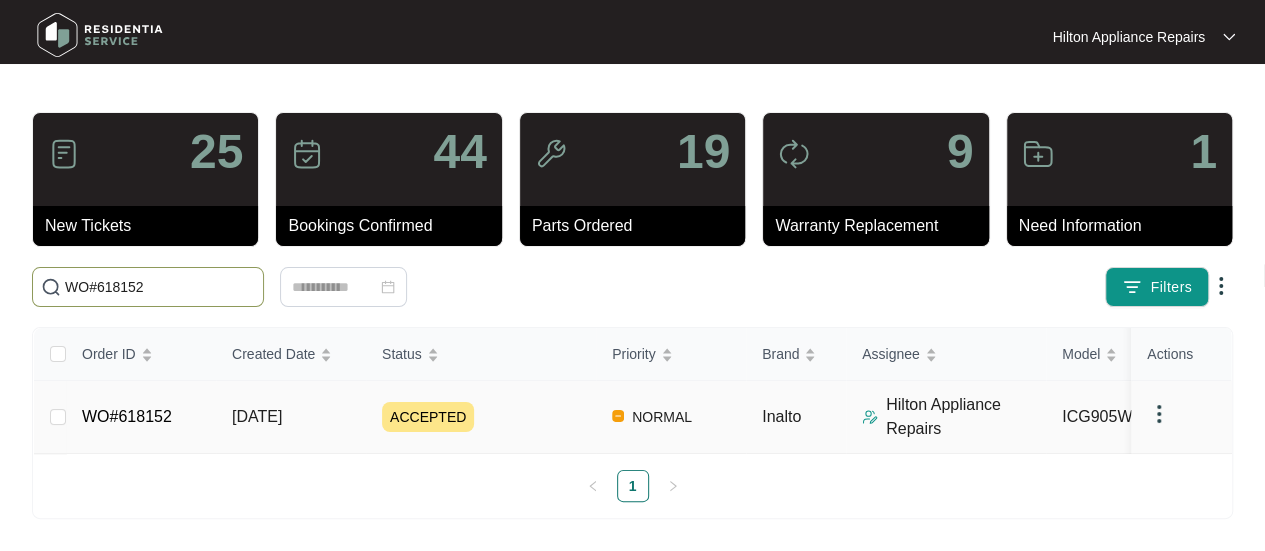 scroll, scrollTop: 13, scrollLeft: 0, axis: vertical 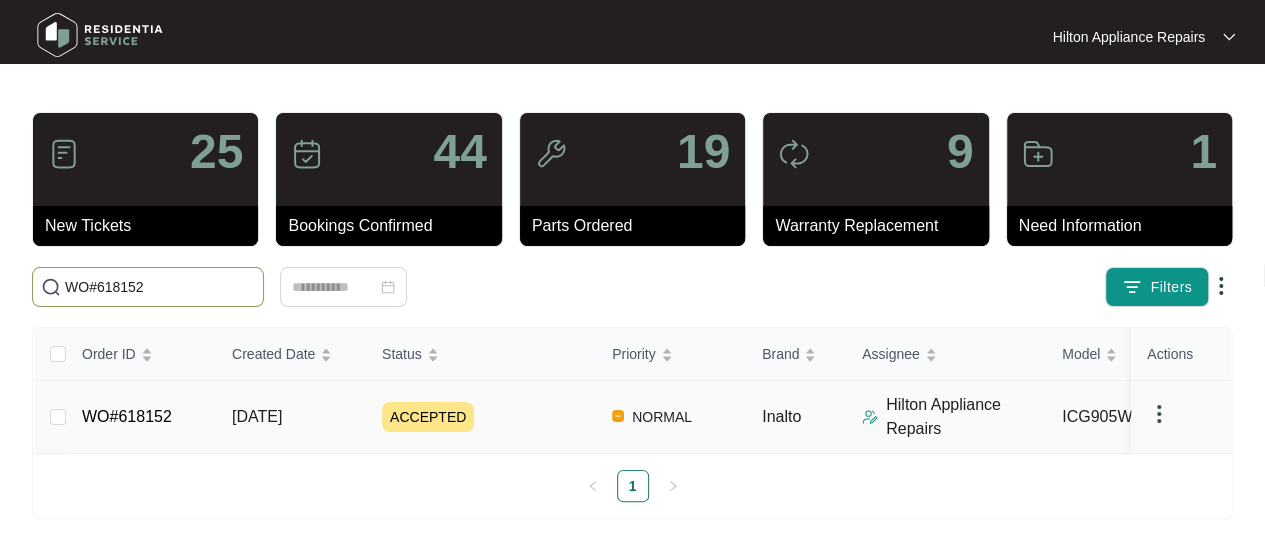 type on "WO#618152" 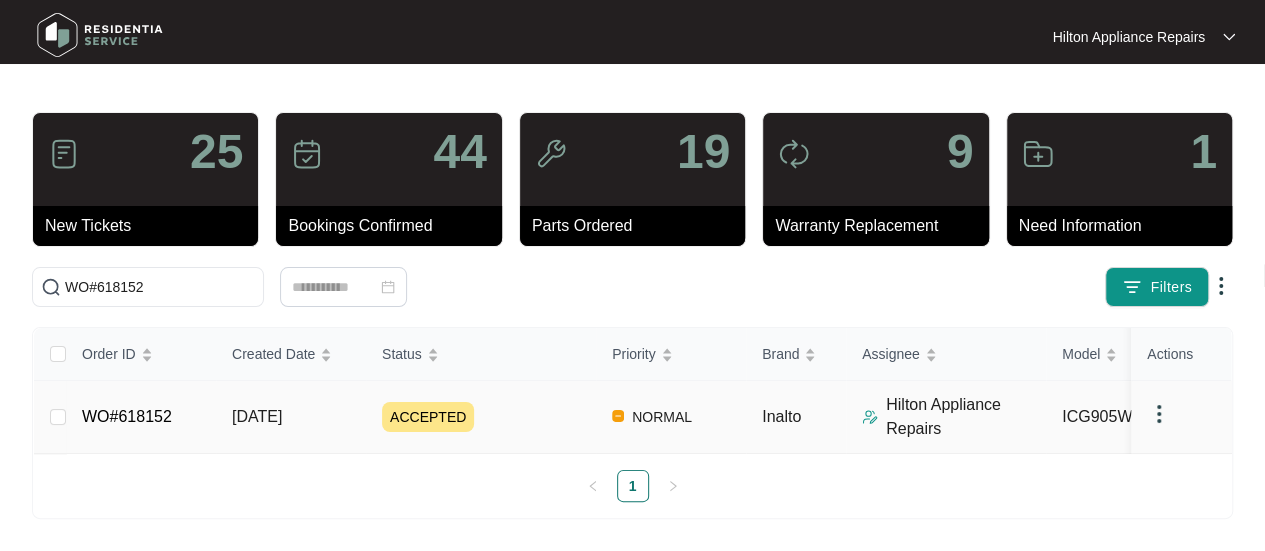 click on "[DATE]" at bounding box center (257, 416) 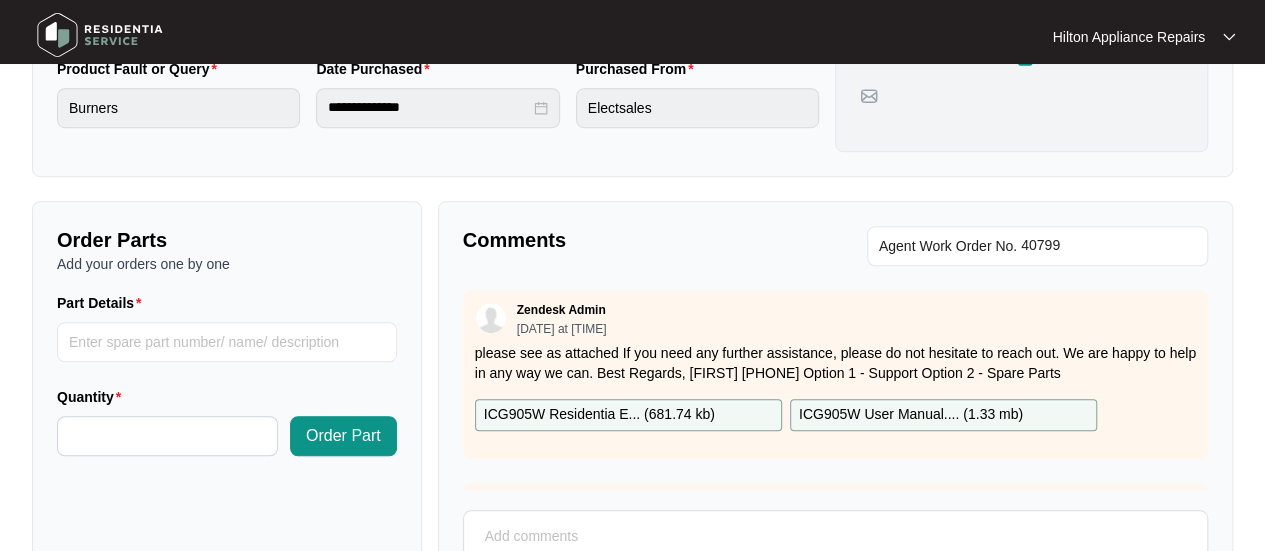 scroll, scrollTop: 600, scrollLeft: 0, axis: vertical 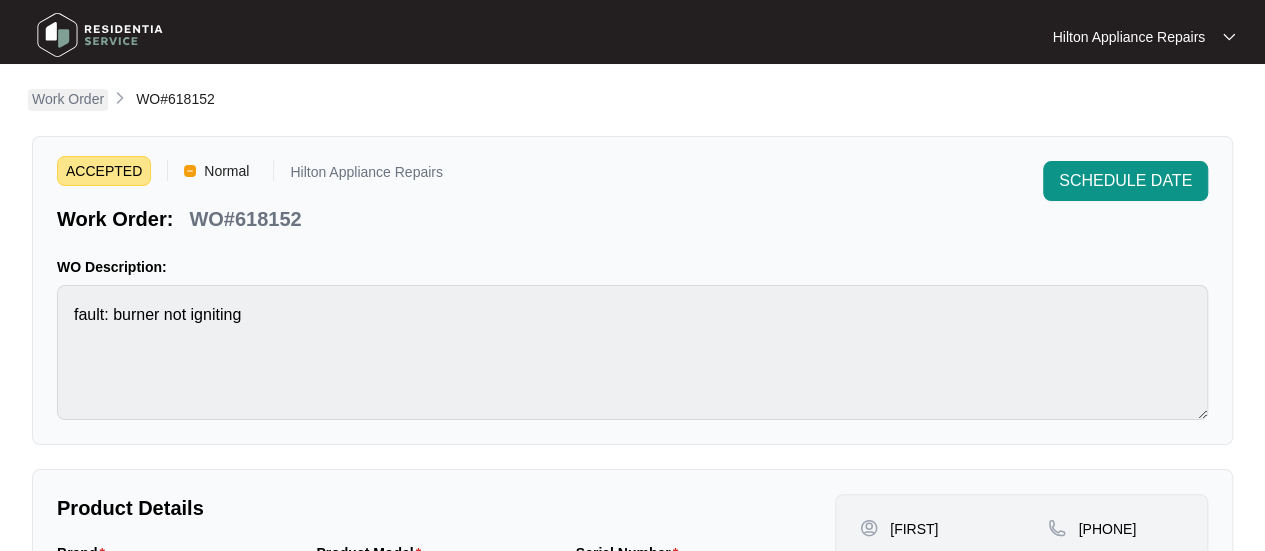 click on "Work Order" at bounding box center [68, 99] 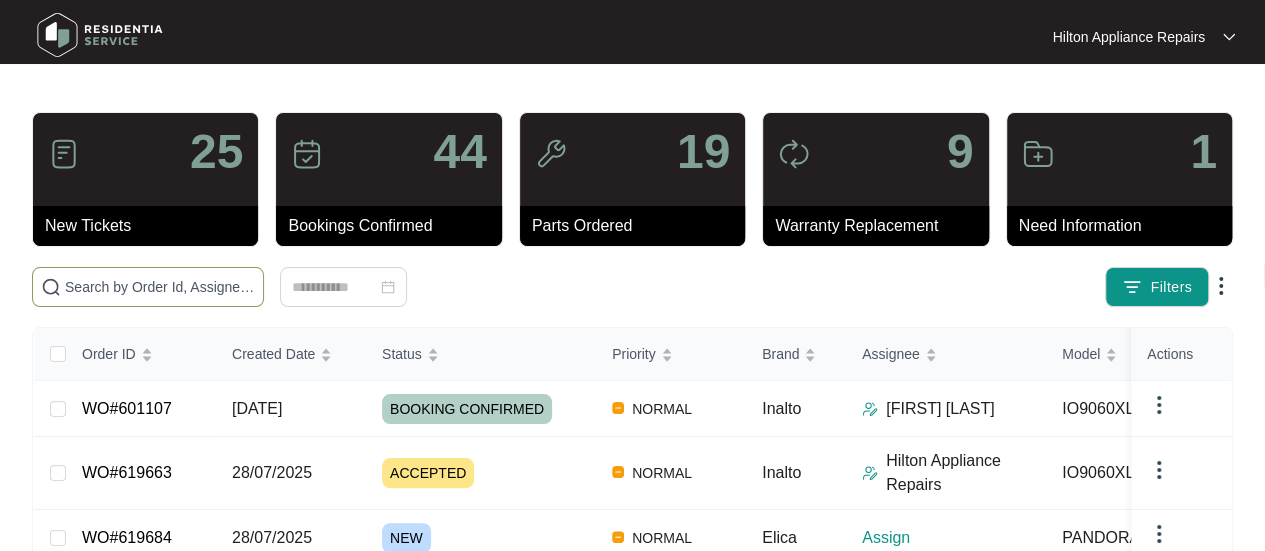 click at bounding box center (160, 287) 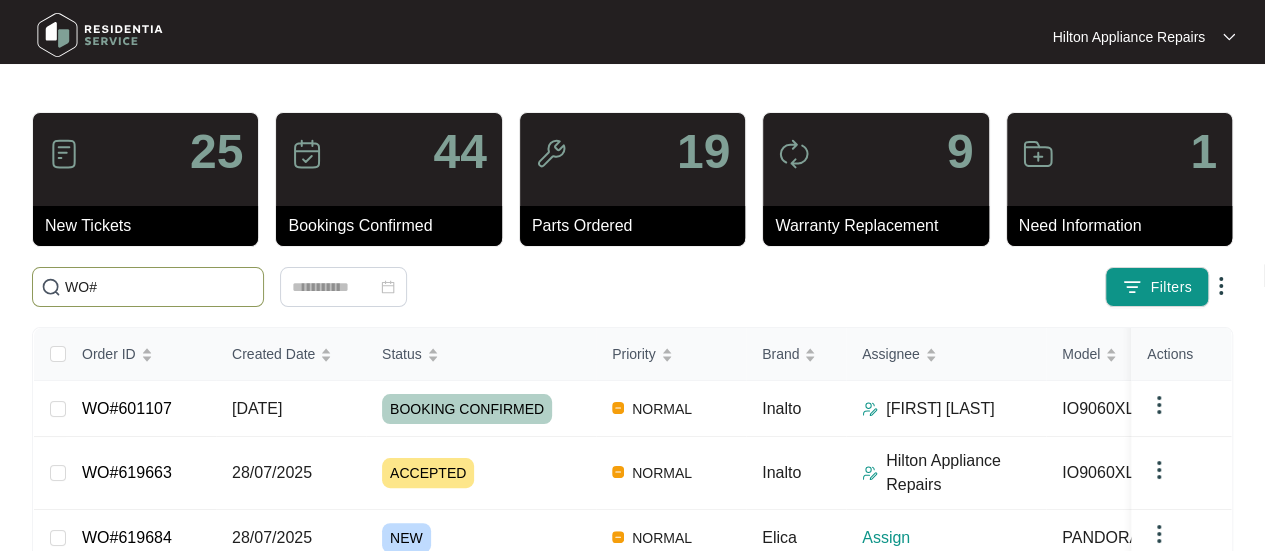 paste on "619684" 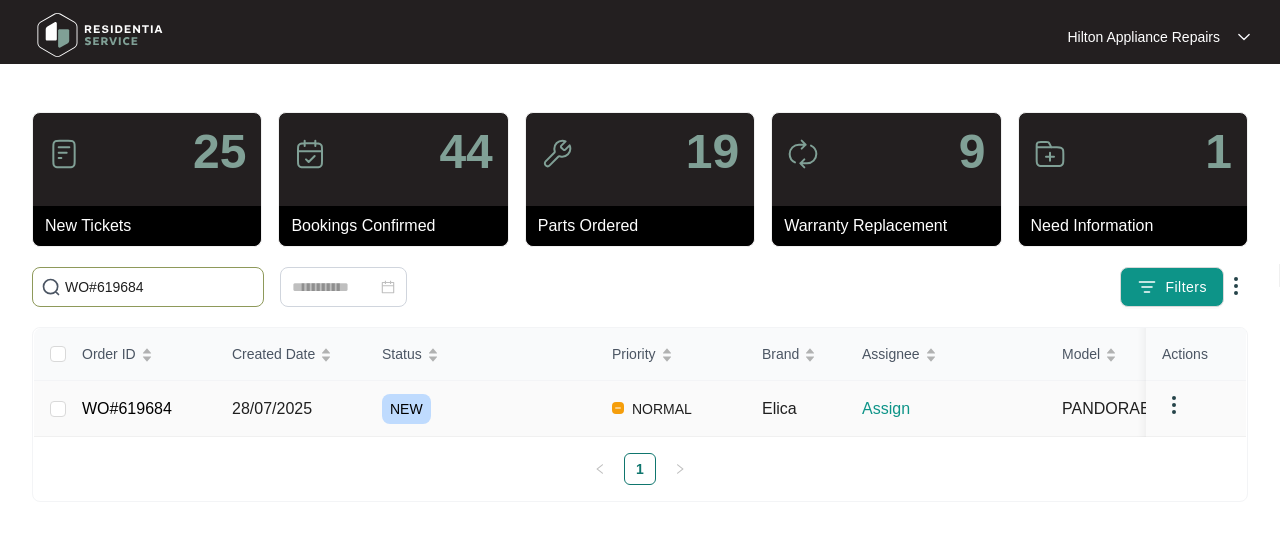 type on "WO#619684" 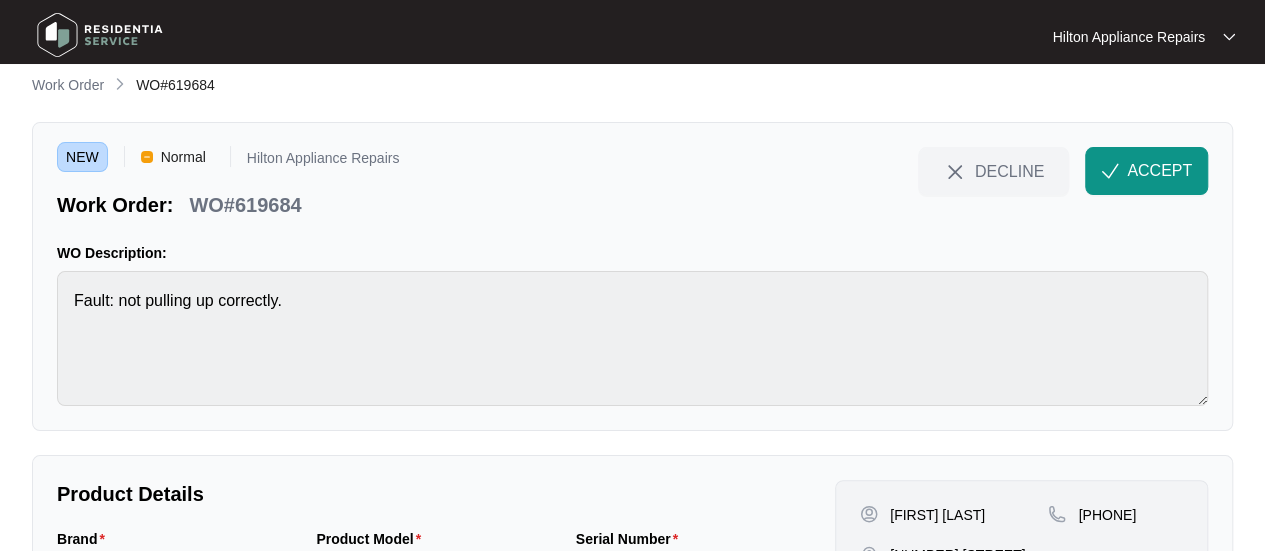 scroll, scrollTop: 0, scrollLeft: 0, axis: both 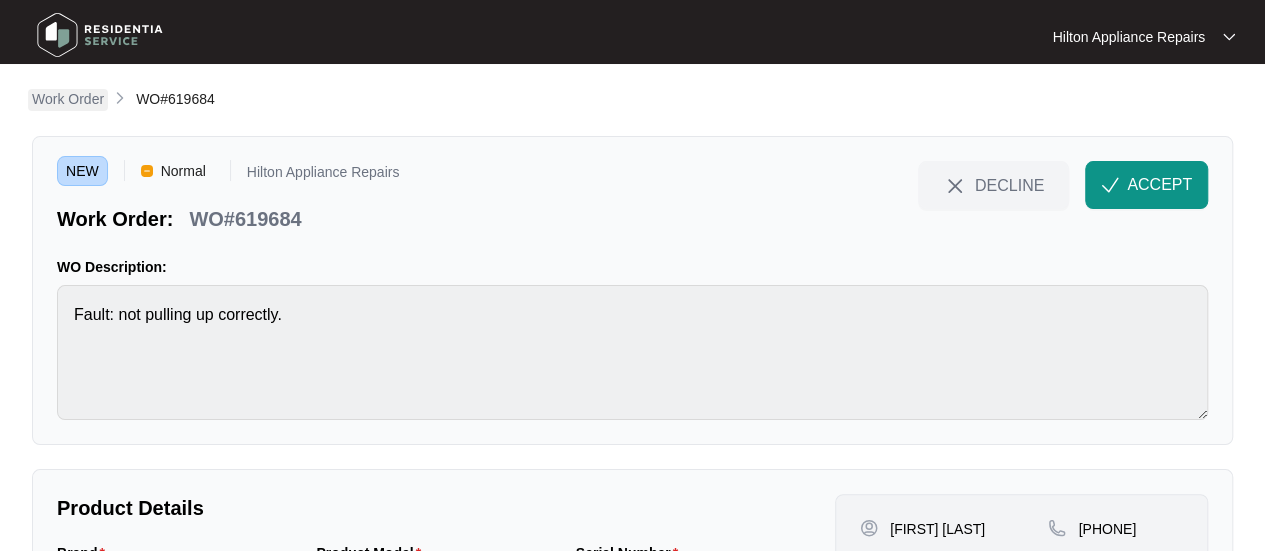 click on "Work Order" at bounding box center (68, 99) 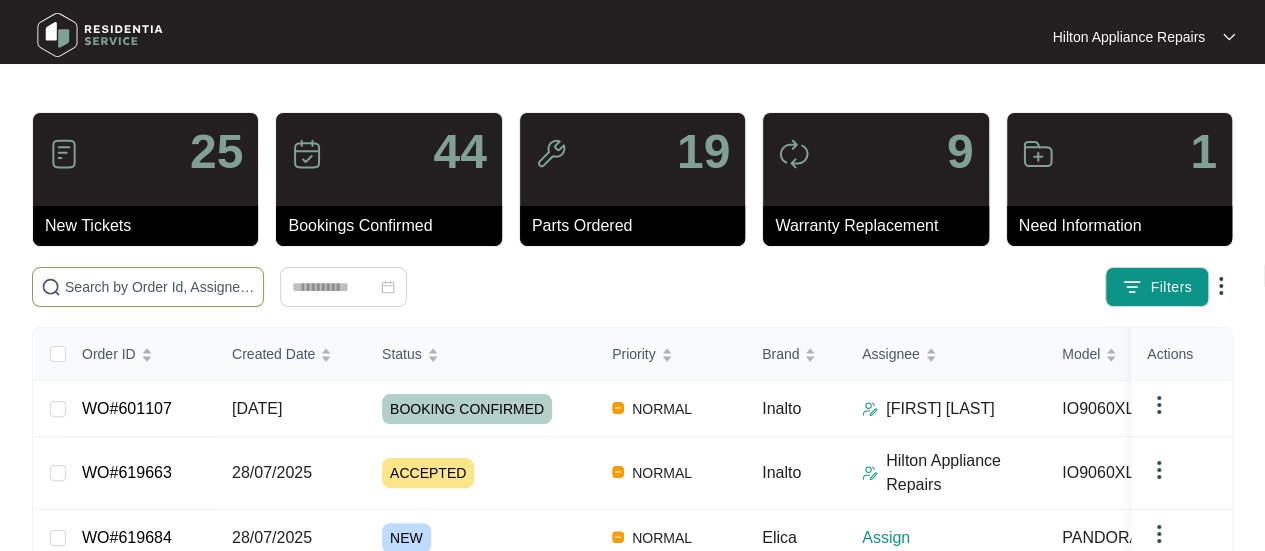 click at bounding box center (160, 287) 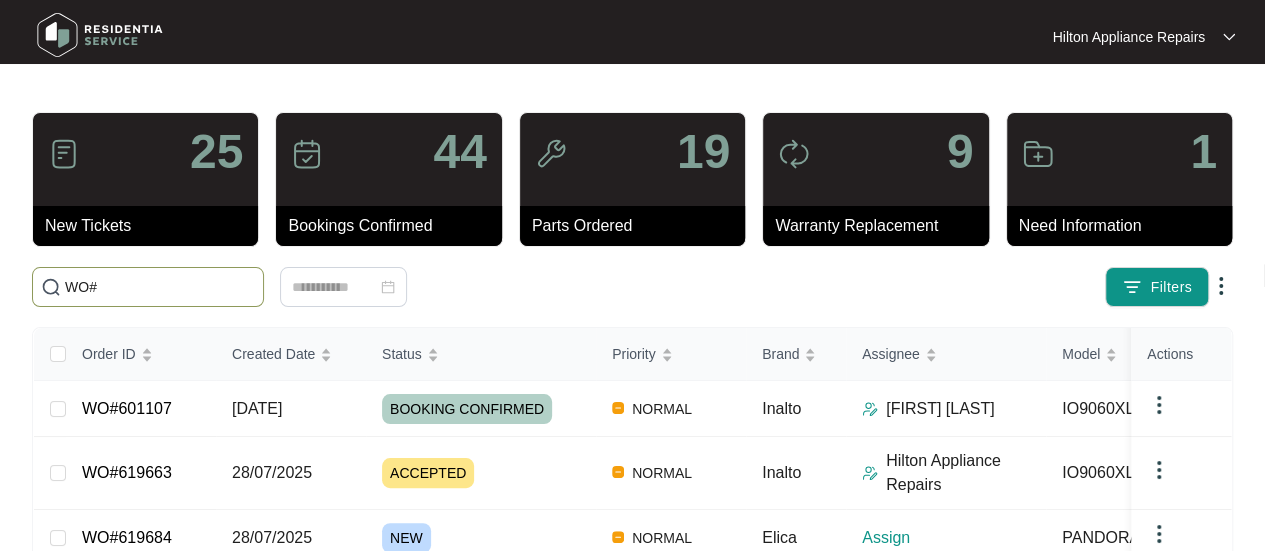 paste on "619718" 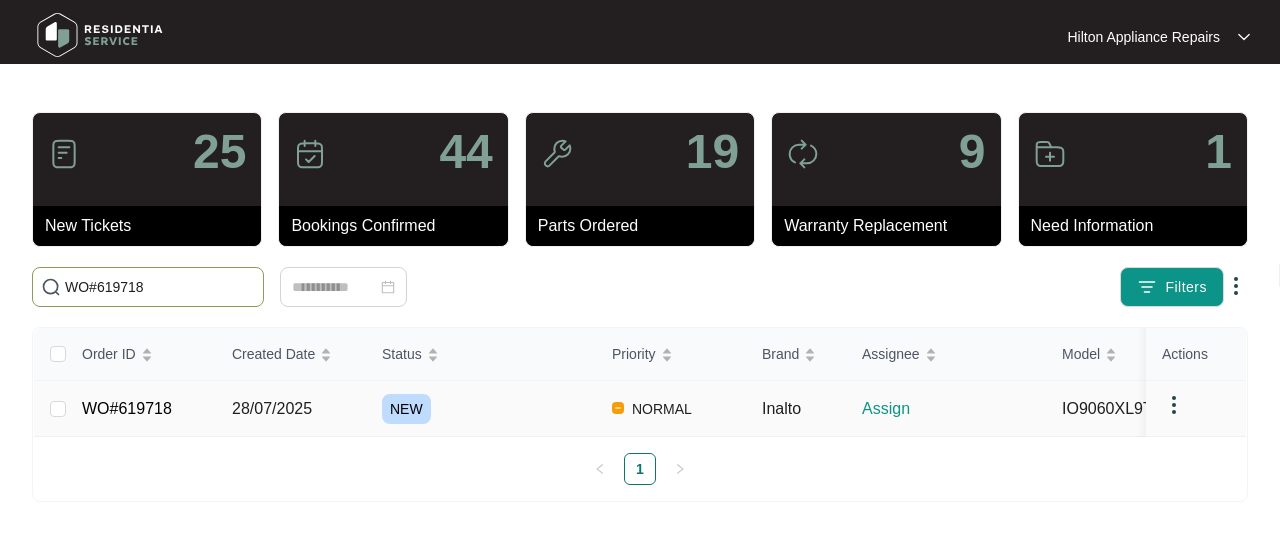 type on "WO#619718" 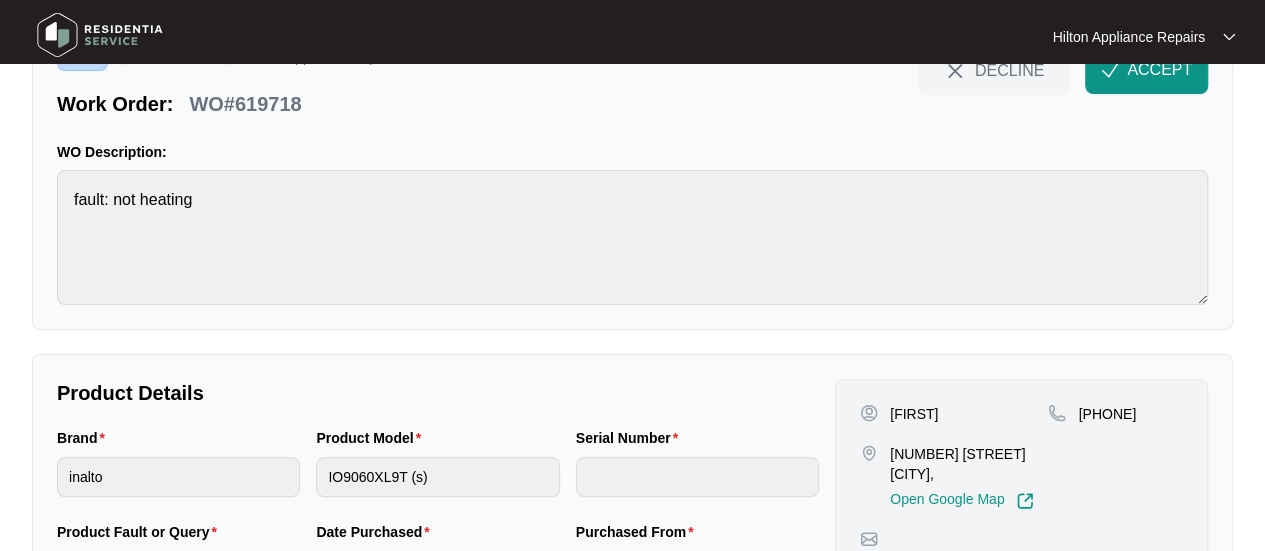 scroll, scrollTop: 233, scrollLeft: 0, axis: vertical 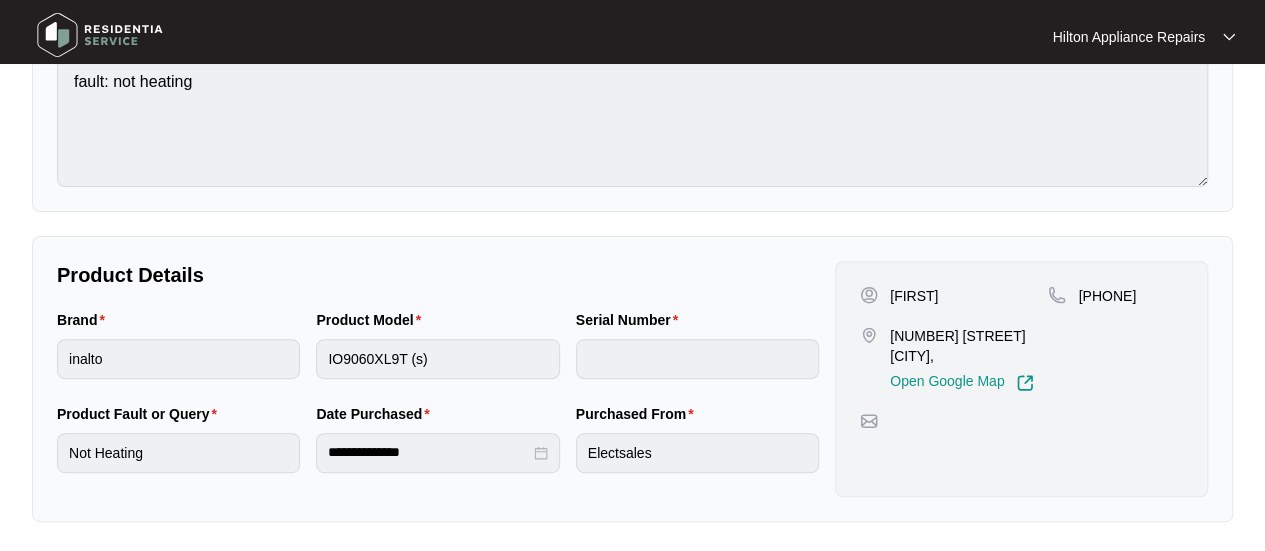 click on "Brand inalto Product Model IO9060XL9T (s) Serial Number" at bounding box center [438, 356] 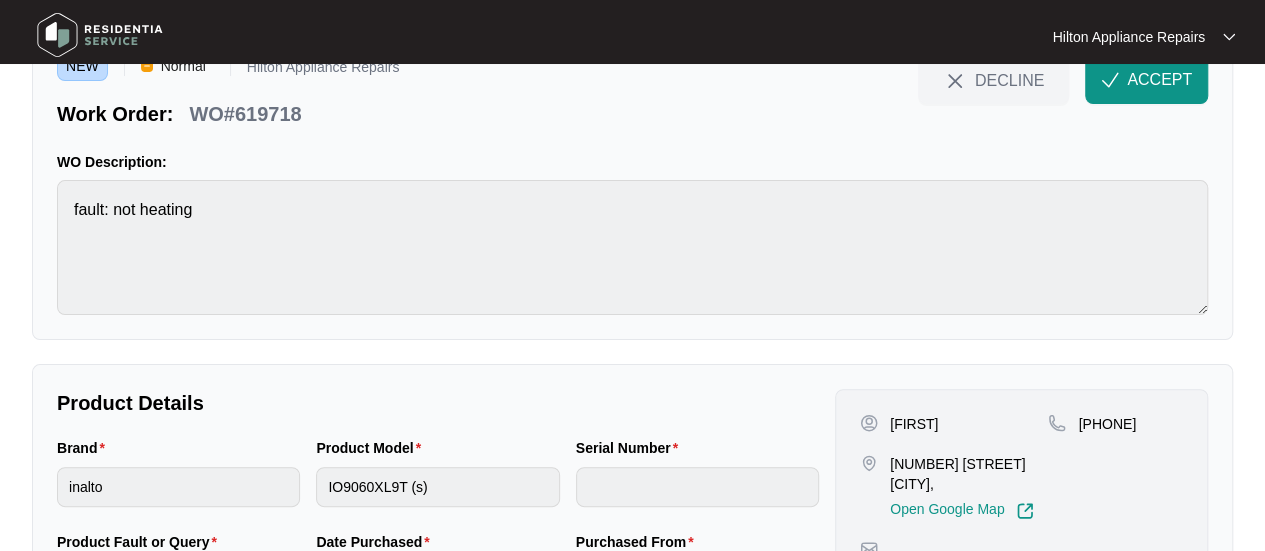 scroll, scrollTop: 0, scrollLeft: 0, axis: both 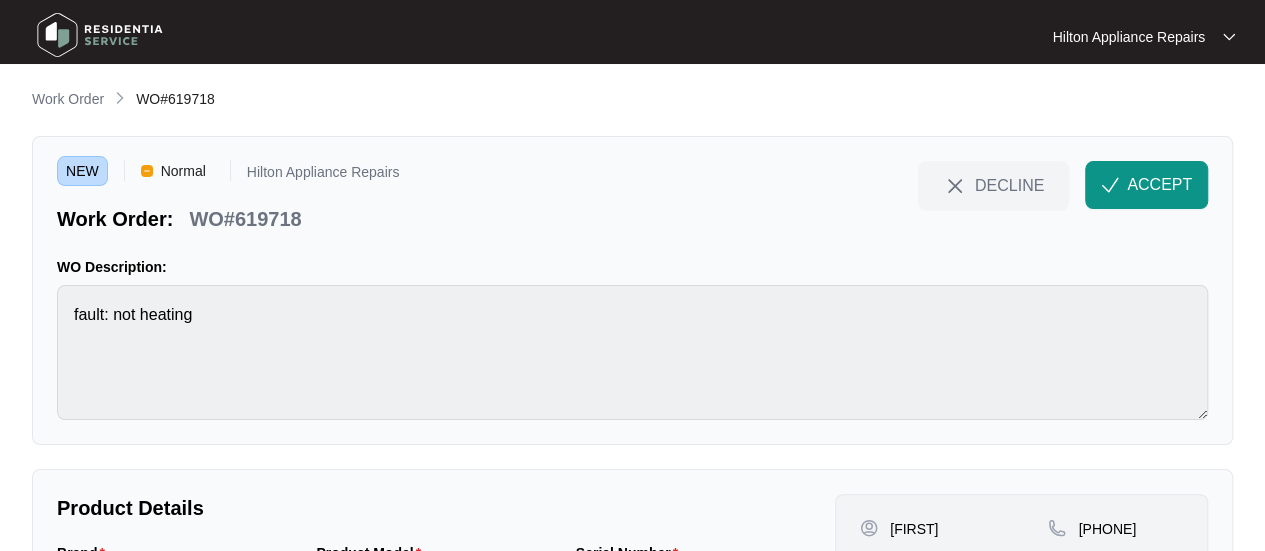 click on "ACCEPT" at bounding box center [1146, 185] 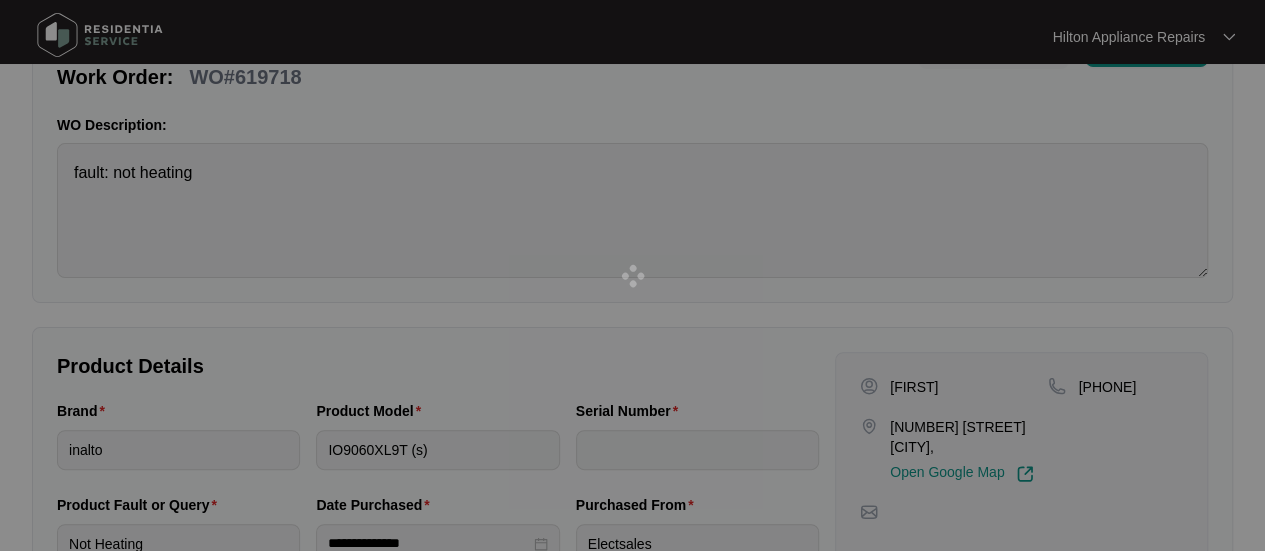 scroll, scrollTop: 233, scrollLeft: 0, axis: vertical 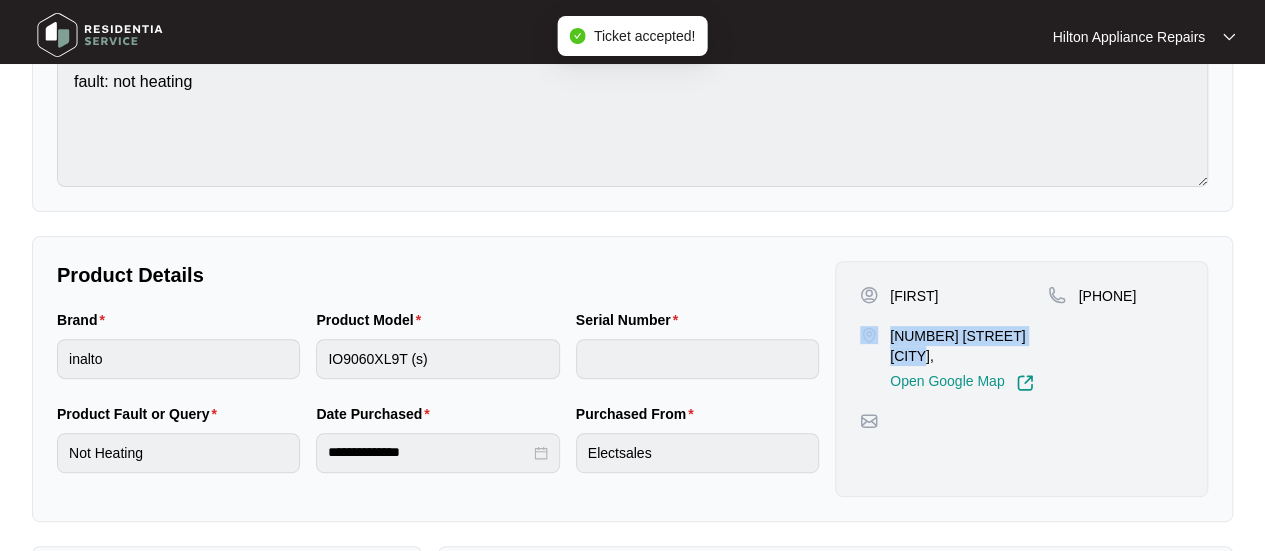 drag, startPoint x: 911, startPoint y: 355, endPoint x: 882, endPoint y: 332, distance: 37.01351 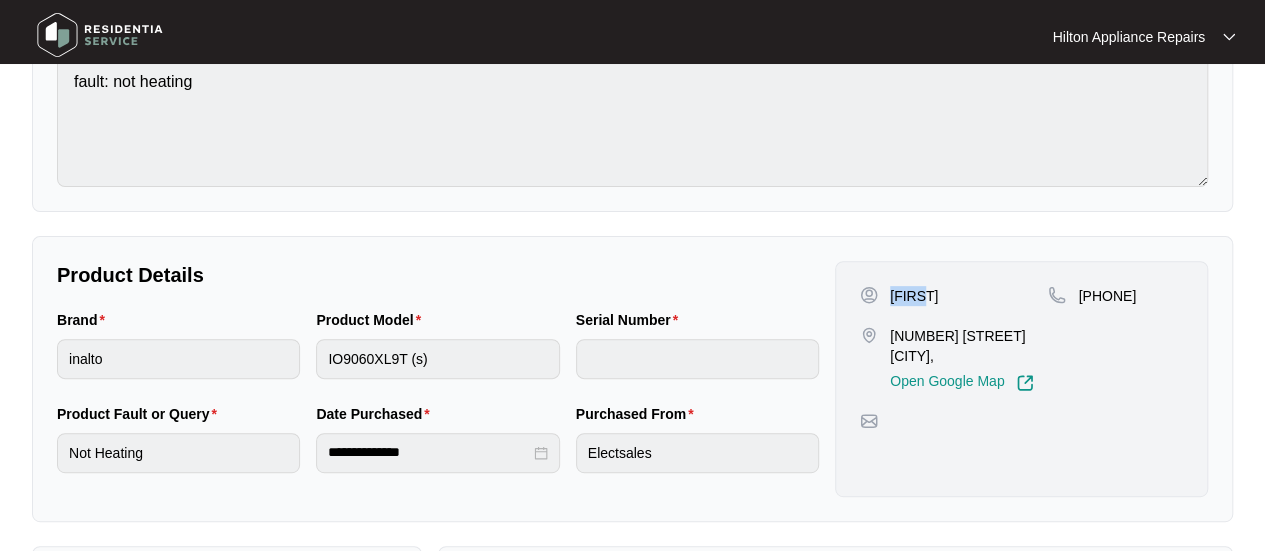 drag, startPoint x: 931, startPoint y: 299, endPoint x: 888, endPoint y: 293, distance: 43.416588 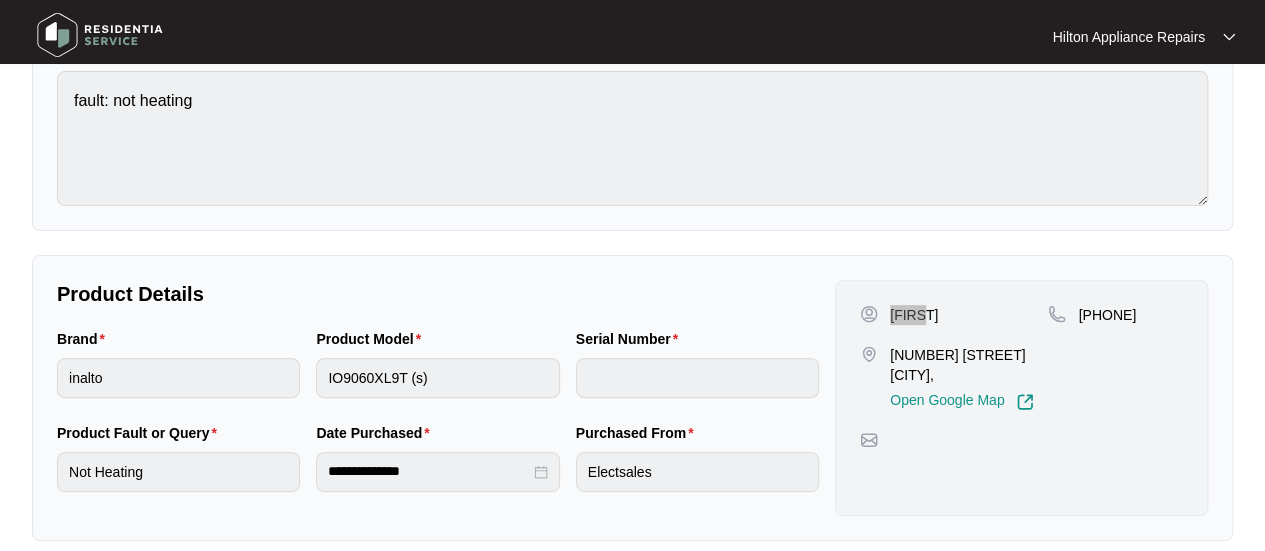 scroll, scrollTop: 333, scrollLeft: 0, axis: vertical 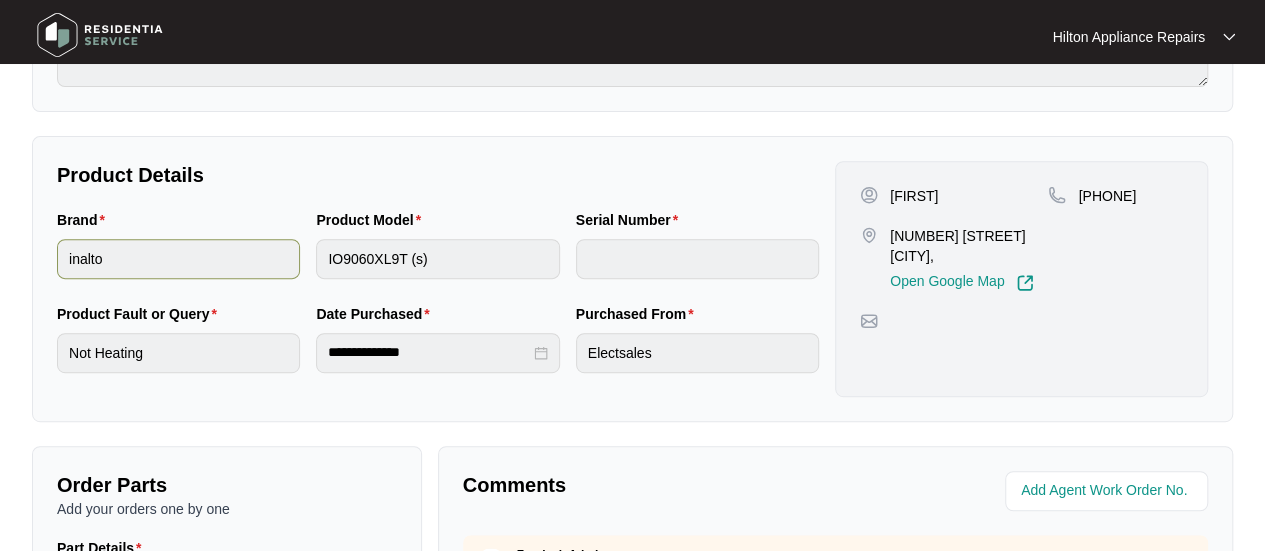 click on "Brand inalto Product Model IO9060XL9T (s) Serial Number" at bounding box center [438, 256] 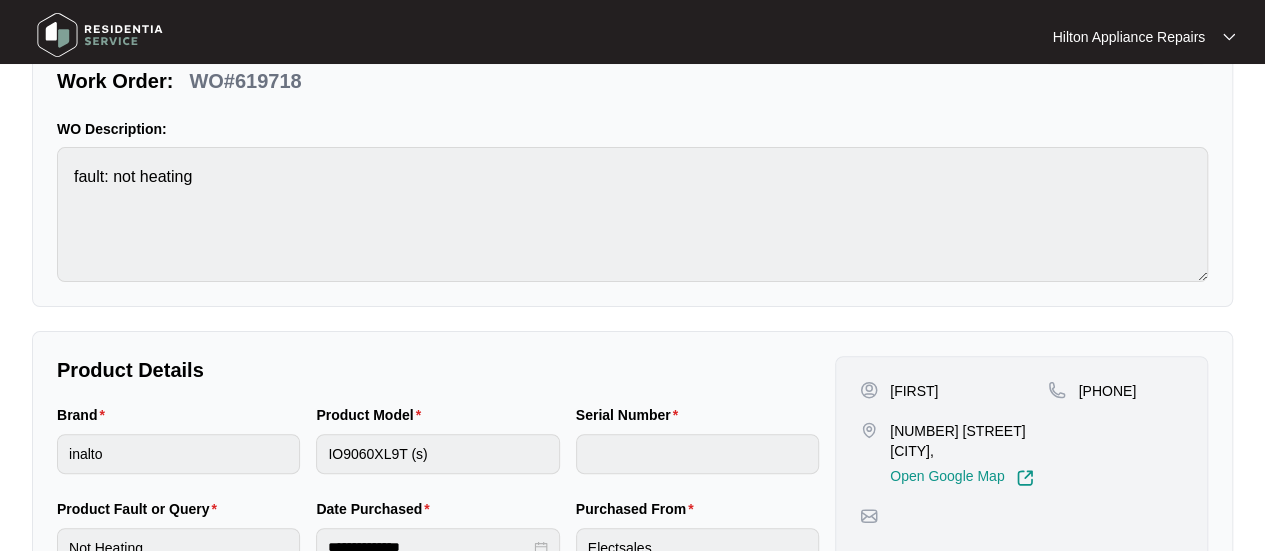 scroll, scrollTop: 0, scrollLeft: 0, axis: both 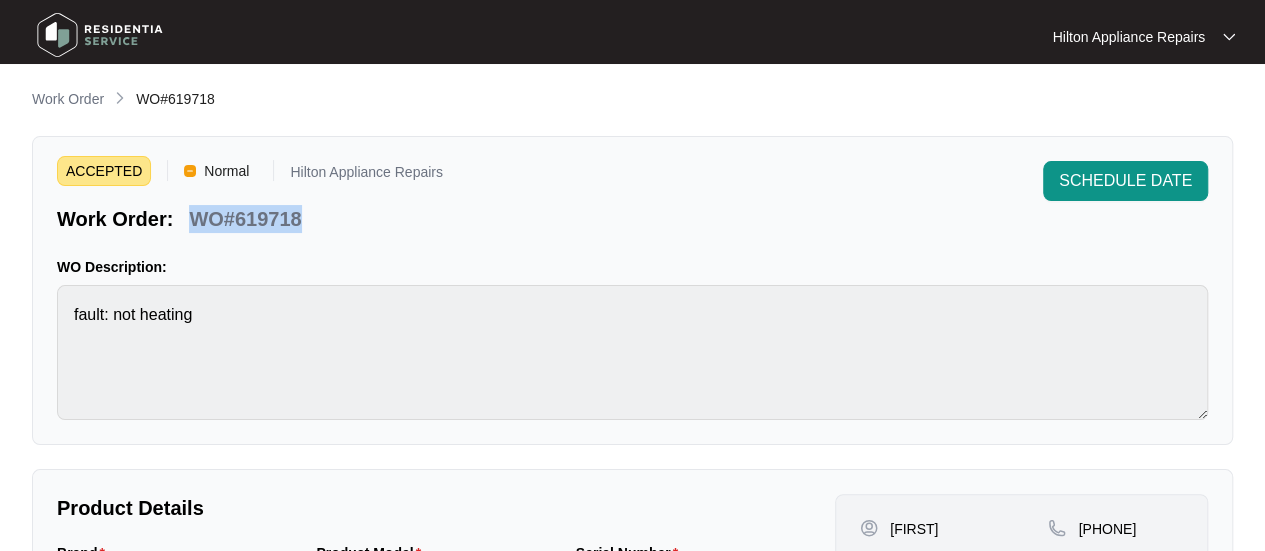 drag, startPoint x: 284, startPoint y: 222, endPoint x: 192, endPoint y: 215, distance: 92.26592 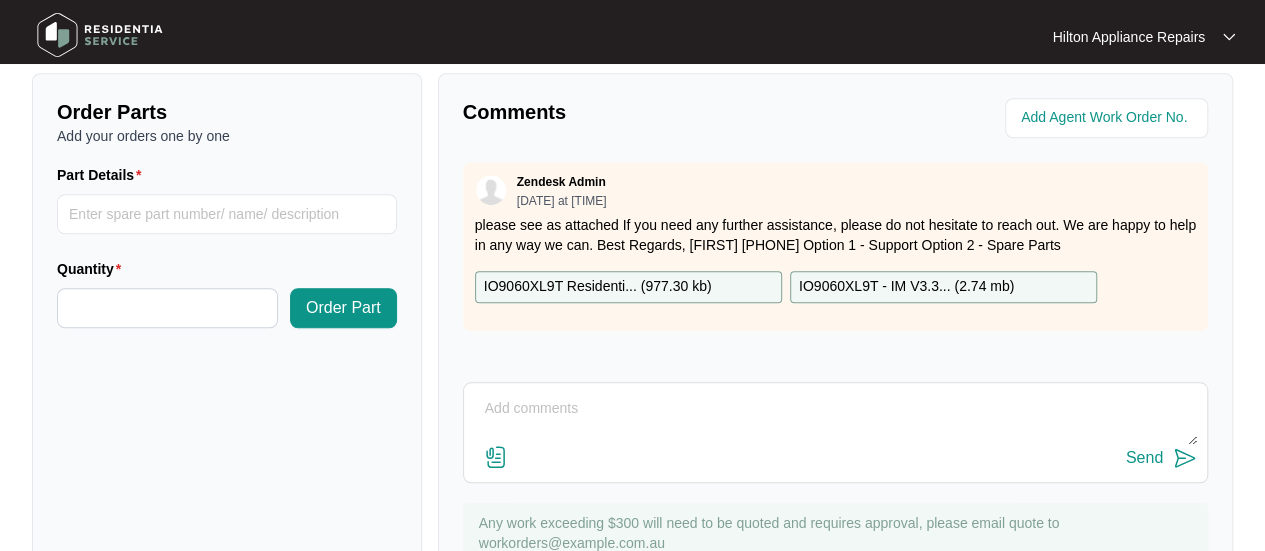 scroll, scrollTop: 391, scrollLeft: 0, axis: vertical 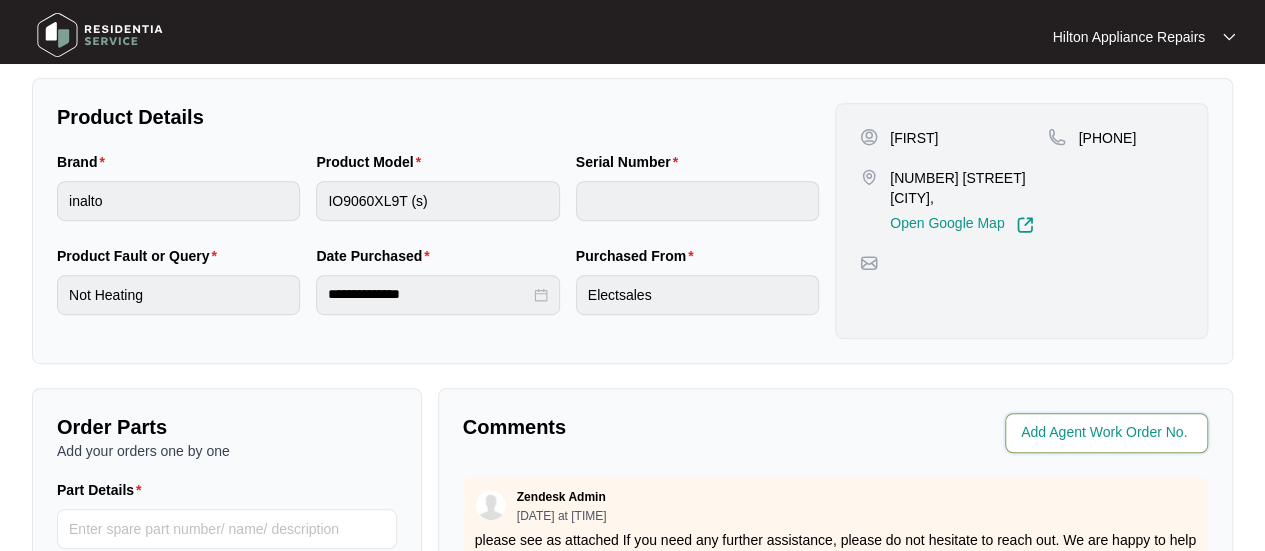 click at bounding box center [1108, 433] 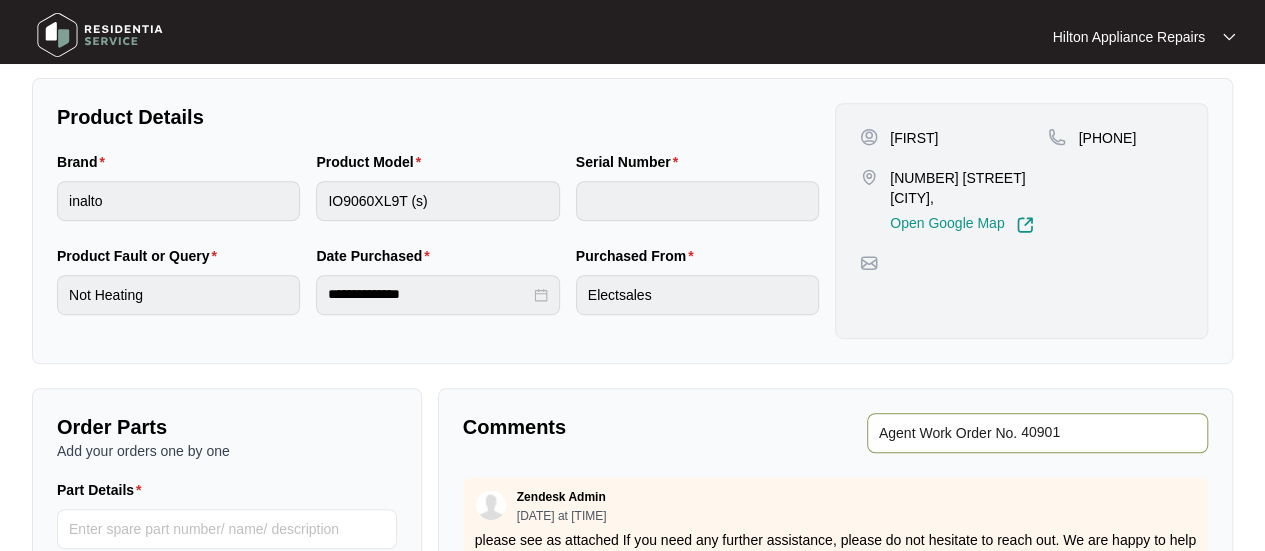 type on "40901" 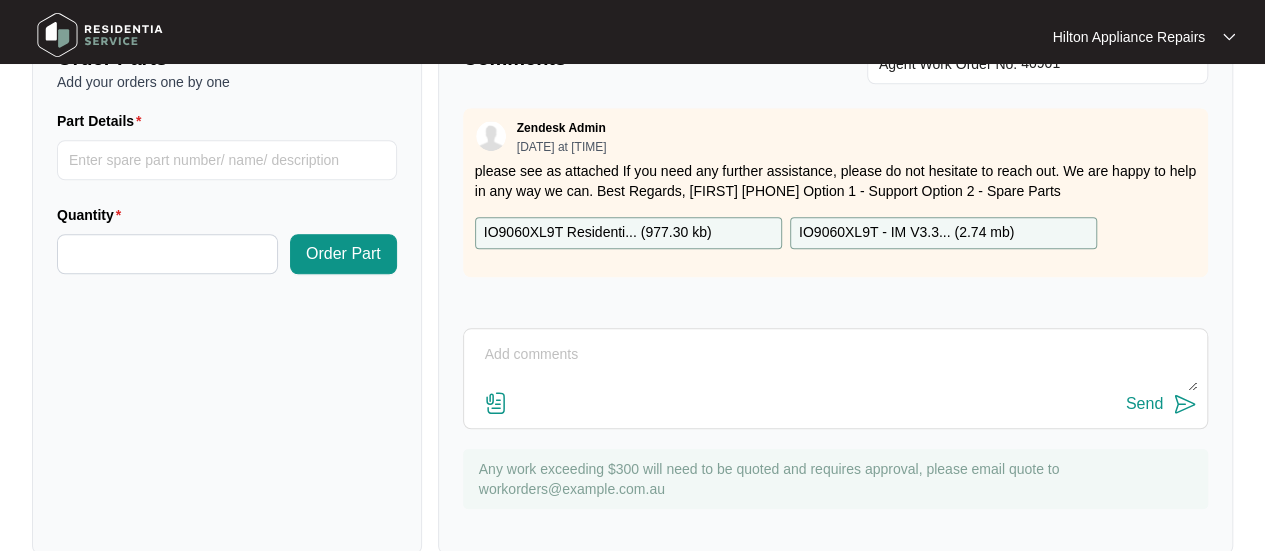 scroll, scrollTop: 791, scrollLeft: 0, axis: vertical 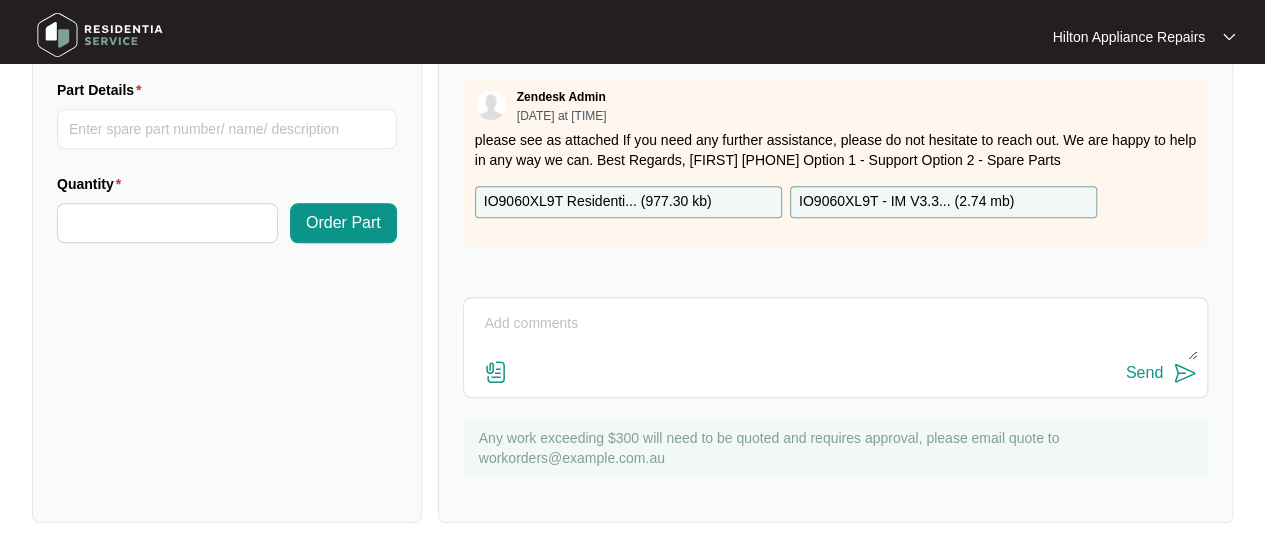 click at bounding box center (835, 334) 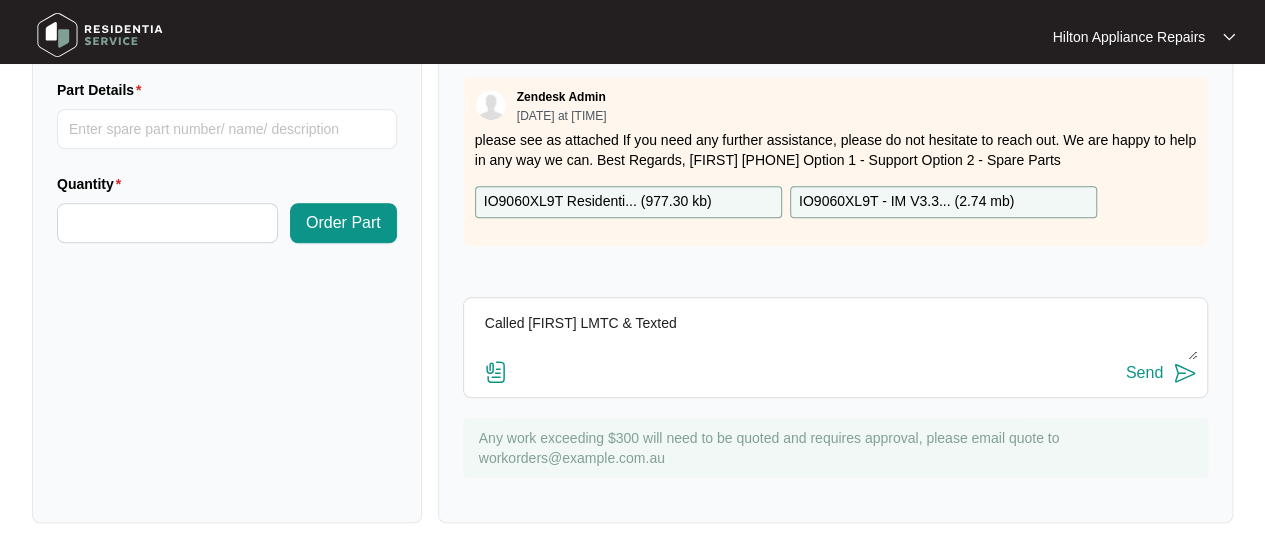 type on "Called [FIRST] LMTC & Texted" 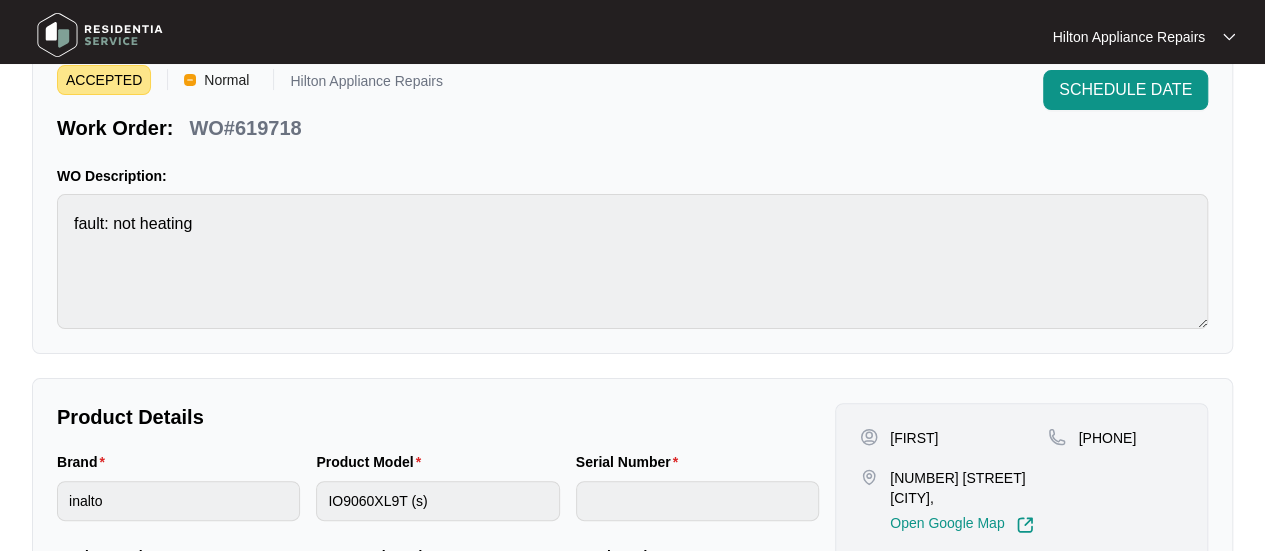 scroll, scrollTop: 0, scrollLeft: 0, axis: both 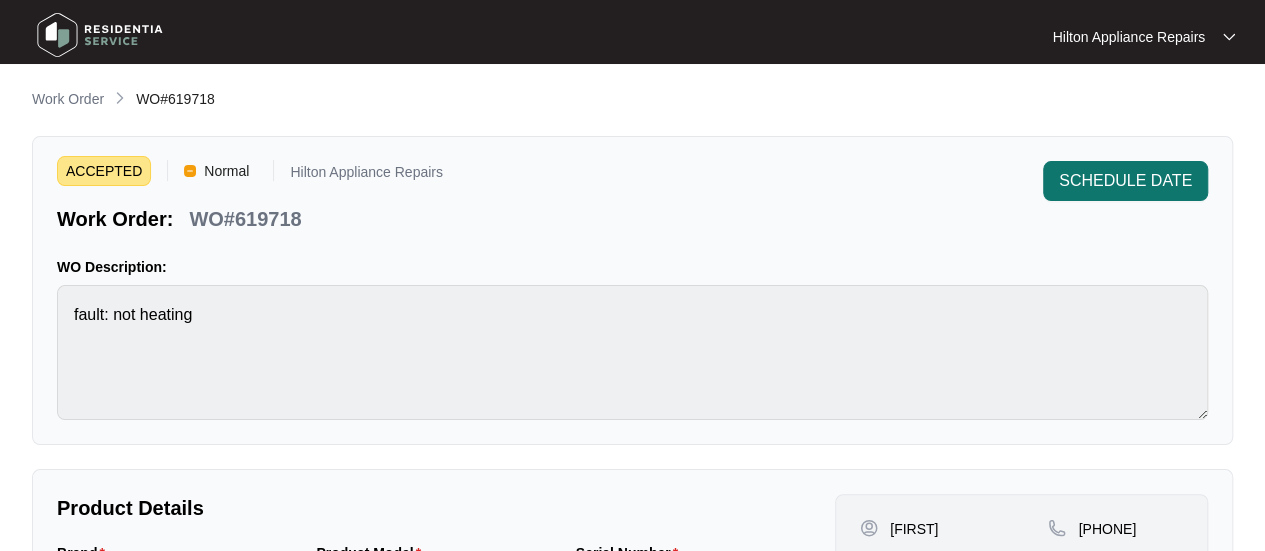 click on "SCHEDULE DATE" at bounding box center (1125, 181) 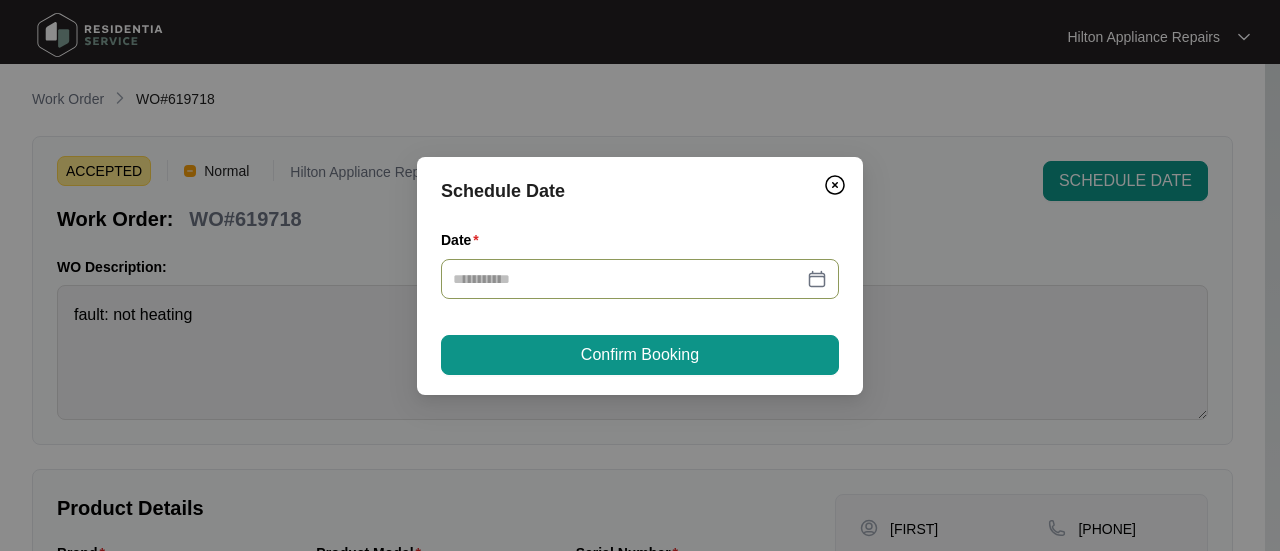 click at bounding box center [640, 279] 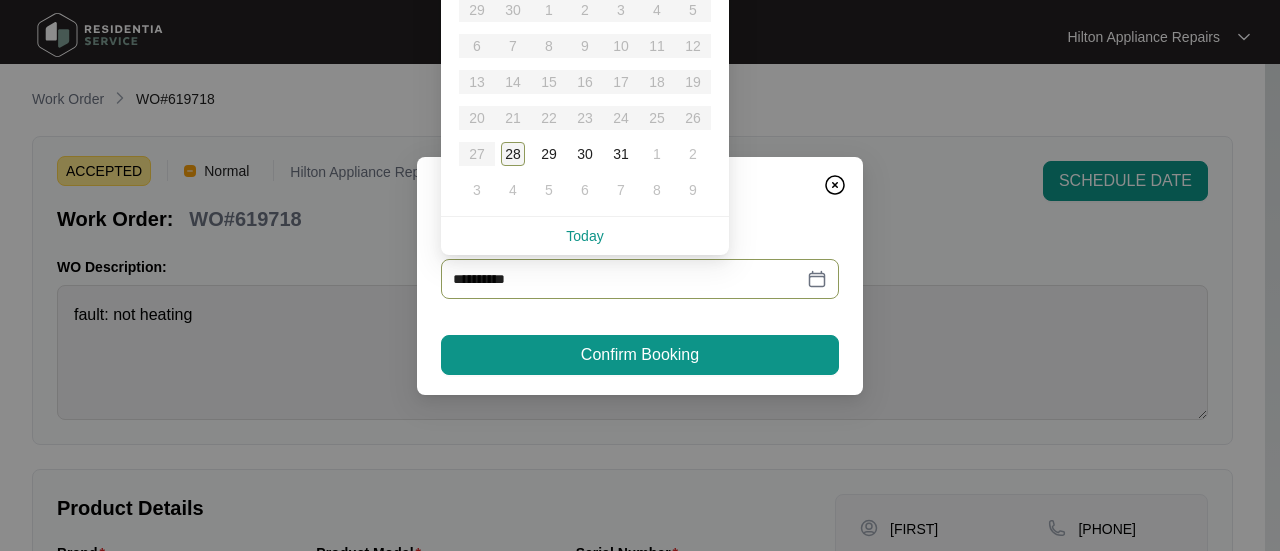 type on "**********" 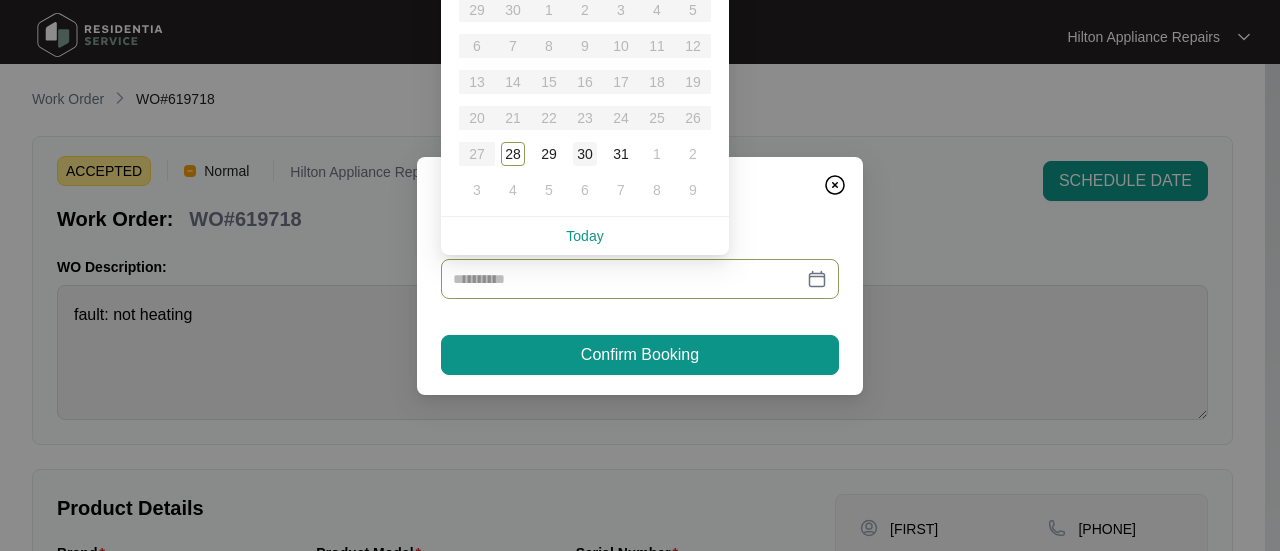 click on "30" at bounding box center (585, 154) 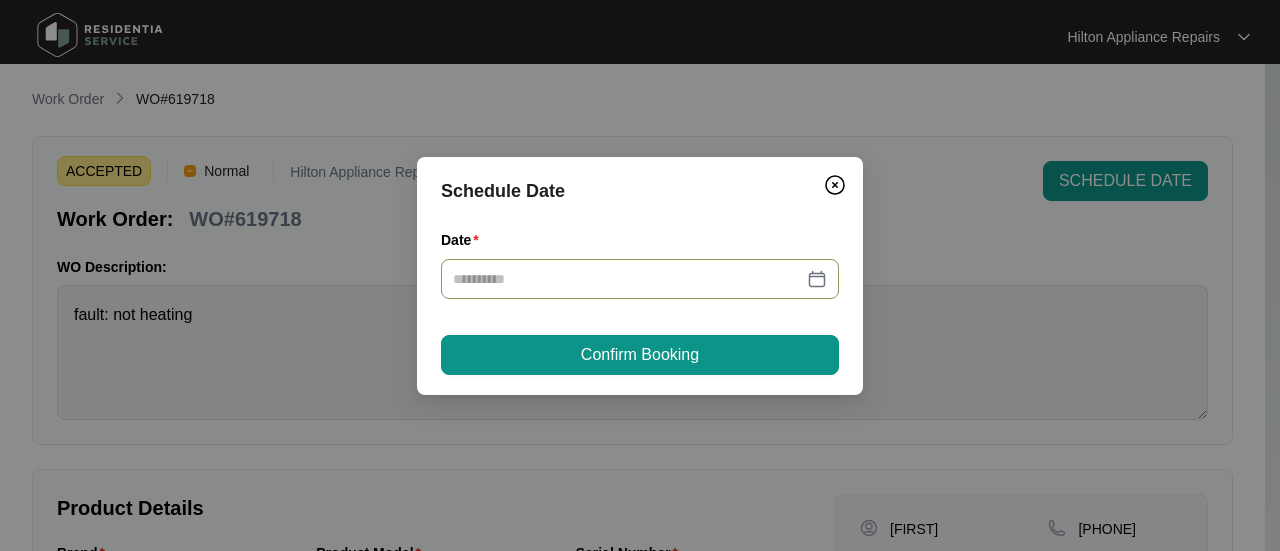 type on "**********" 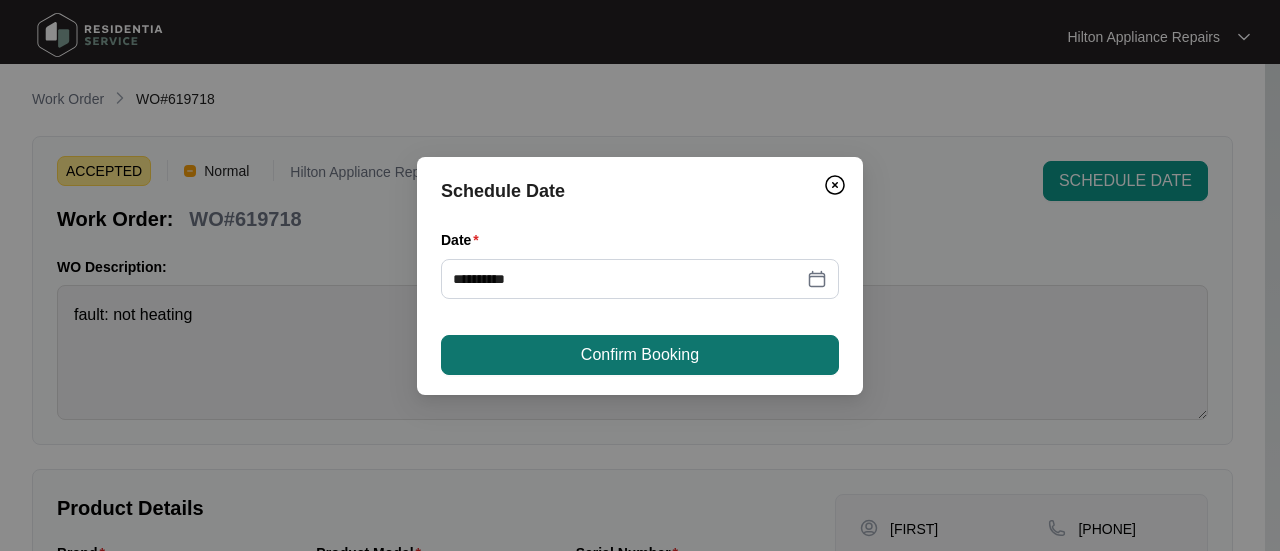 click on "Confirm Booking" at bounding box center (640, 355) 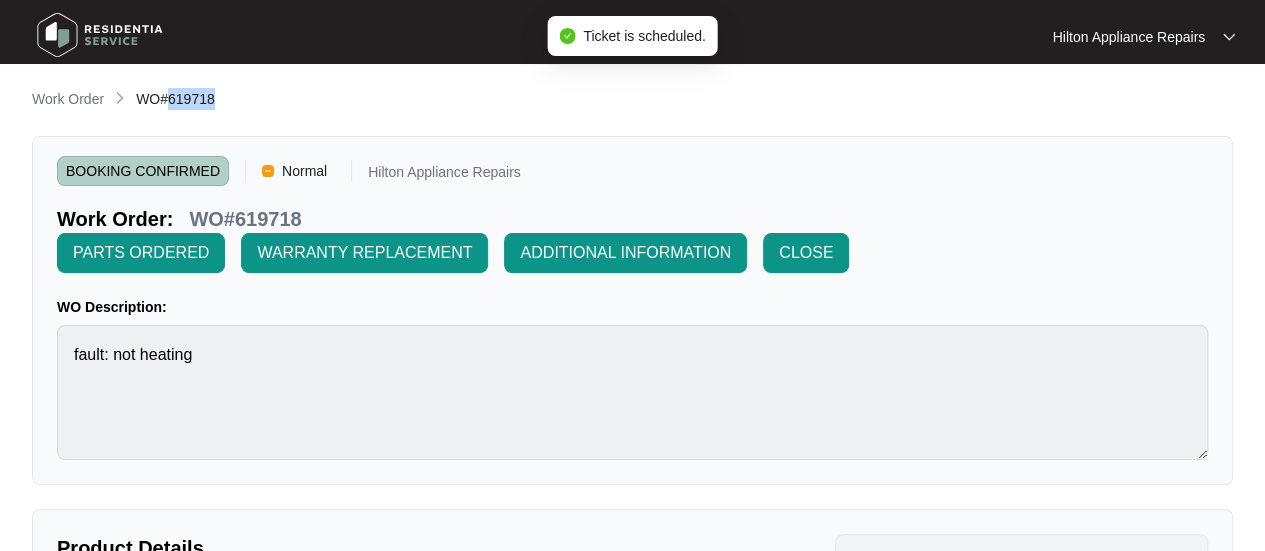 drag, startPoint x: 214, startPoint y: 98, endPoint x: 168, endPoint y: 98, distance: 46 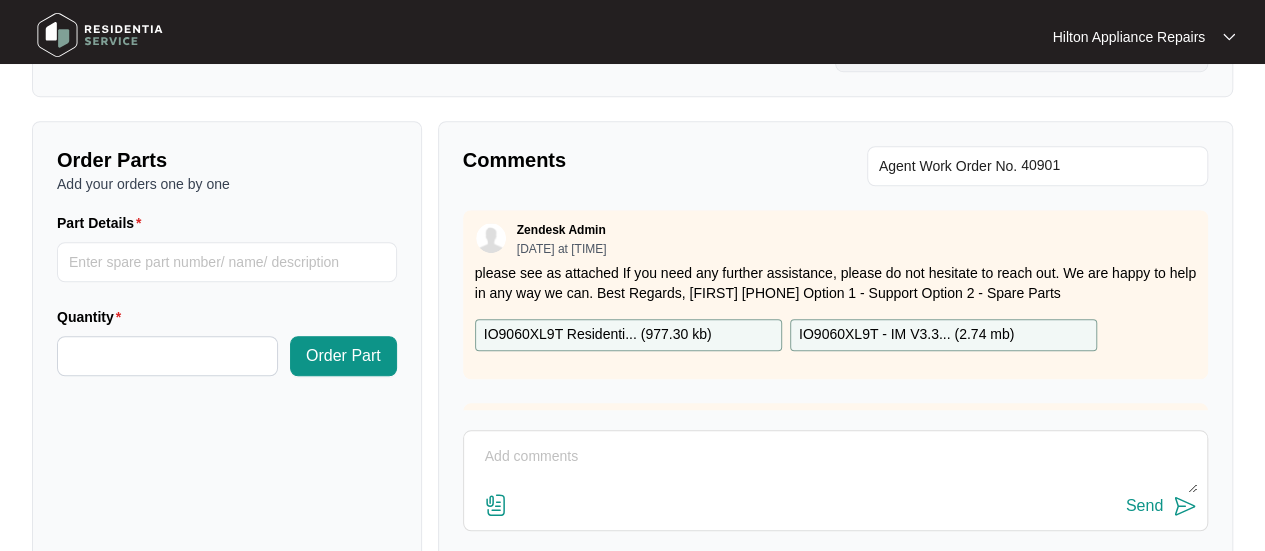 scroll, scrollTop: 831, scrollLeft: 0, axis: vertical 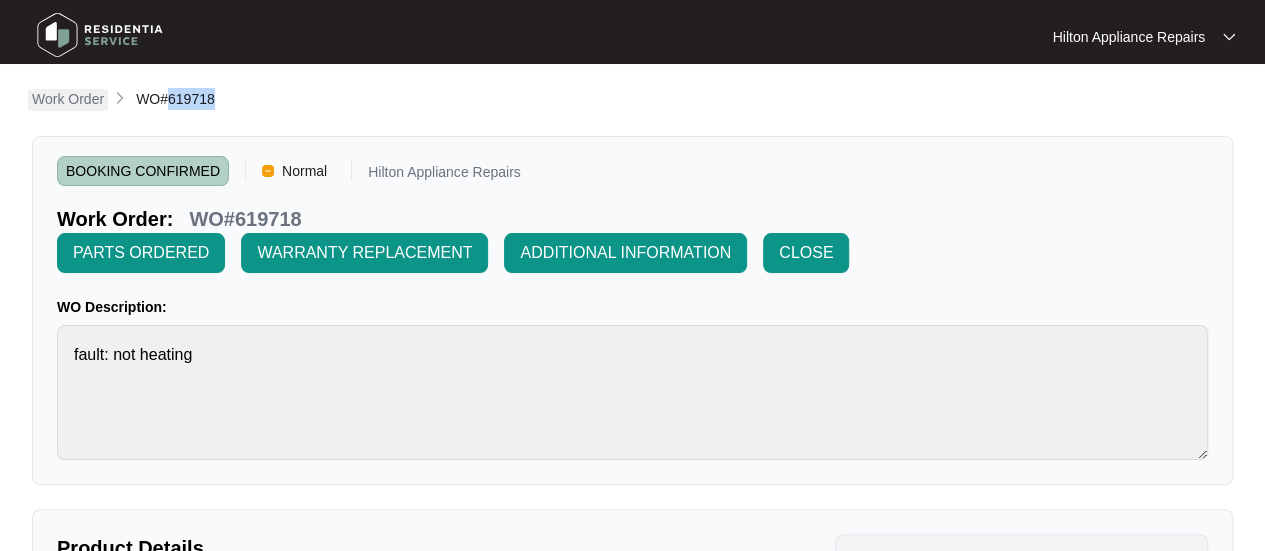 click on "Work Order" at bounding box center (68, 99) 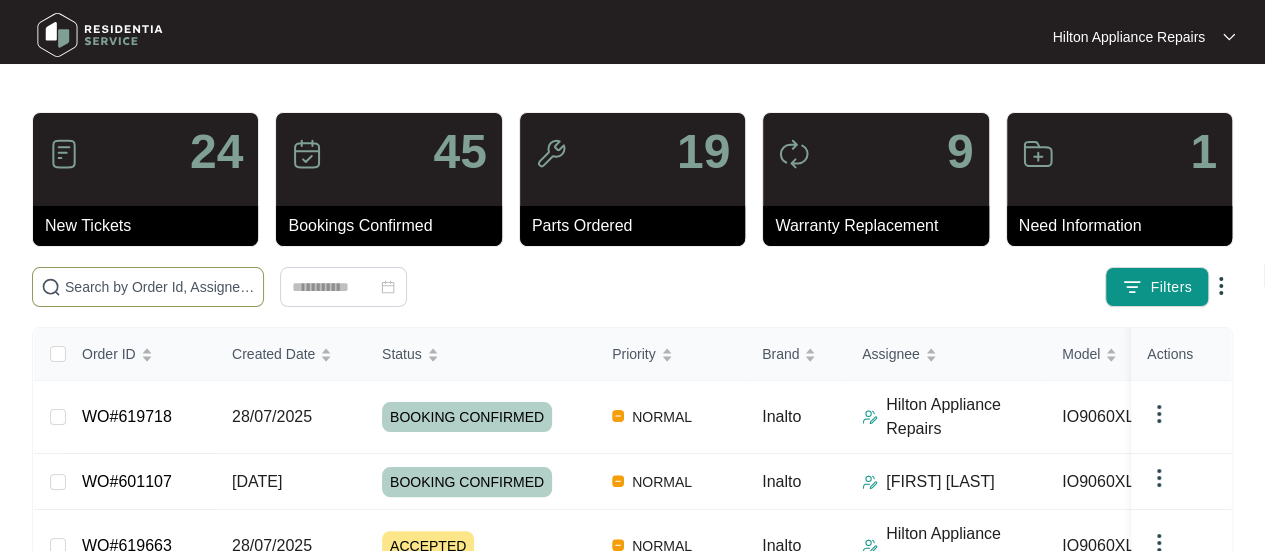 drag, startPoint x: 72, startPoint y: 285, endPoint x: 108, endPoint y: 287, distance: 36.05551 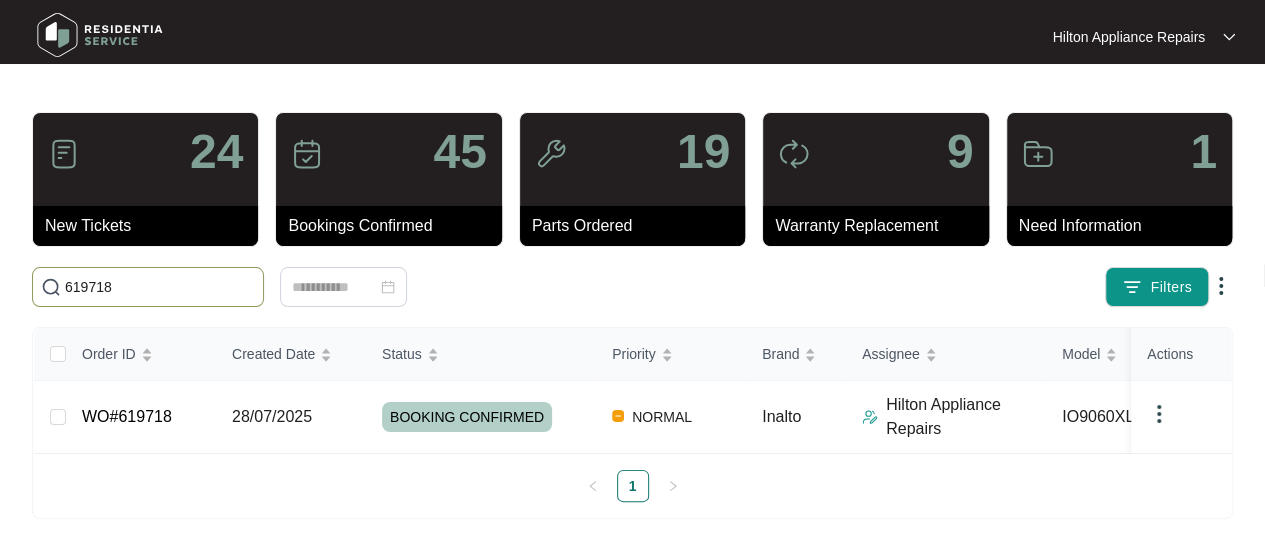 click on "619718" at bounding box center (160, 287) 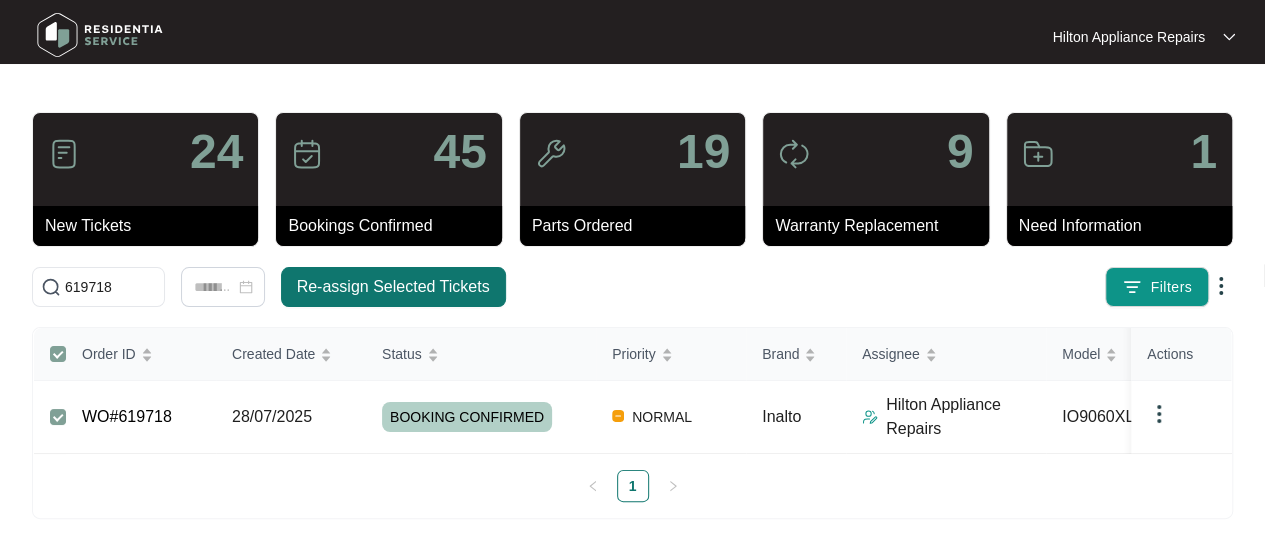 click on "Re-assign Selected Tickets" at bounding box center (393, 287) 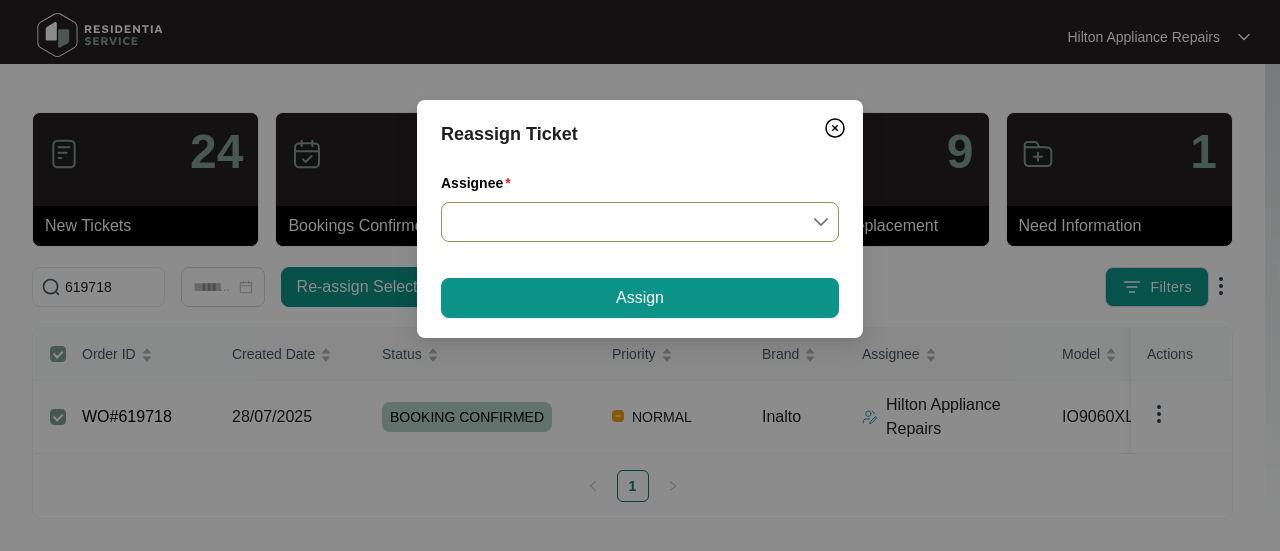 drag, startPoint x: 831, startPoint y: 220, endPoint x: 821, endPoint y: 221, distance: 10.049875 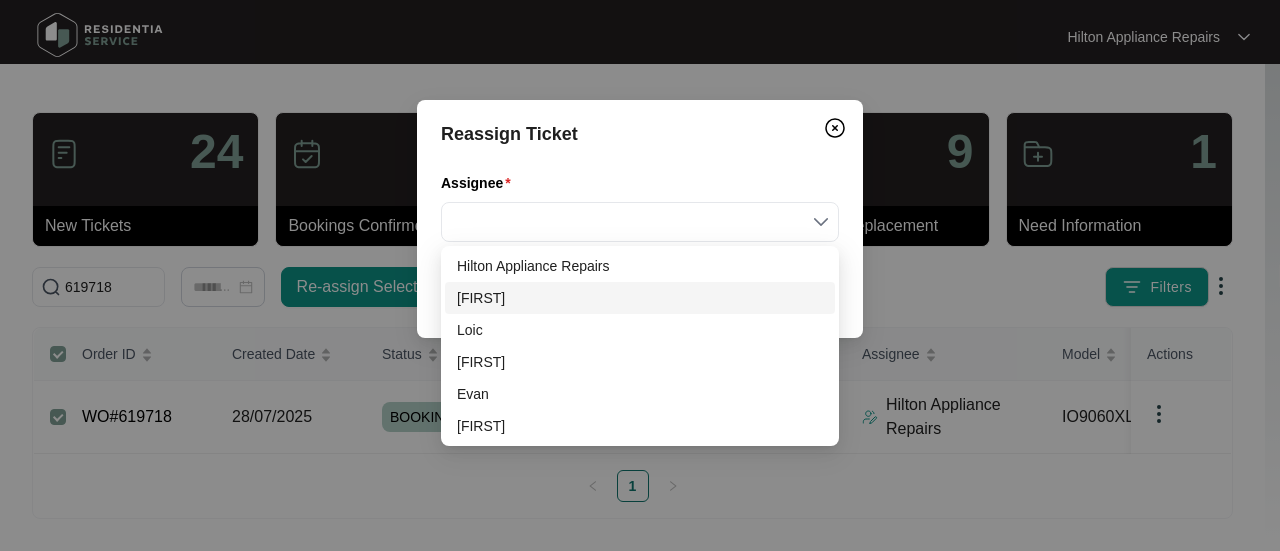 click on "[FIRST]" at bounding box center [640, 298] 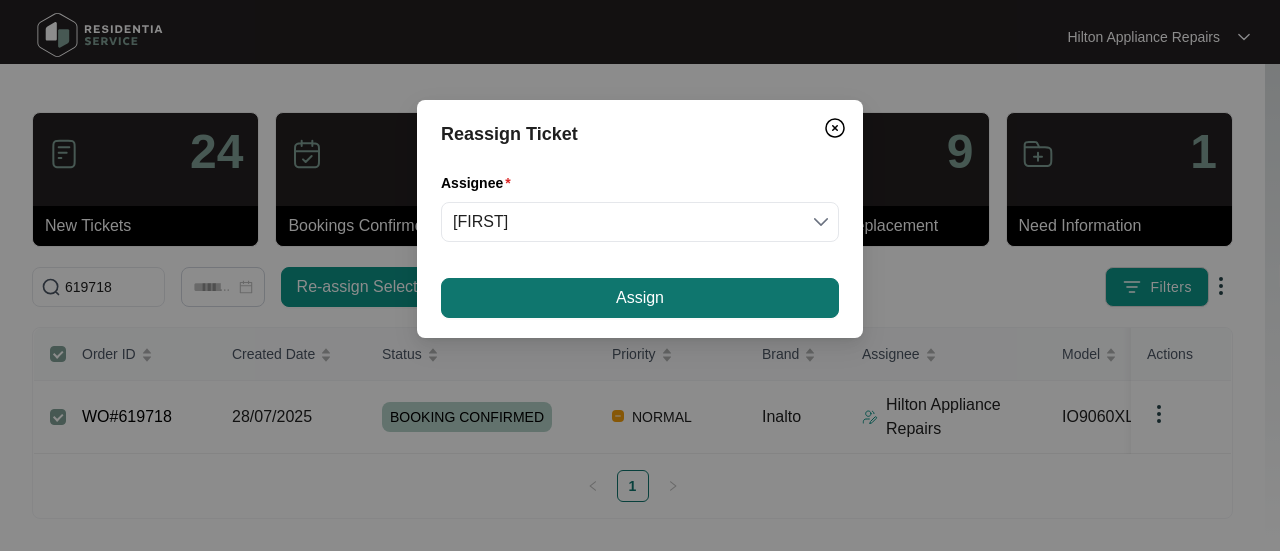 click on "Assign" at bounding box center [640, 298] 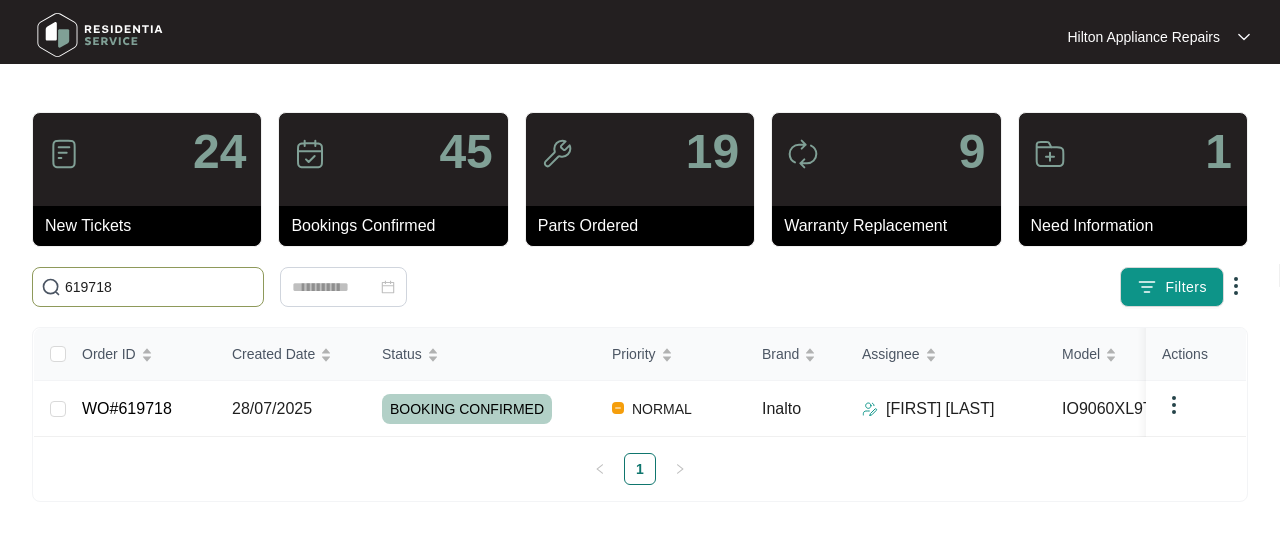 drag, startPoint x: 142, startPoint y: 283, endPoint x: -75, endPoint y: 282, distance: 217.0023 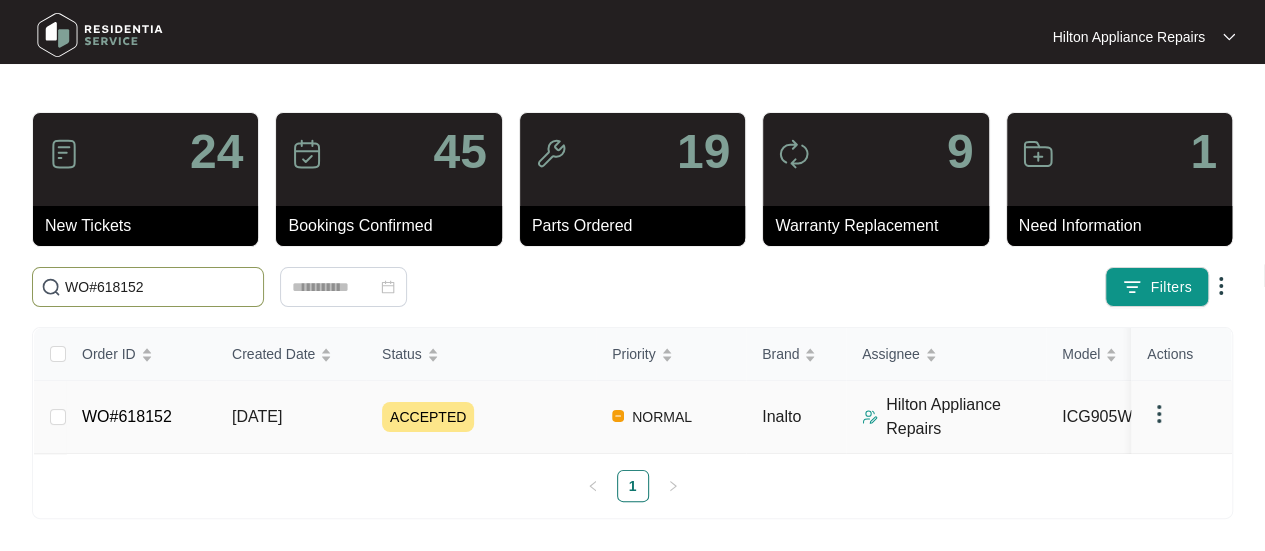 type on "WO#618152" 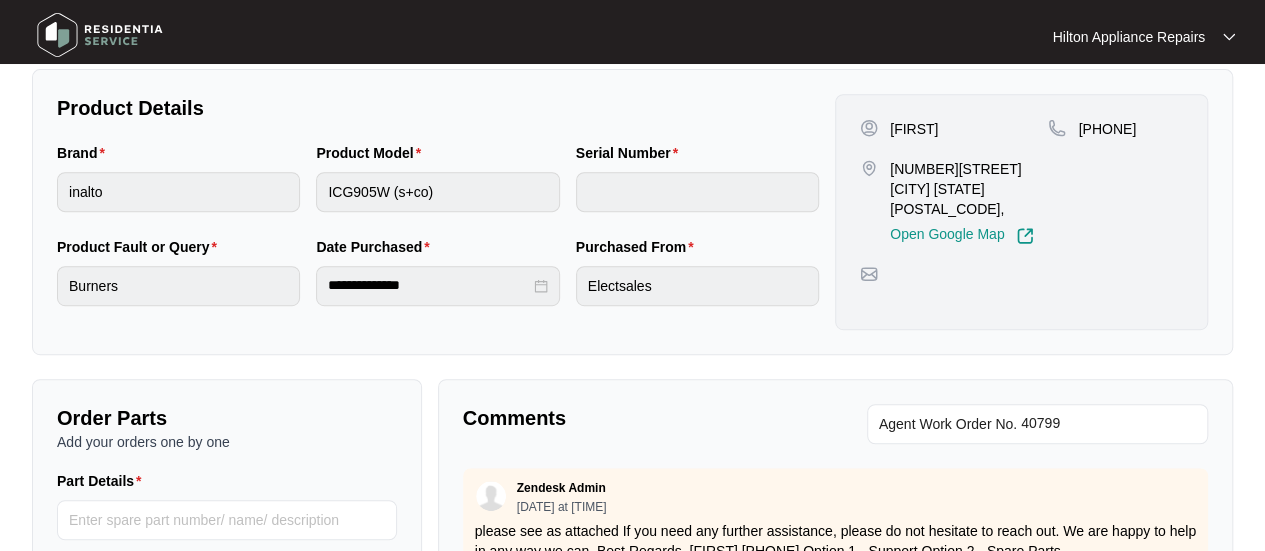 scroll, scrollTop: 0, scrollLeft: 0, axis: both 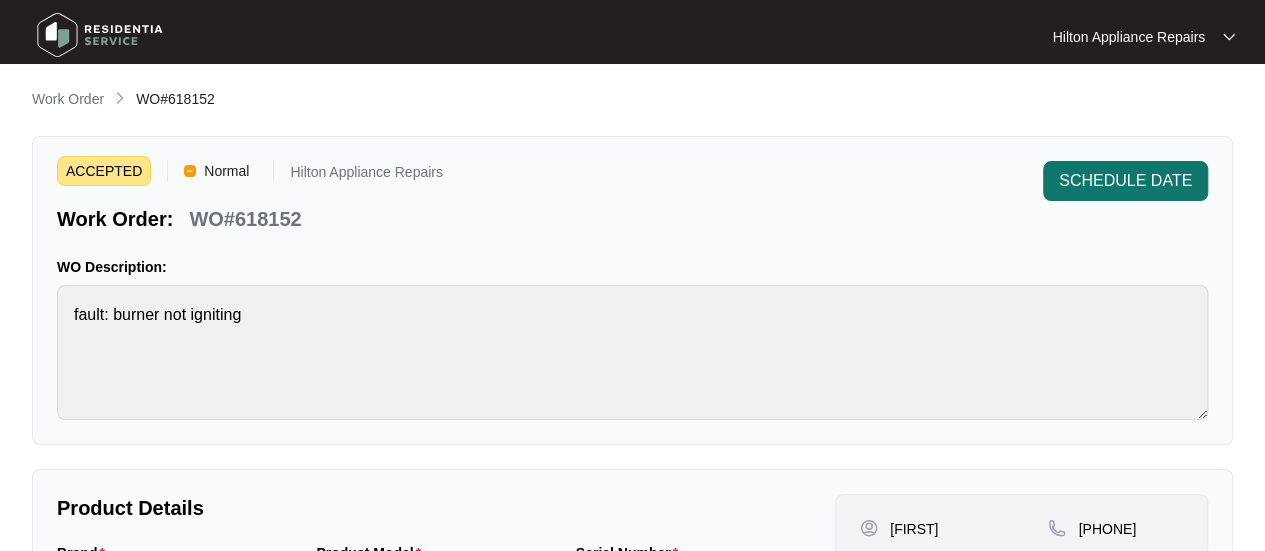 click on "SCHEDULE DATE" at bounding box center (1125, 181) 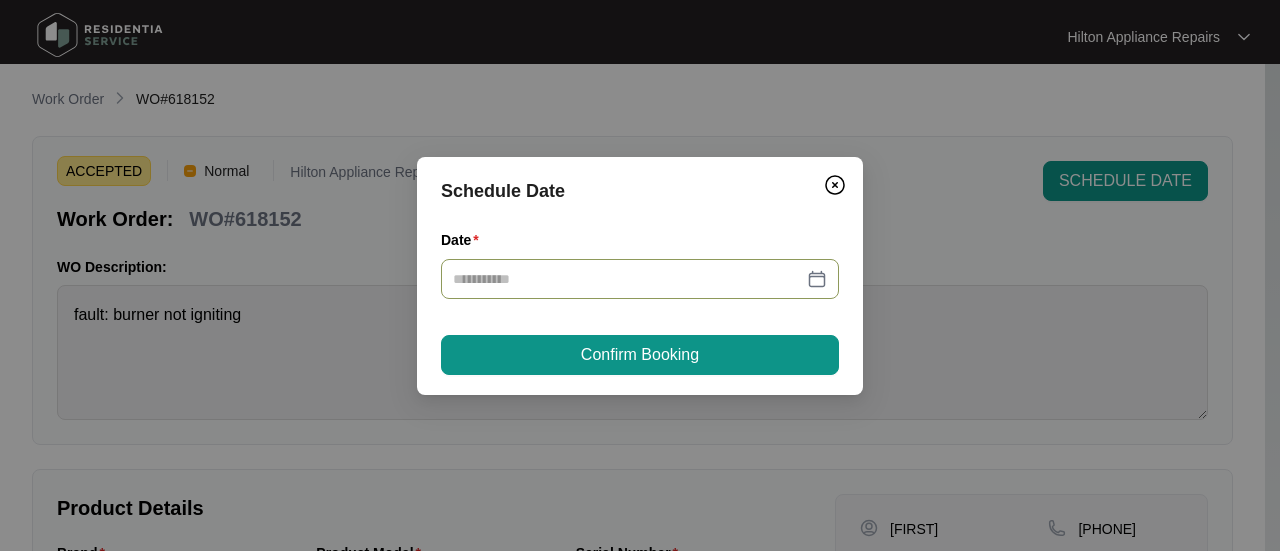 click at bounding box center (640, 279) 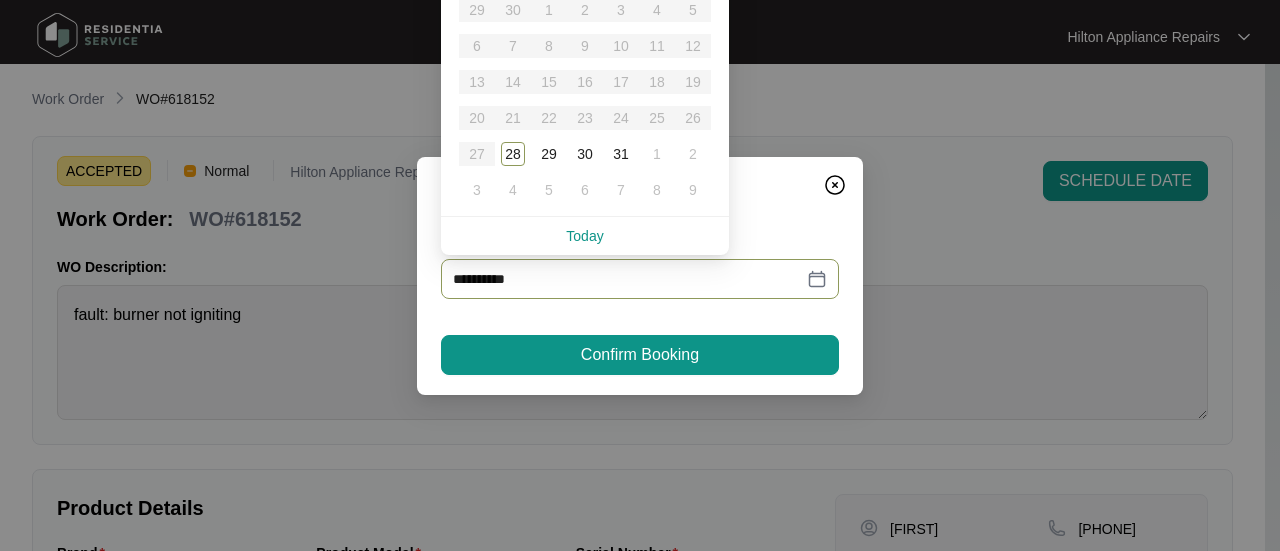 type on "**********" 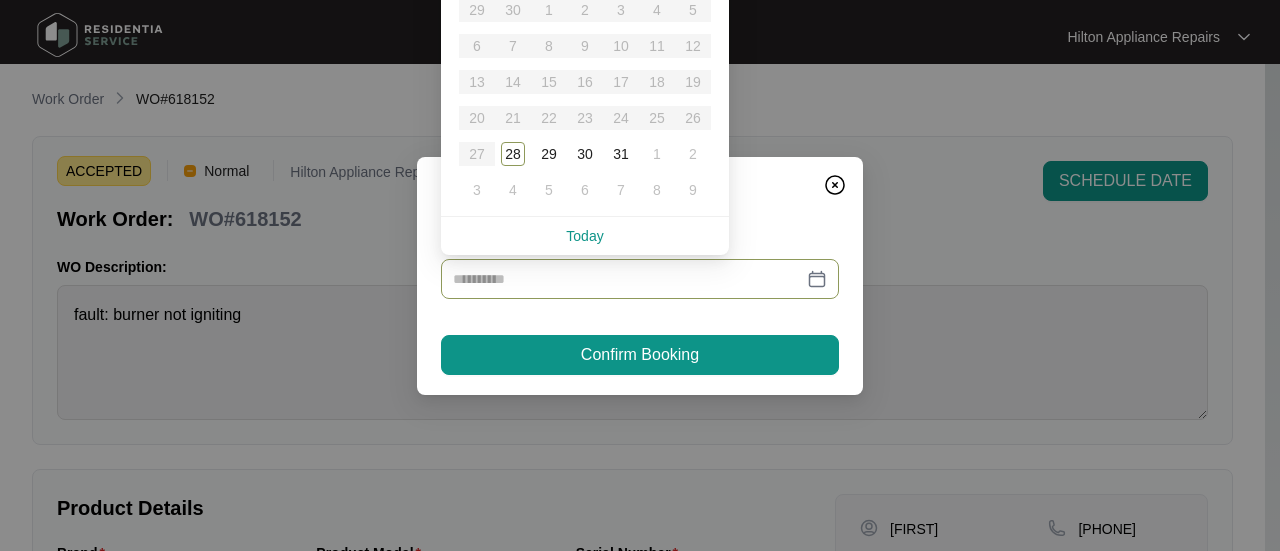 drag, startPoint x: 623, startPoint y: 155, endPoint x: 640, endPoint y: 247, distance: 93.55747 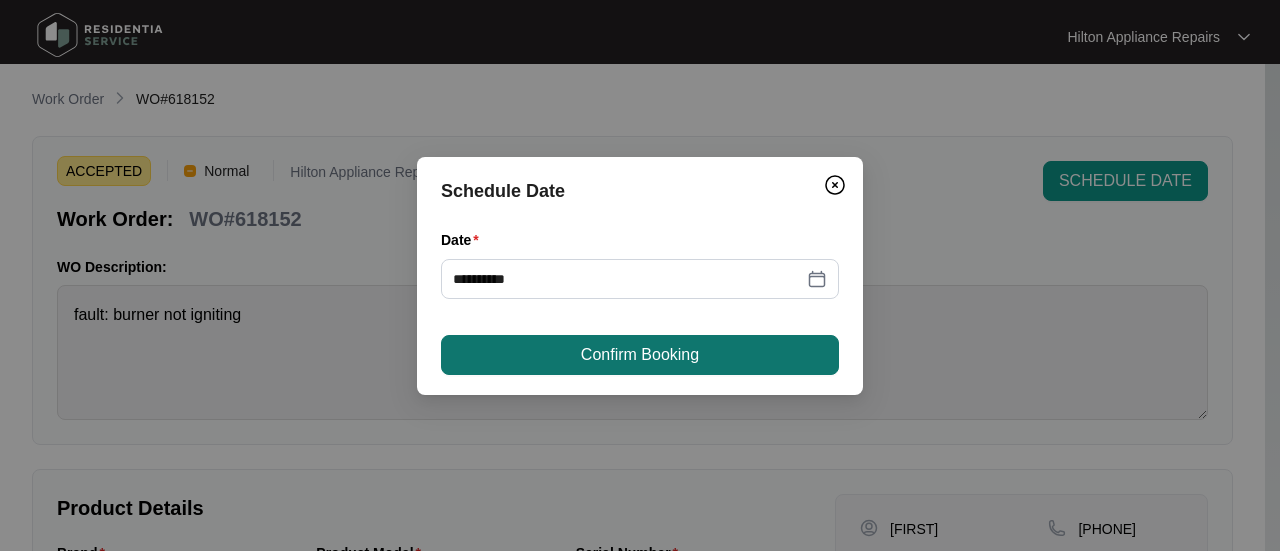click on "Confirm Booking" at bounding box center [640, 355] 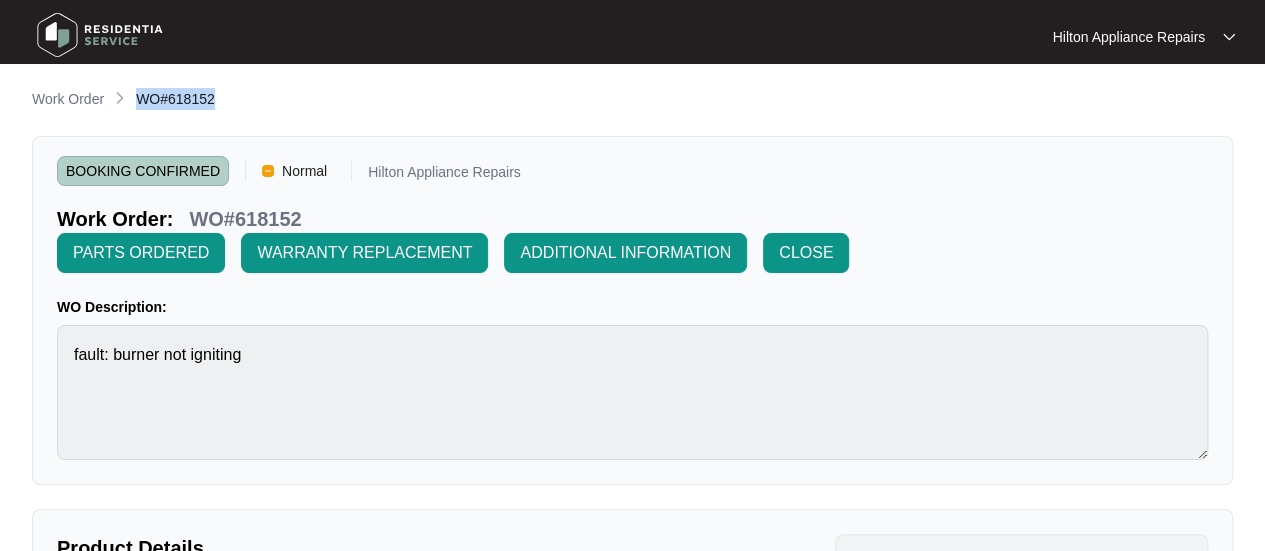 drag, startPoint x: 221, startPoint y: 99, endPoint x: 137, endPoint y: 97, distance: 84.0238 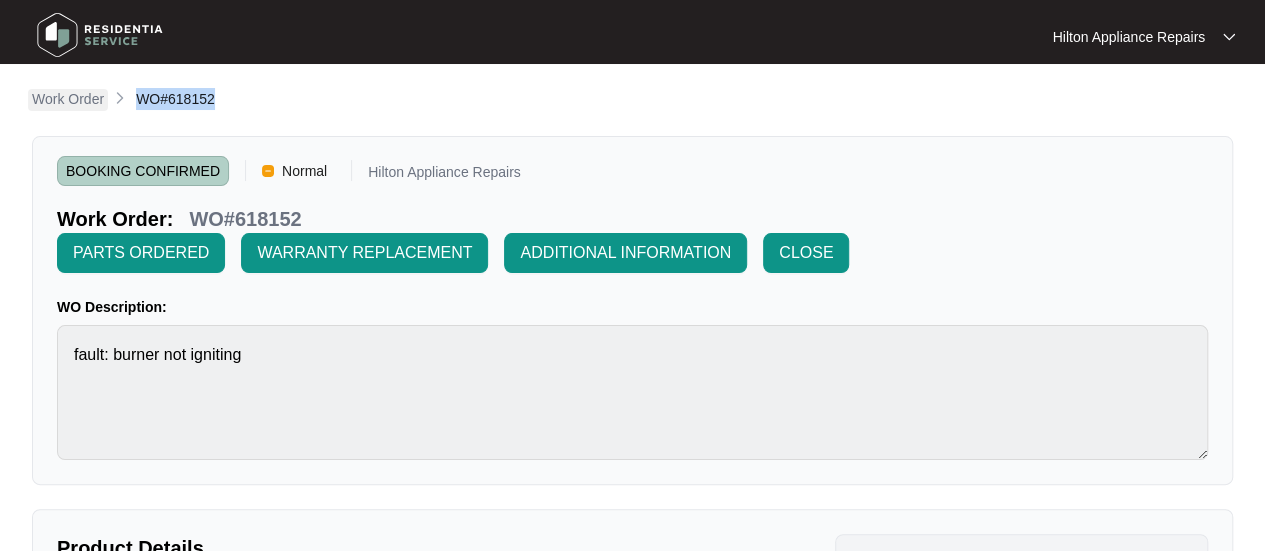 click on "Work Order" at bounding box center (68, 99) 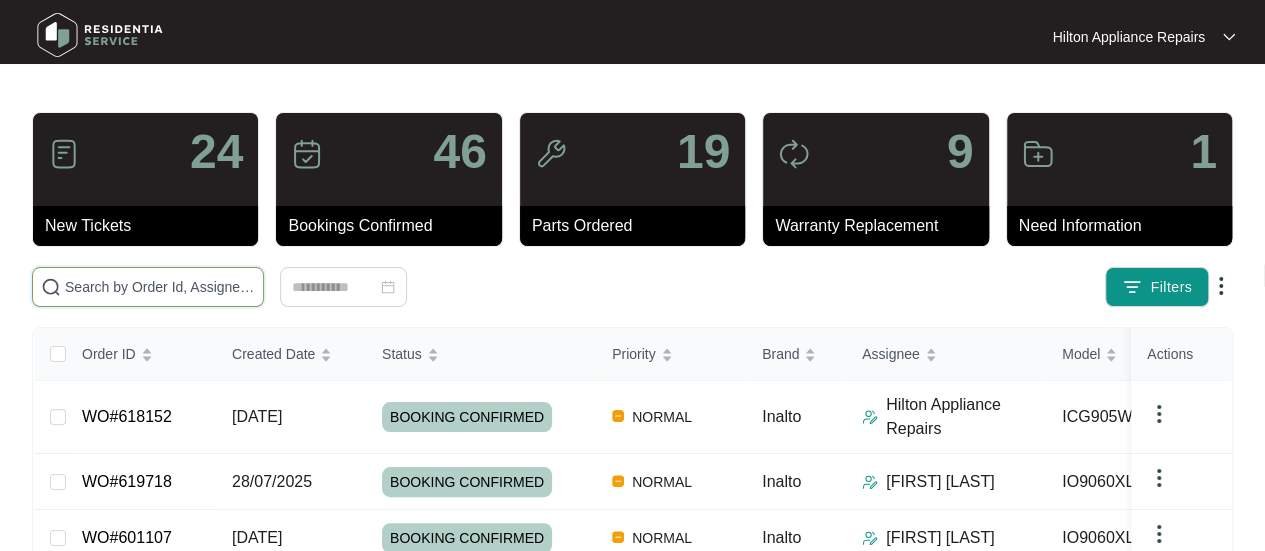 click at bounding box center (160, 287) 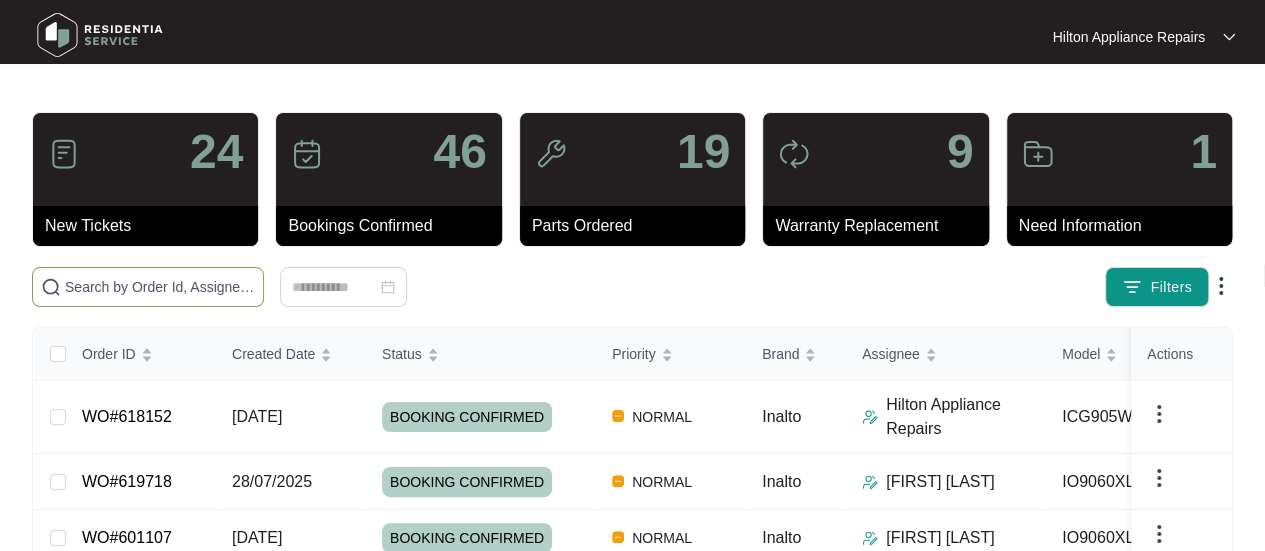 paste on "WO#618152" 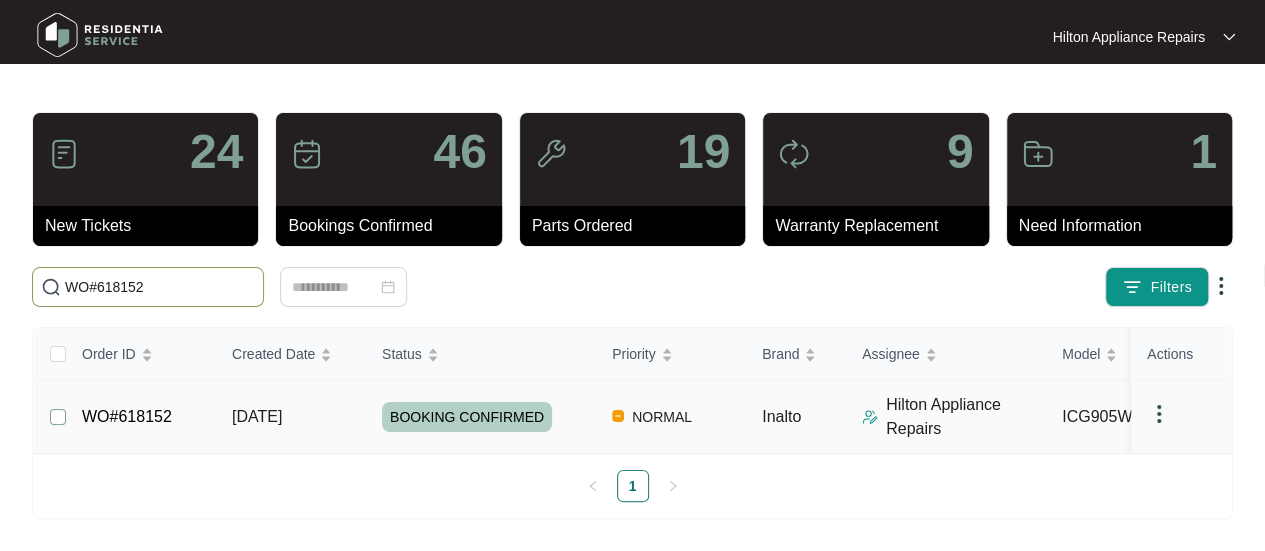 type on "WO#618152" 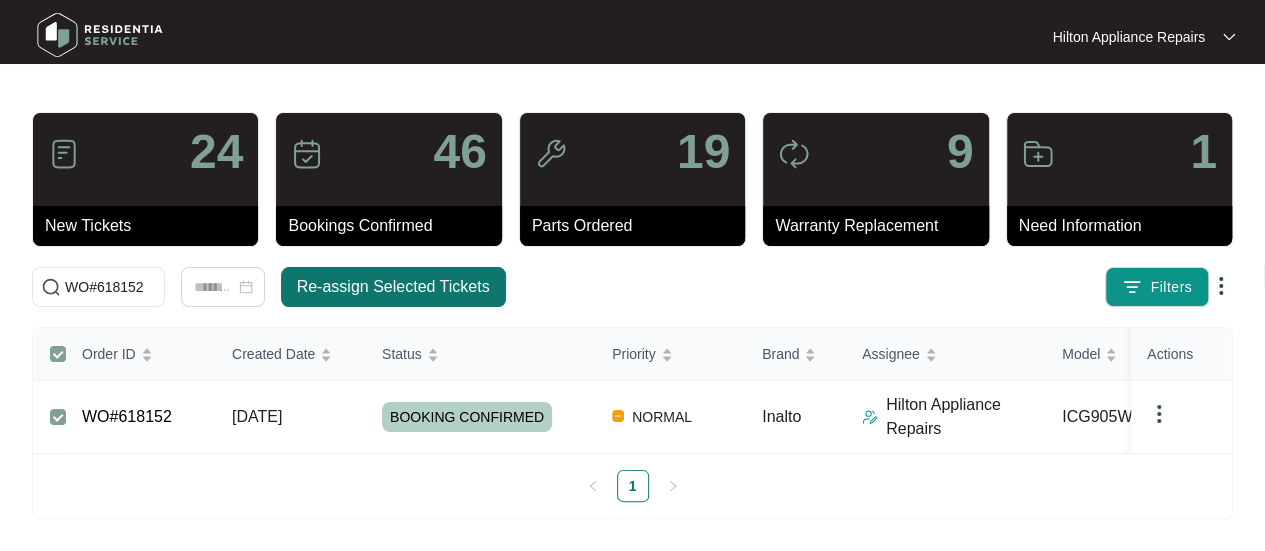 click on "Re-assign Selected Tickets" at bounding box center [393, 287] 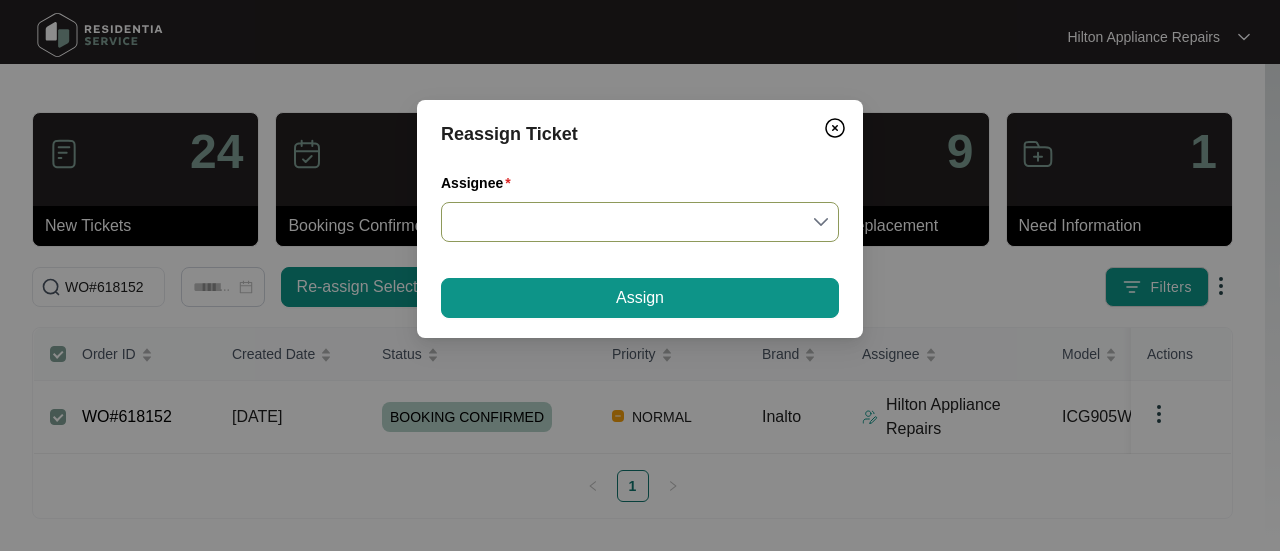 click on "Assignee" at bounding box center (640, 222) 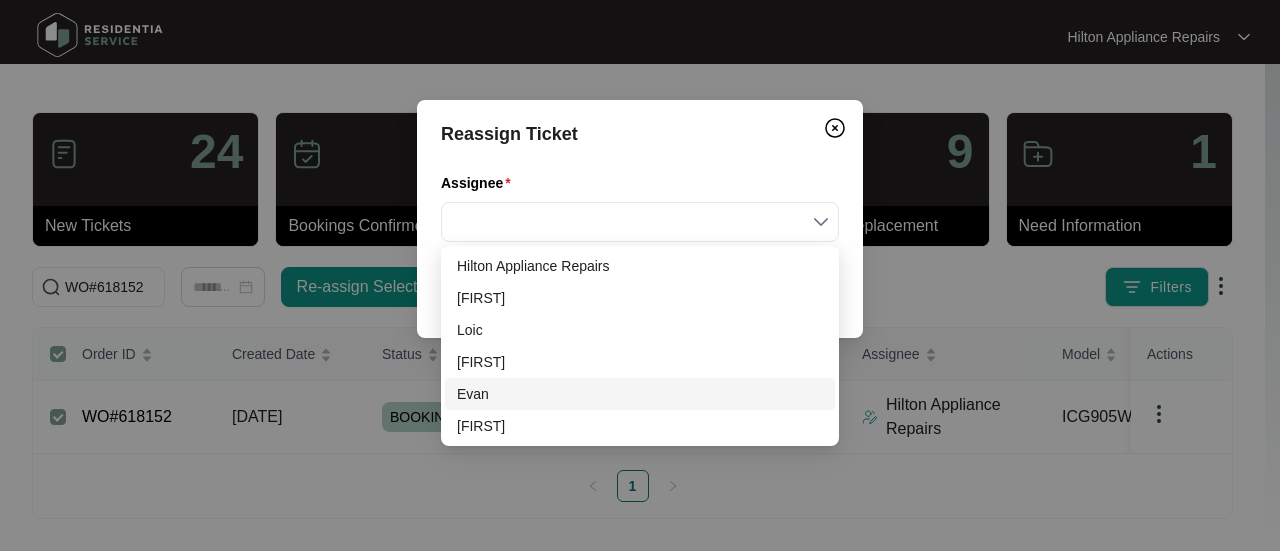 click on "Evan" at bounding box center [640, 394] 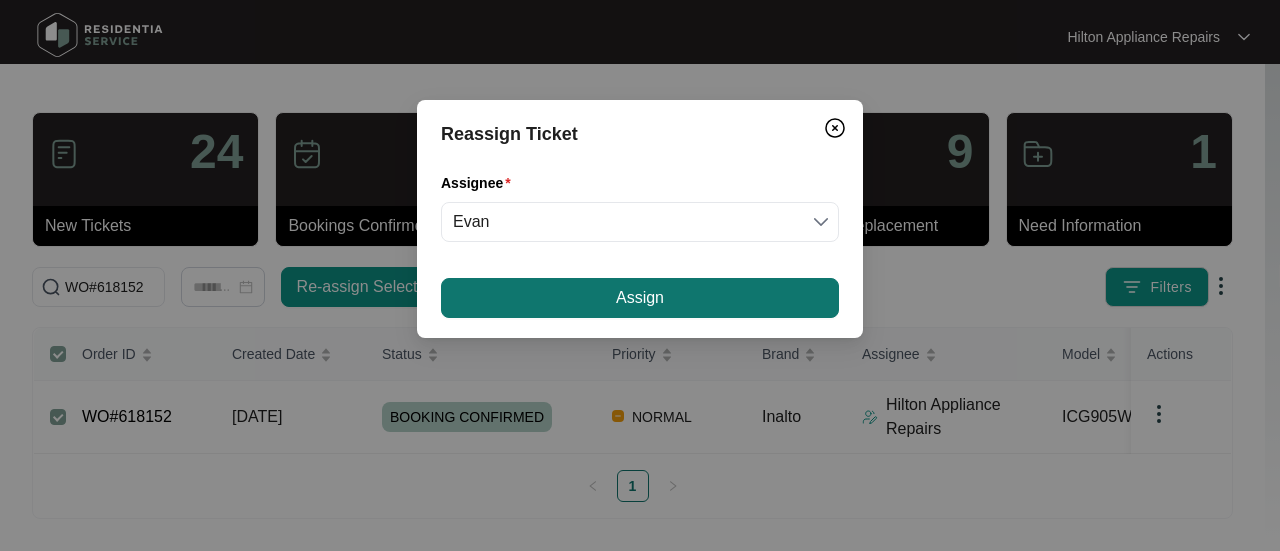 click on "Assign" at bounding box center (640, 298) 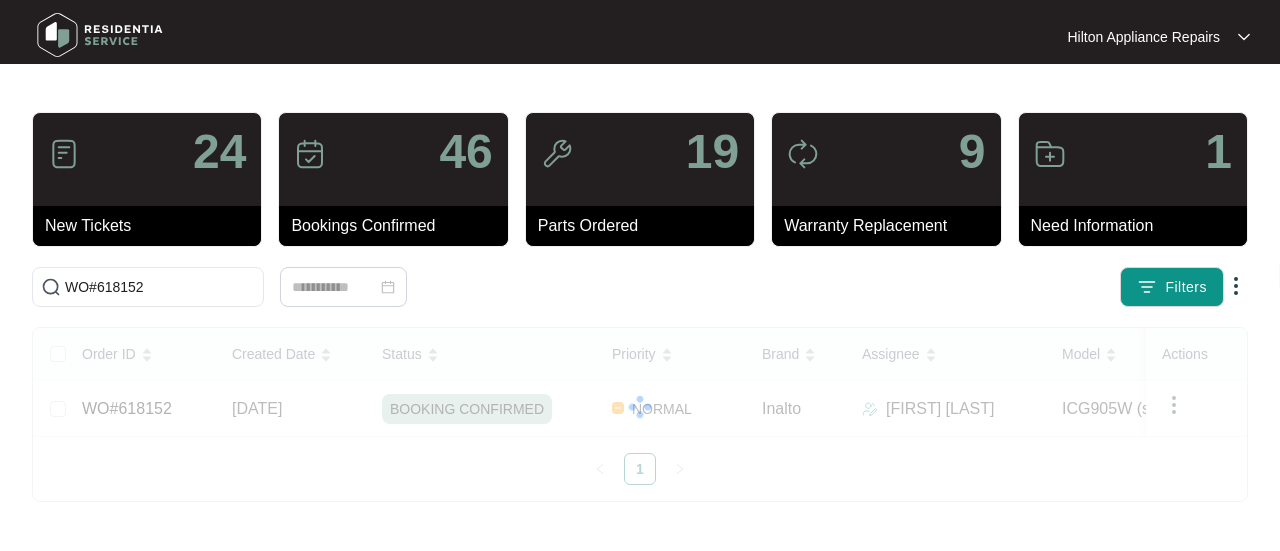 click on "Order ID Created Date Status Priority Brand Assignee Model Customer Name Purchased From Actions WO#[NUMBER] [DATE] BOOKING CONFIRMED NORMAL [BRAND] [FIRST] [LAST] [PRODUCT] (s+co) [FIRST] [COMPANY] 1" at bounding box center [640, 406] 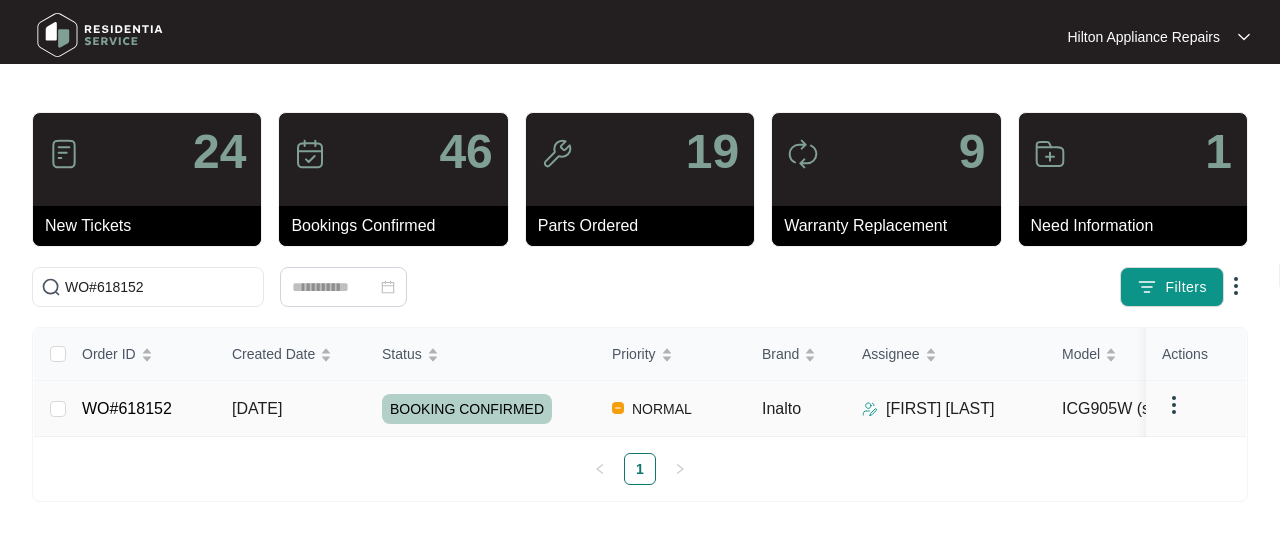 click on "[DATE]" at bounding box center [257, 408] 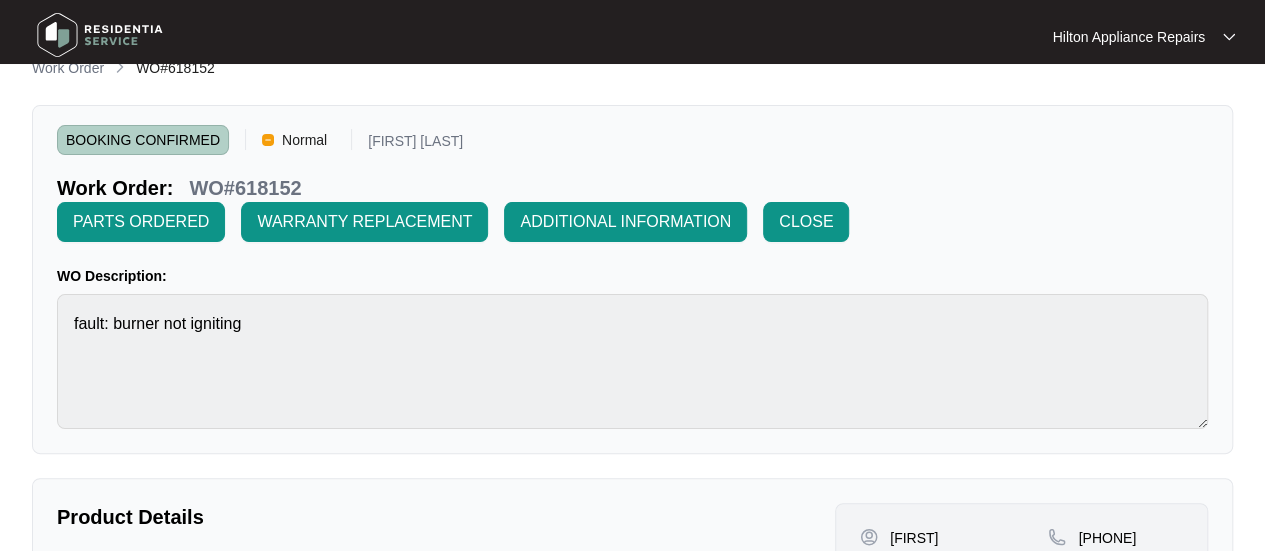 scroll, scrollTop: 0, scrollLeft: 0, axis: both 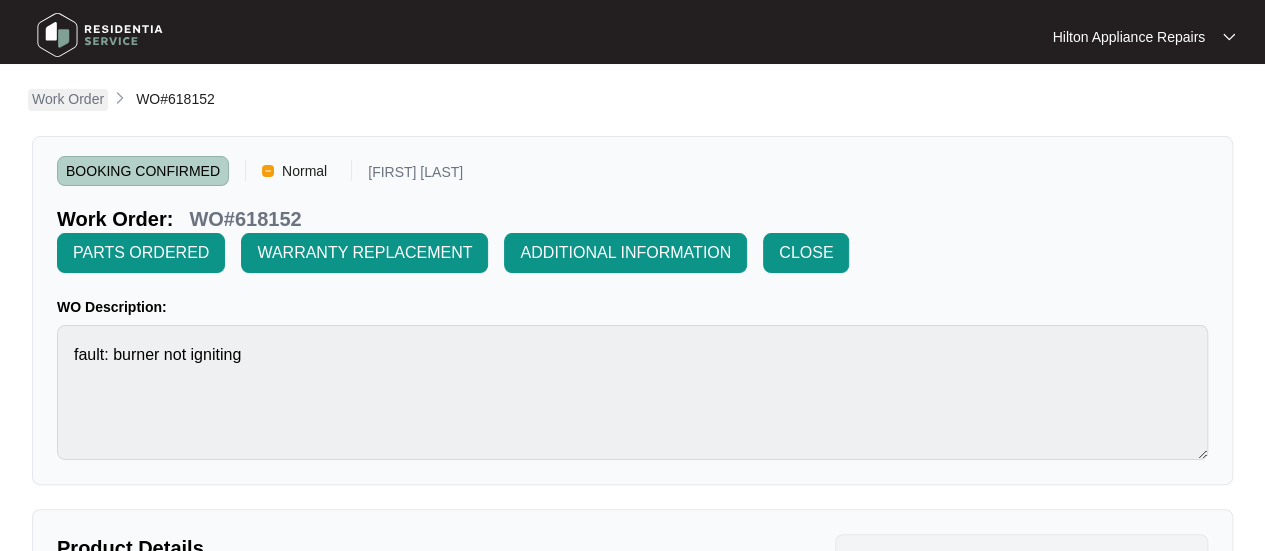 click on "Work Order" at bounding box center (68, 99) 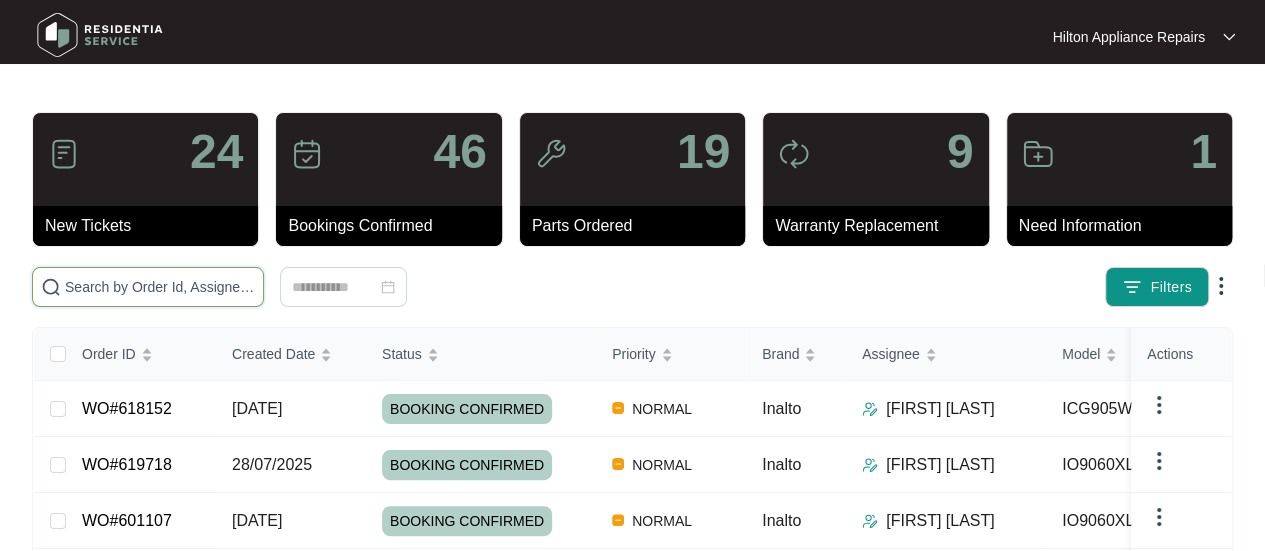 click at bounding box center [160, 287] 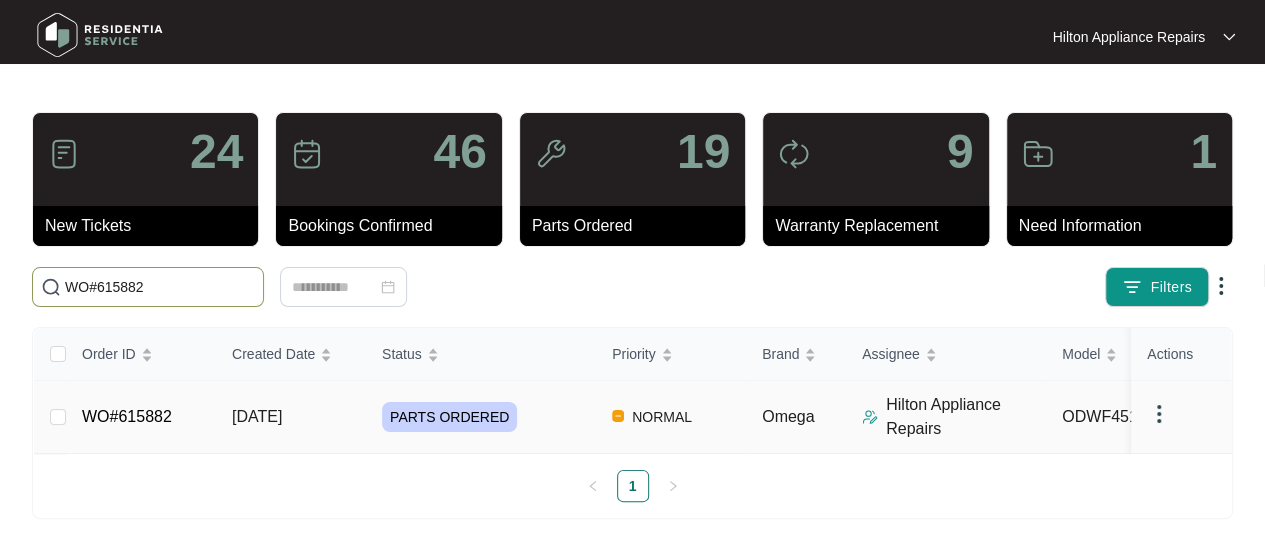type on "WO#615882" 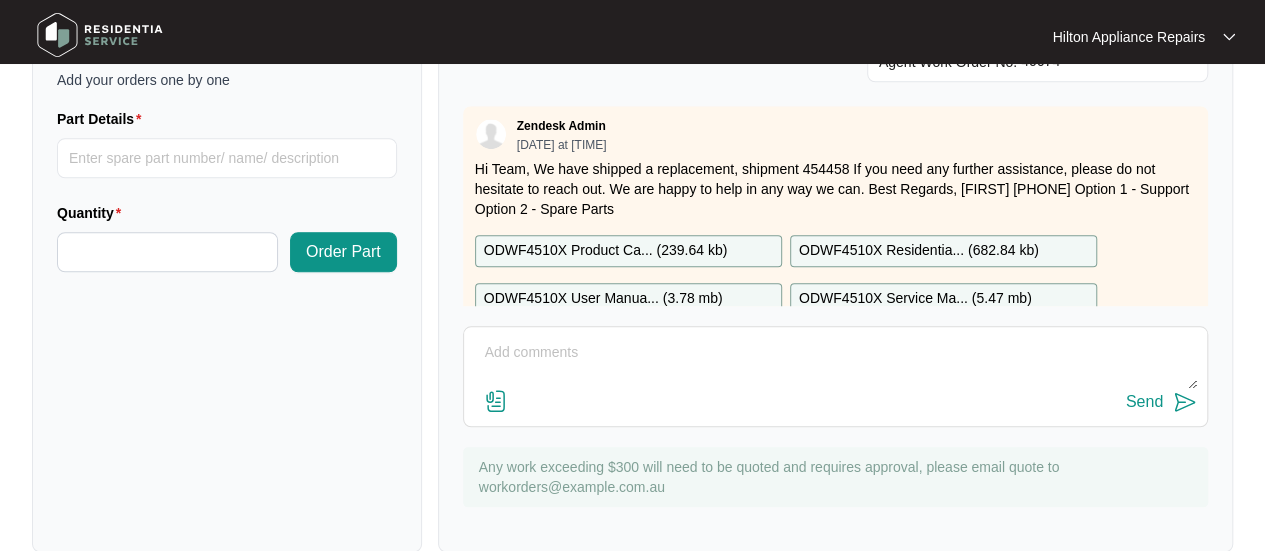 scroll, scrollTop: 831, scrollLeft: 0, axis: vertical 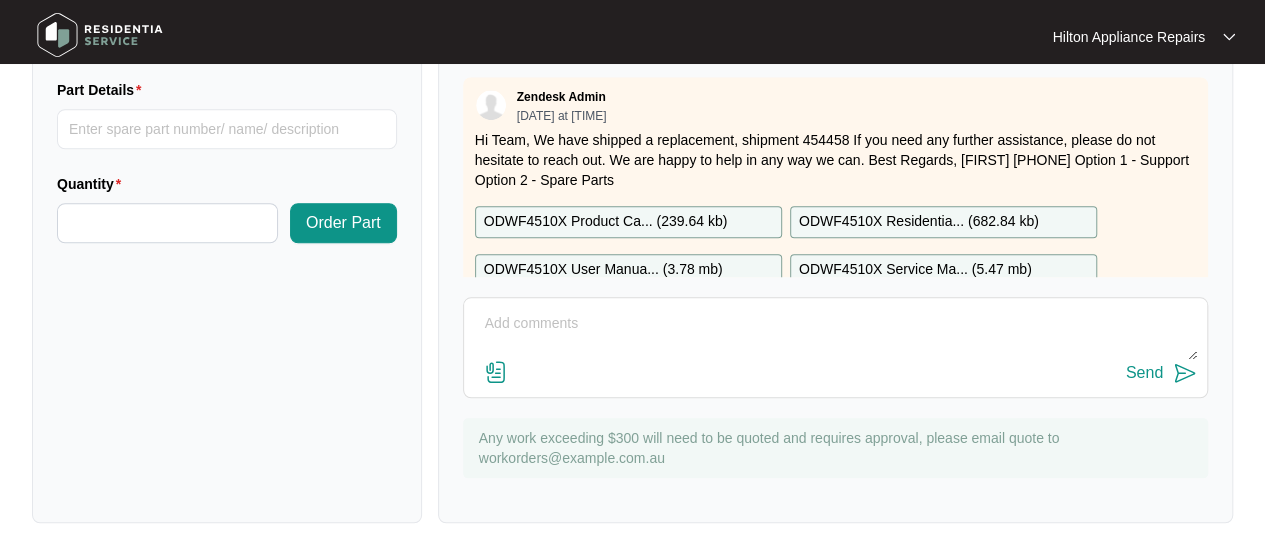 click at bounding box center (835, 334) 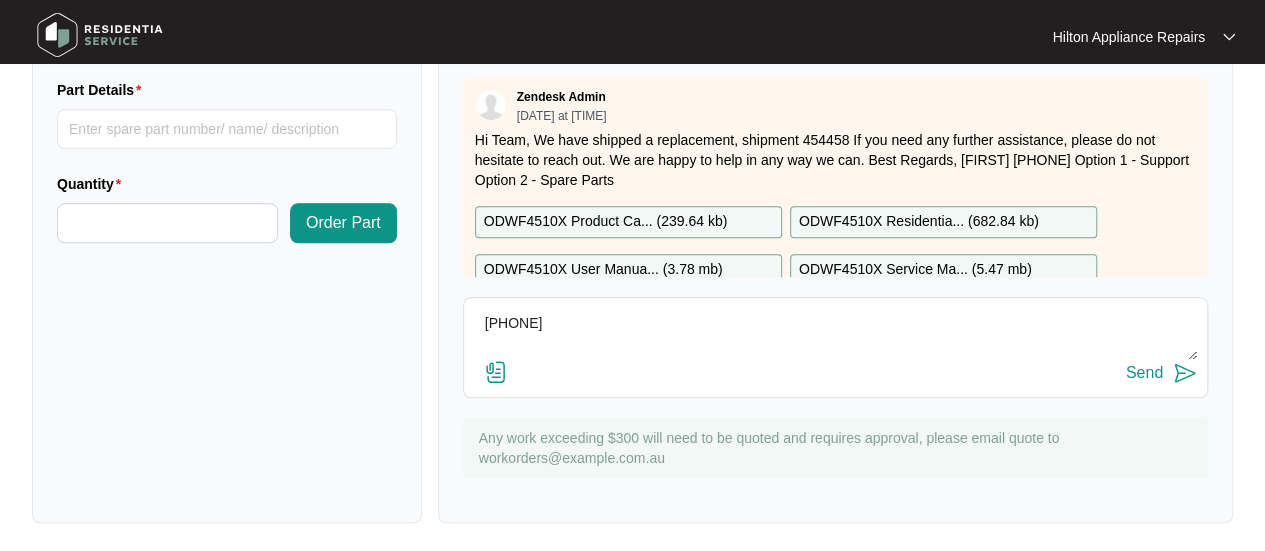 drag, startPoint x: 568, startPoint y: 323, endPoint x: 437, endPoint y: 315, distance: 131.24405 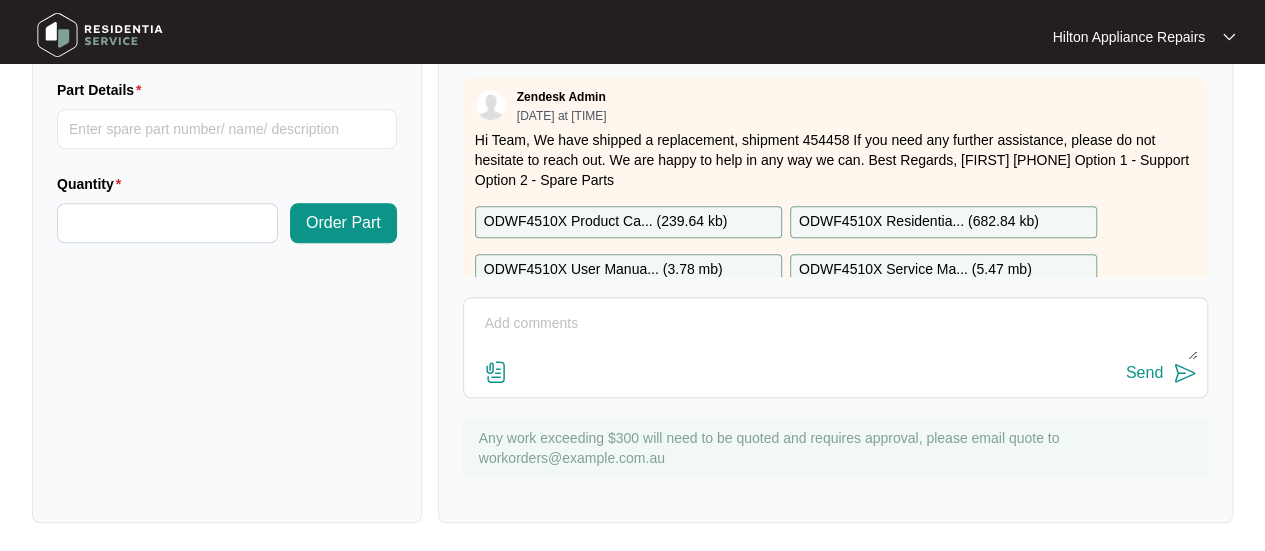 click at bounding box center [835, 334] 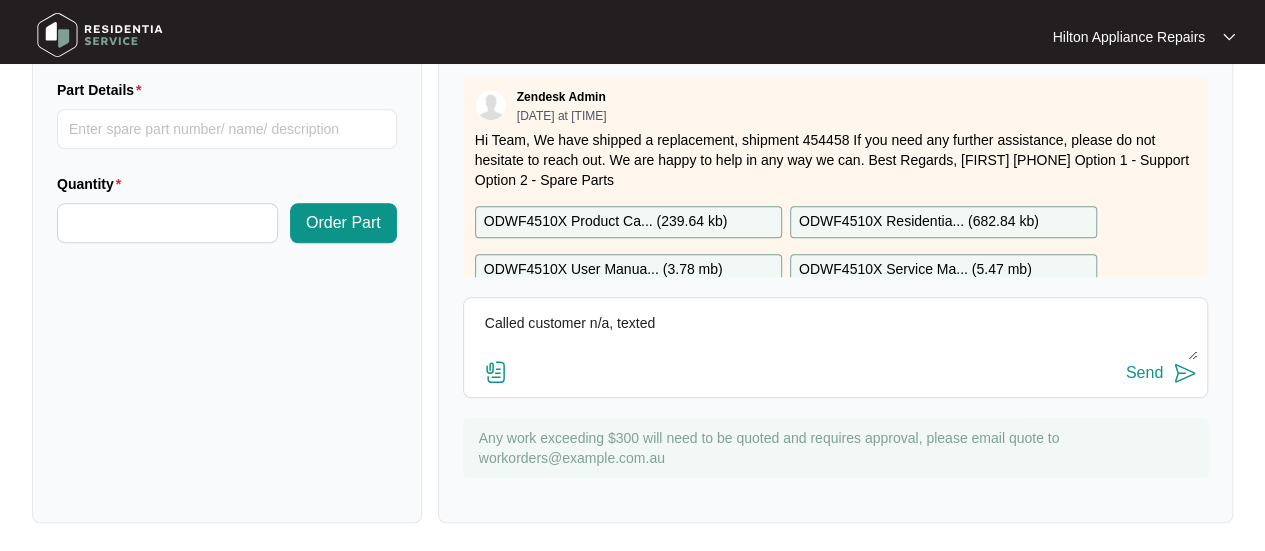 click on "Called customer n/a, texted" at bounding box center (835, 334) 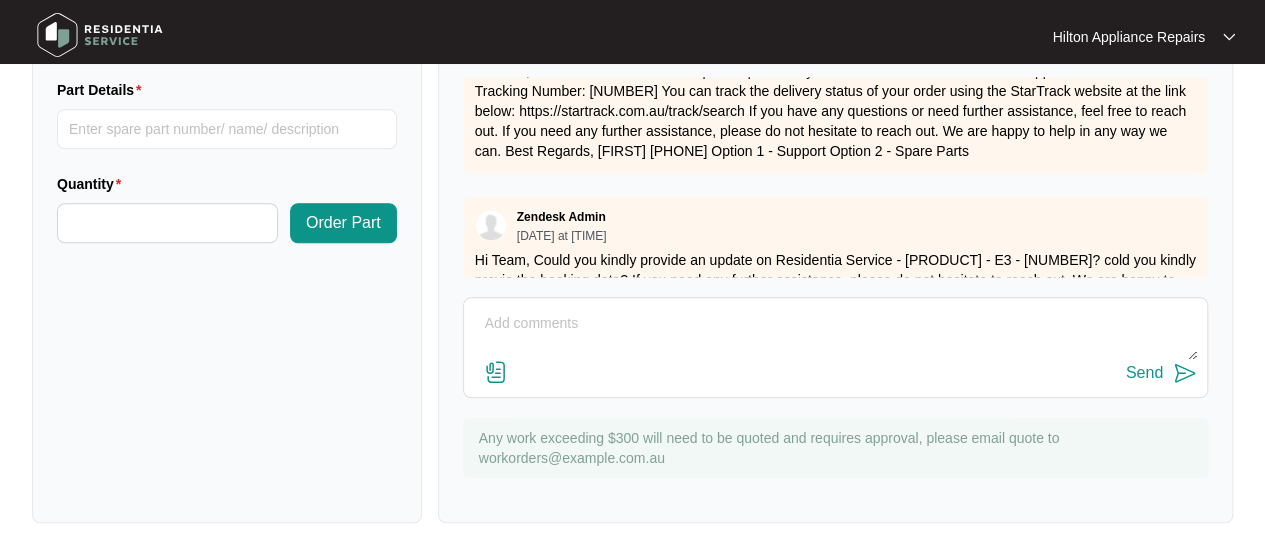 scroll, scrollTop: 299, scrollLeft: 0, axis: vertical 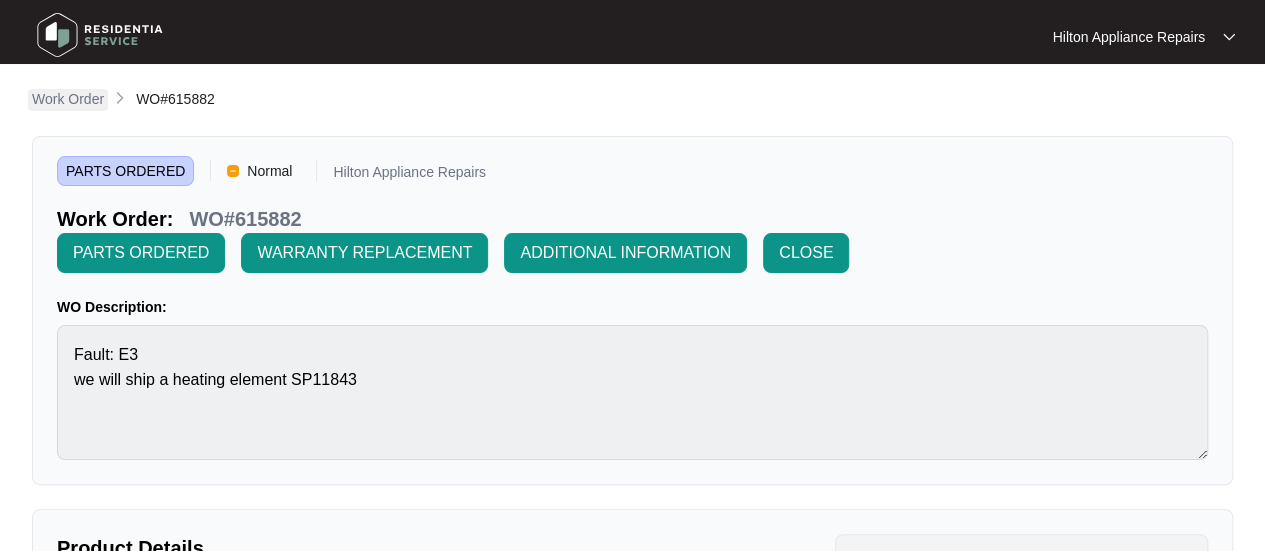 click on "Work Order" at bounding box center [68, 99] 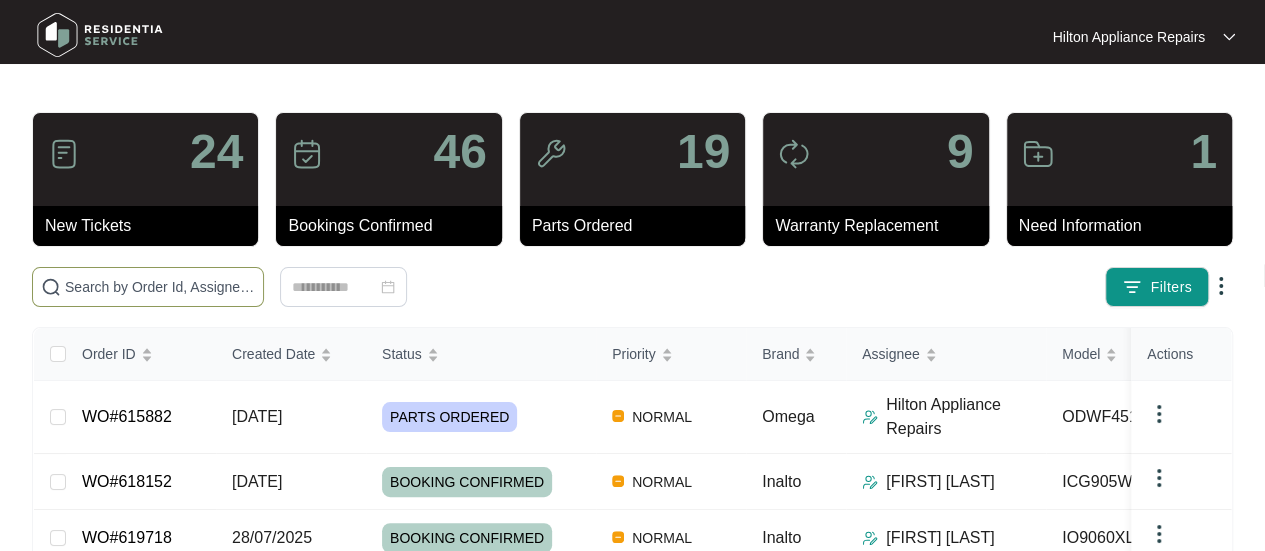 click at bounding box center [160, 287] 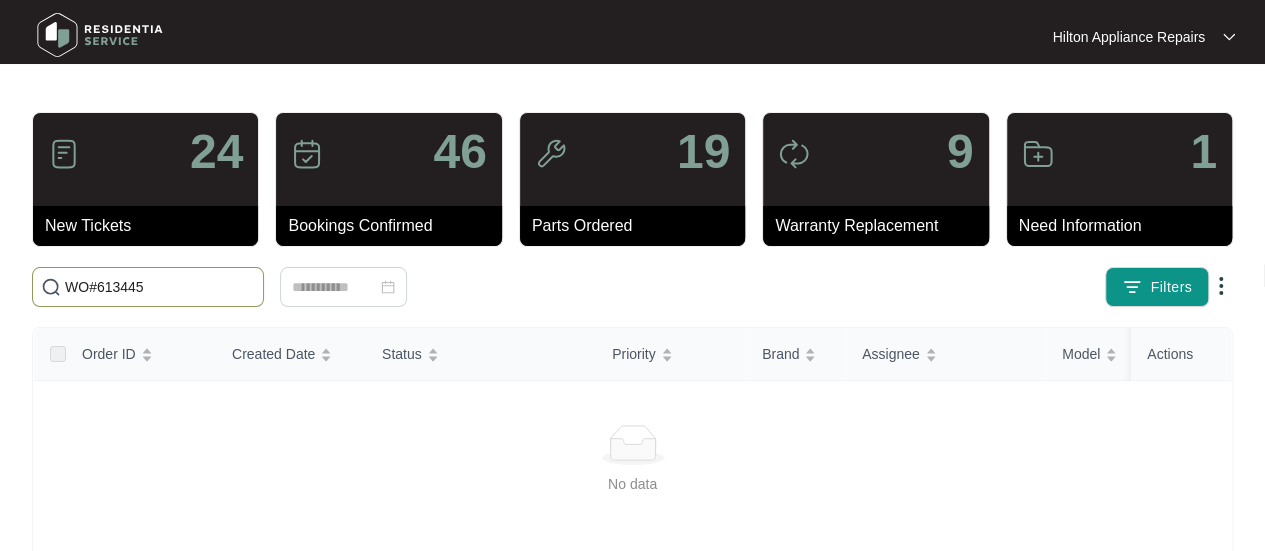 type on "WO#613445" 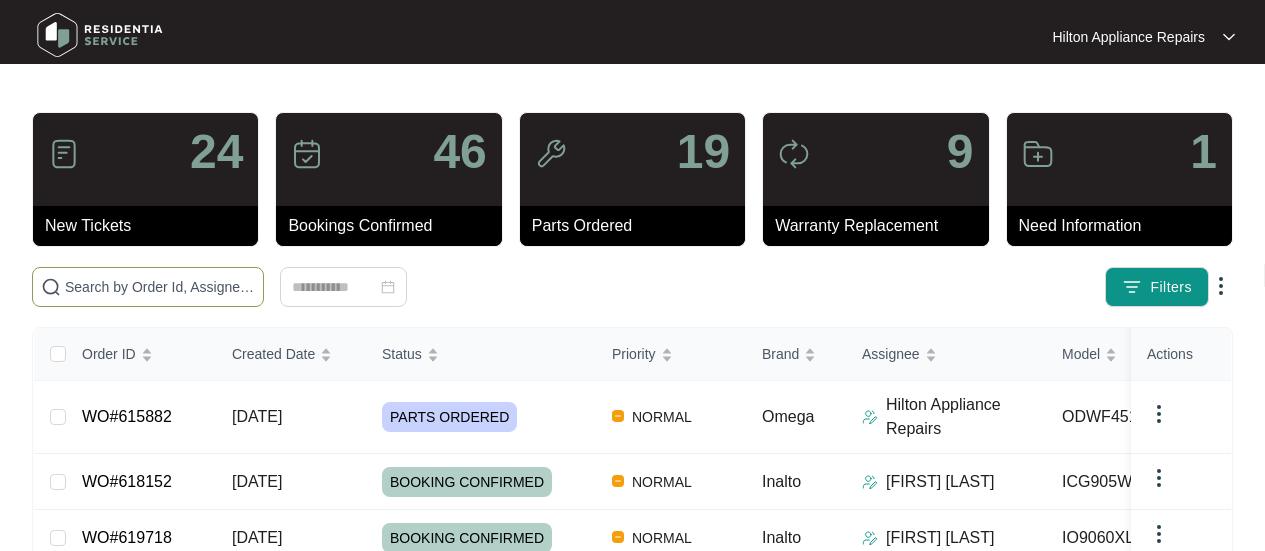 scroll, scrollTop: 0, scrollLeft: 0, axis: both 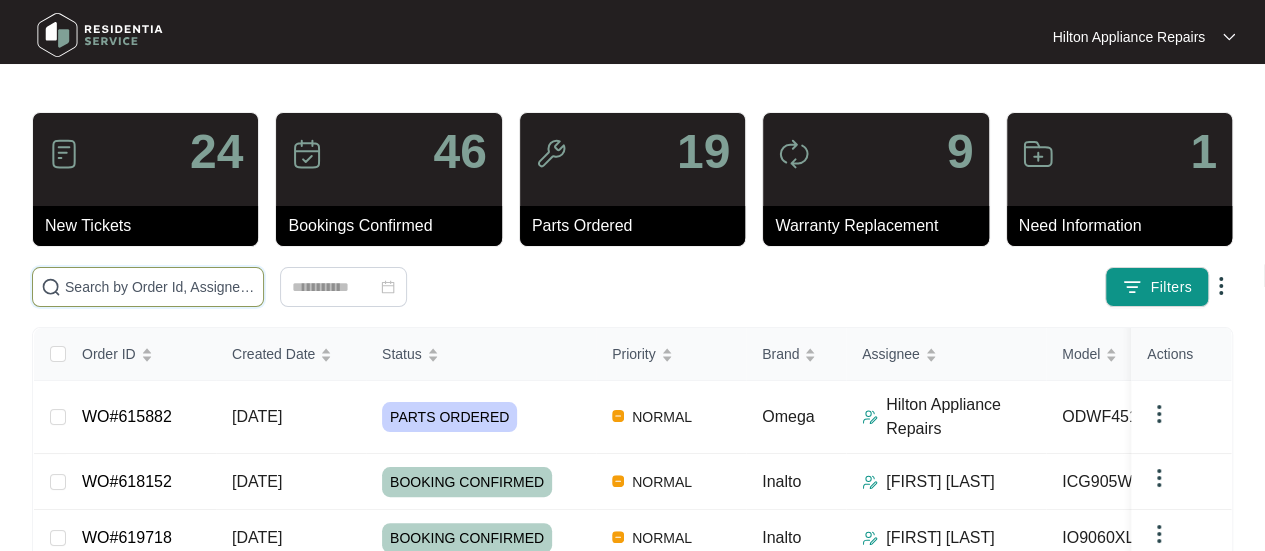 click at bounding box center (160, 287) 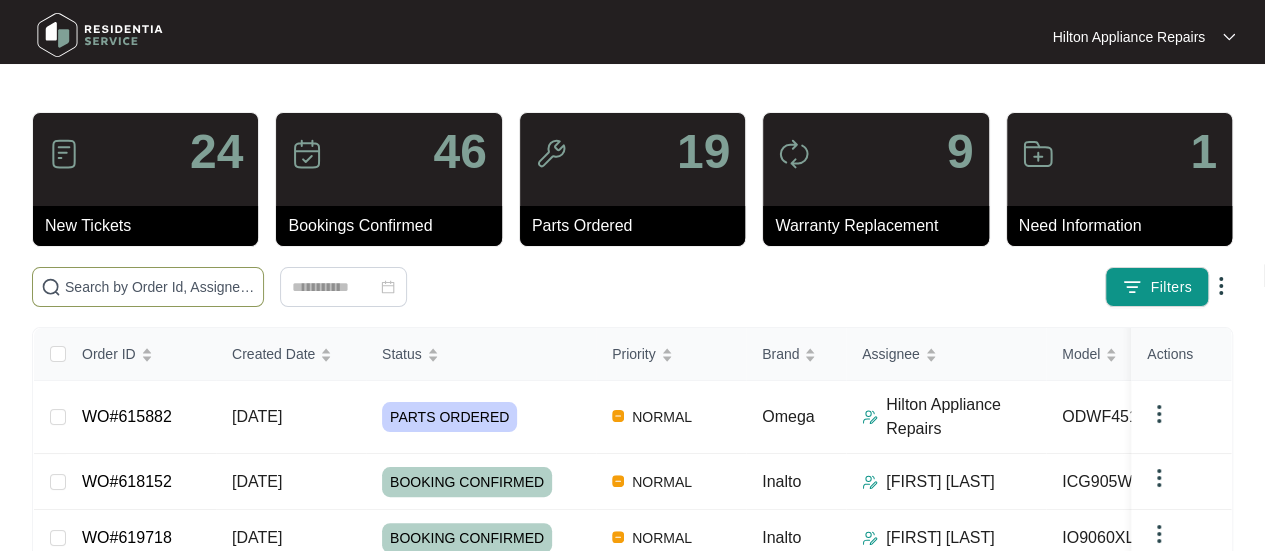 paste on "WO#613445" 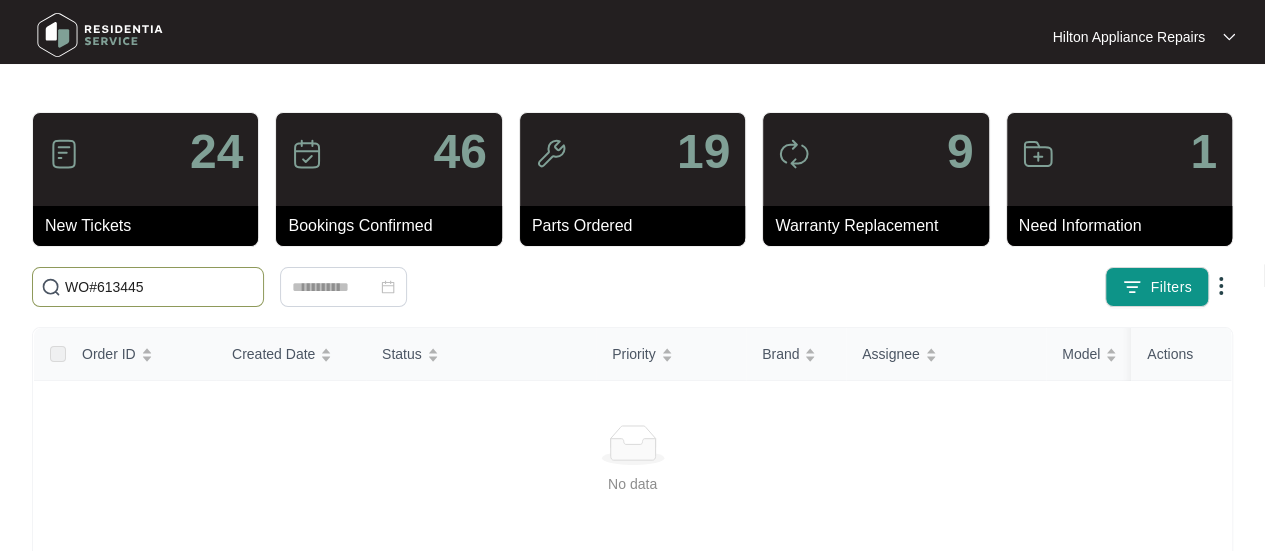 type on "WO#613445" 